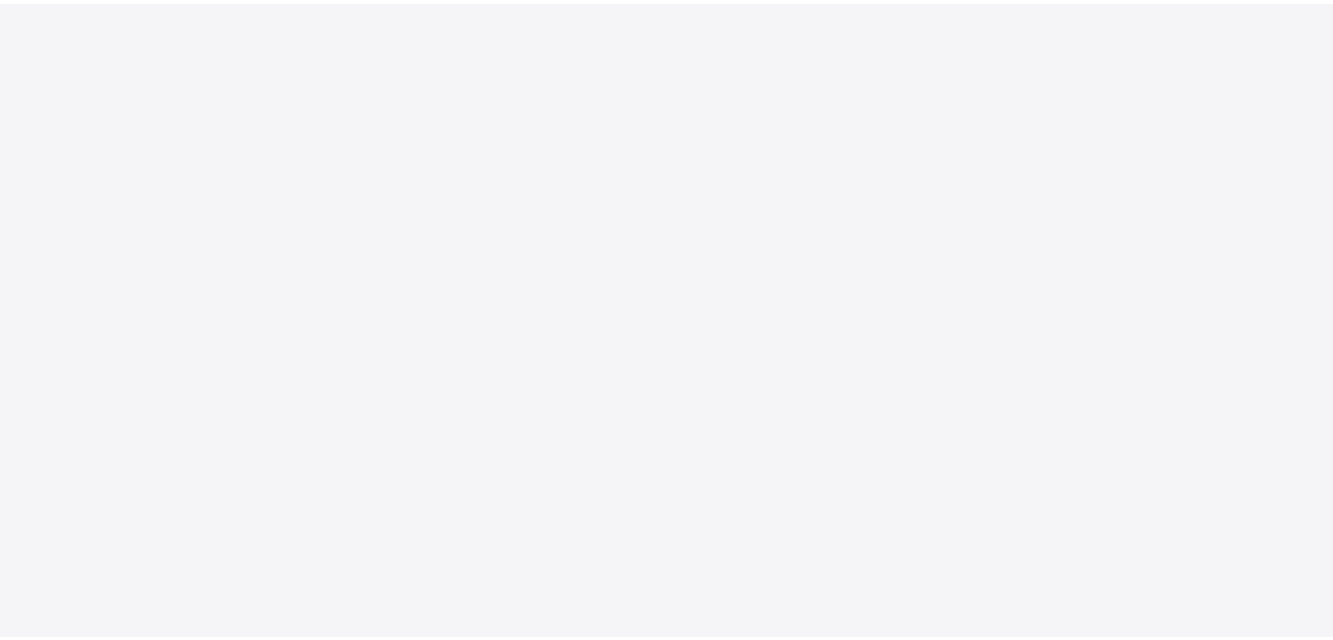 scroll, scrollTop: 0, scrollLeft: 0, axis: both 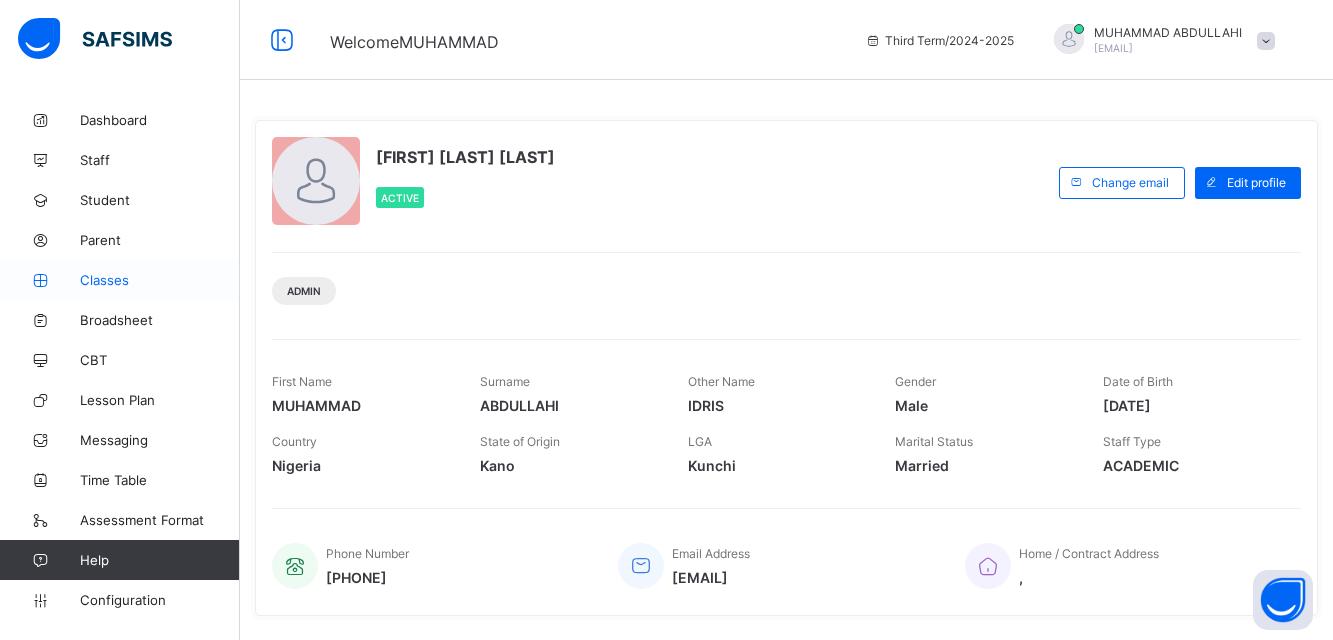 click on "Classes" at bounding box center (160, 280) 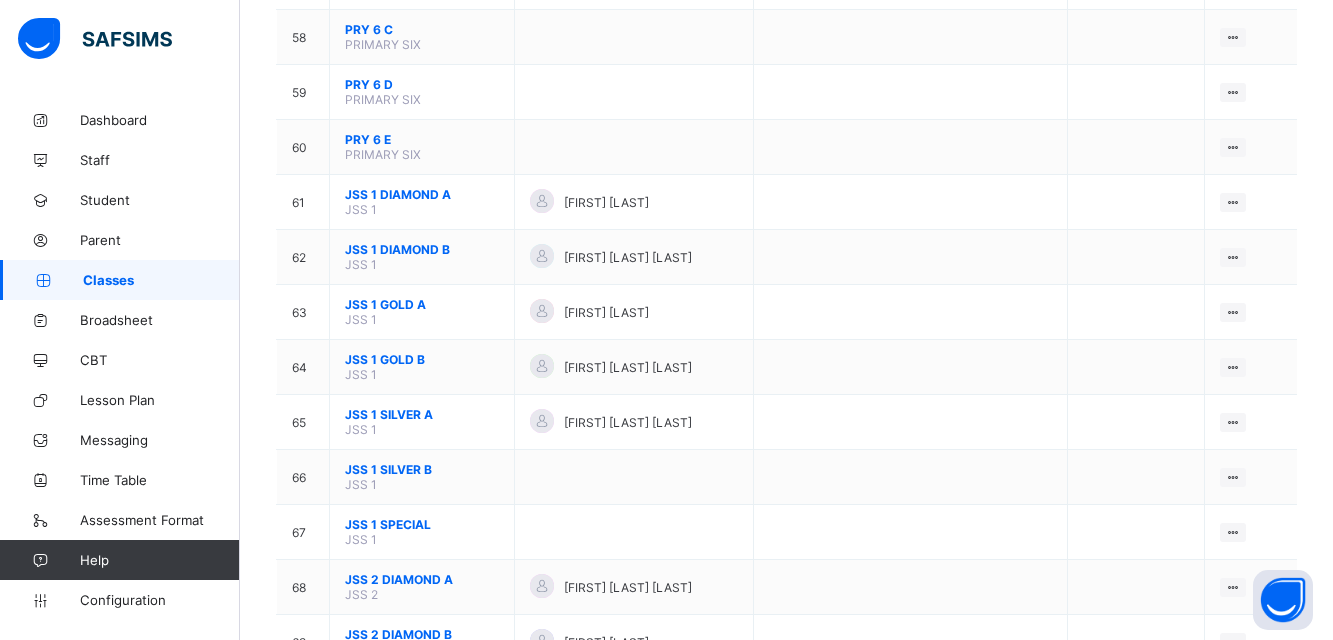 scroll, scrollTop: 3920, scrollLeft: 0, axis: vertical 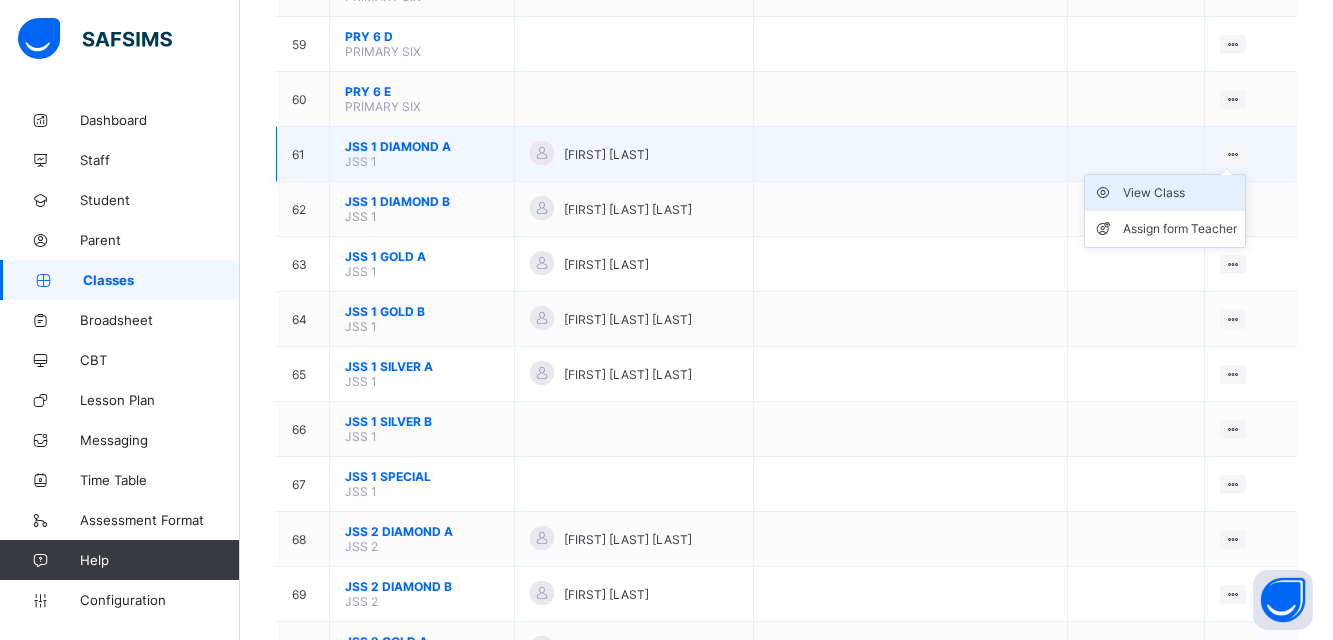 click on "View Class" at bounding box center (1180, 193) 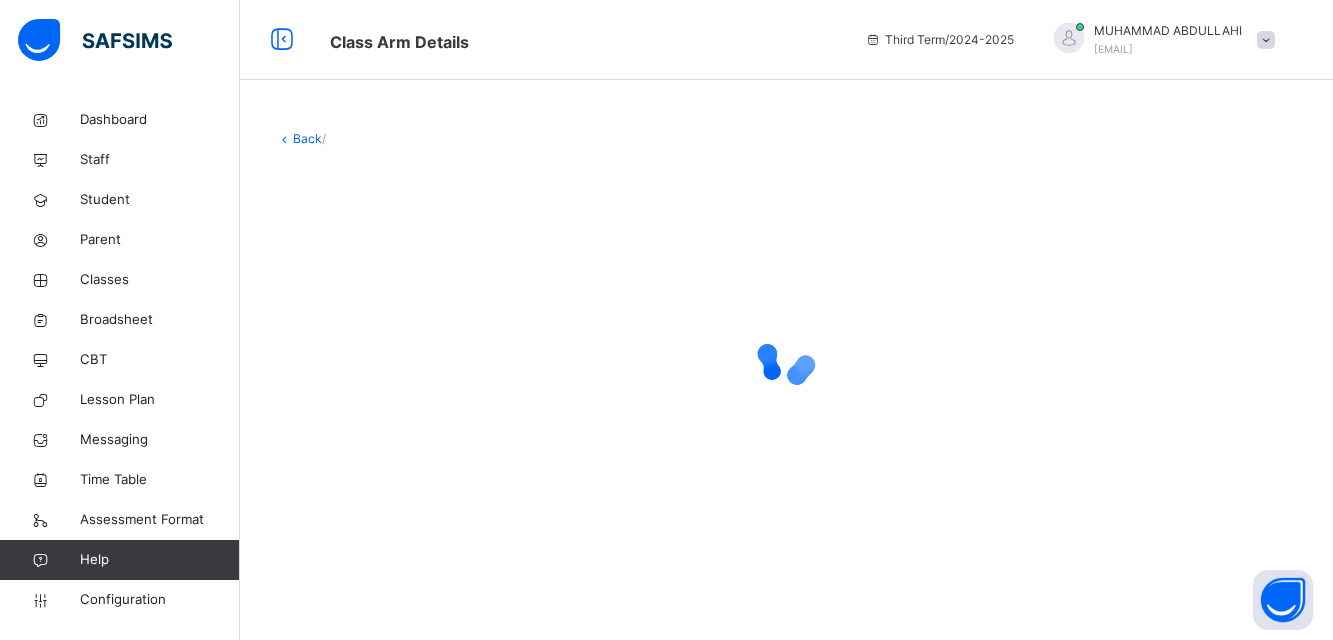 scroll, scrollTop: 0, scrollLeft: 0, axis: both 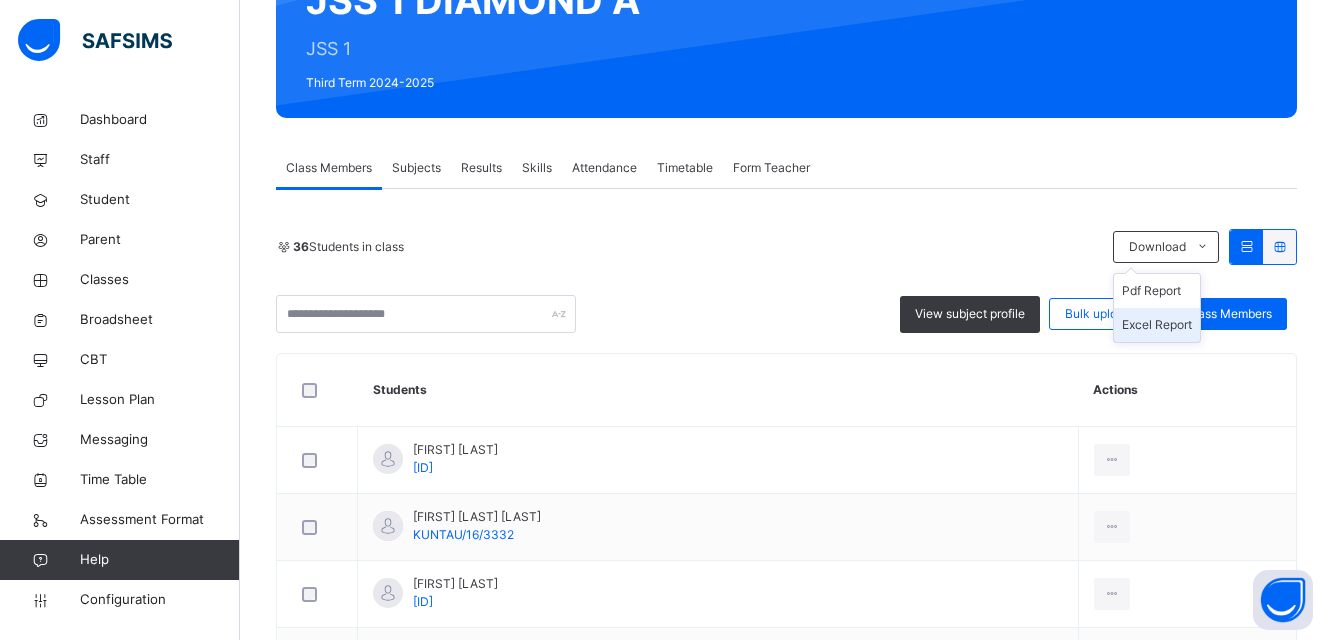 click on "Excel Report" at bounding box center (1157, 325) 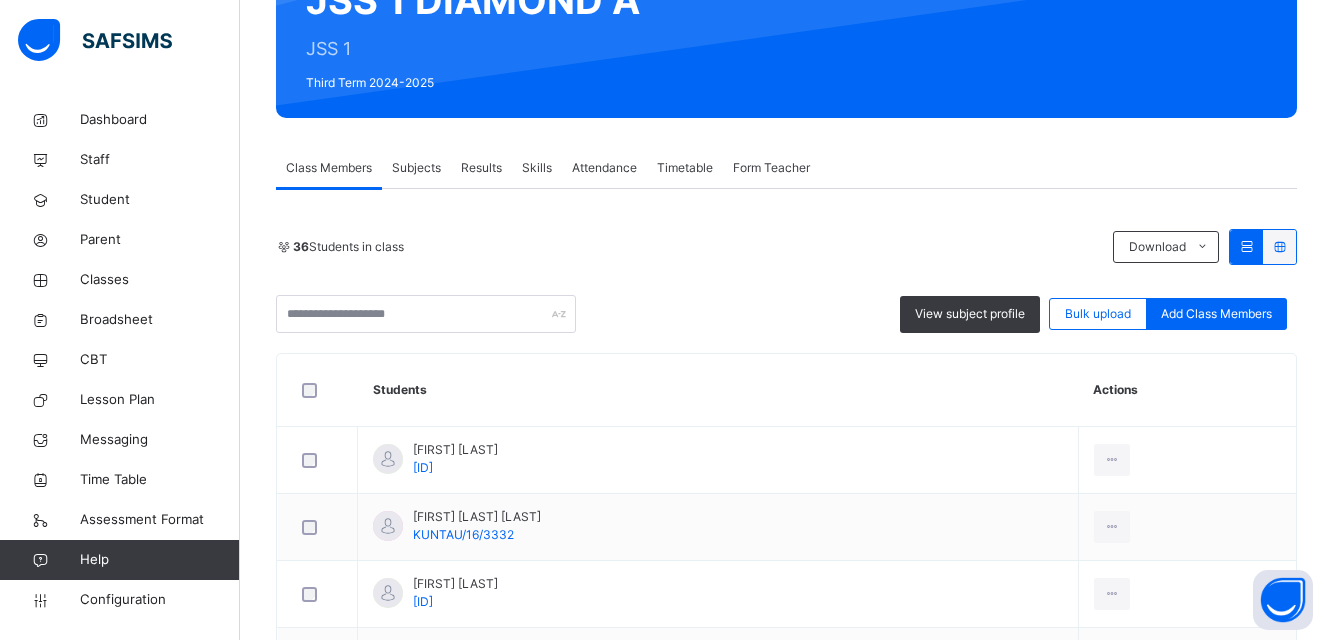 scroll, scrollTop: 0, scrollLeft: 0, axis: both 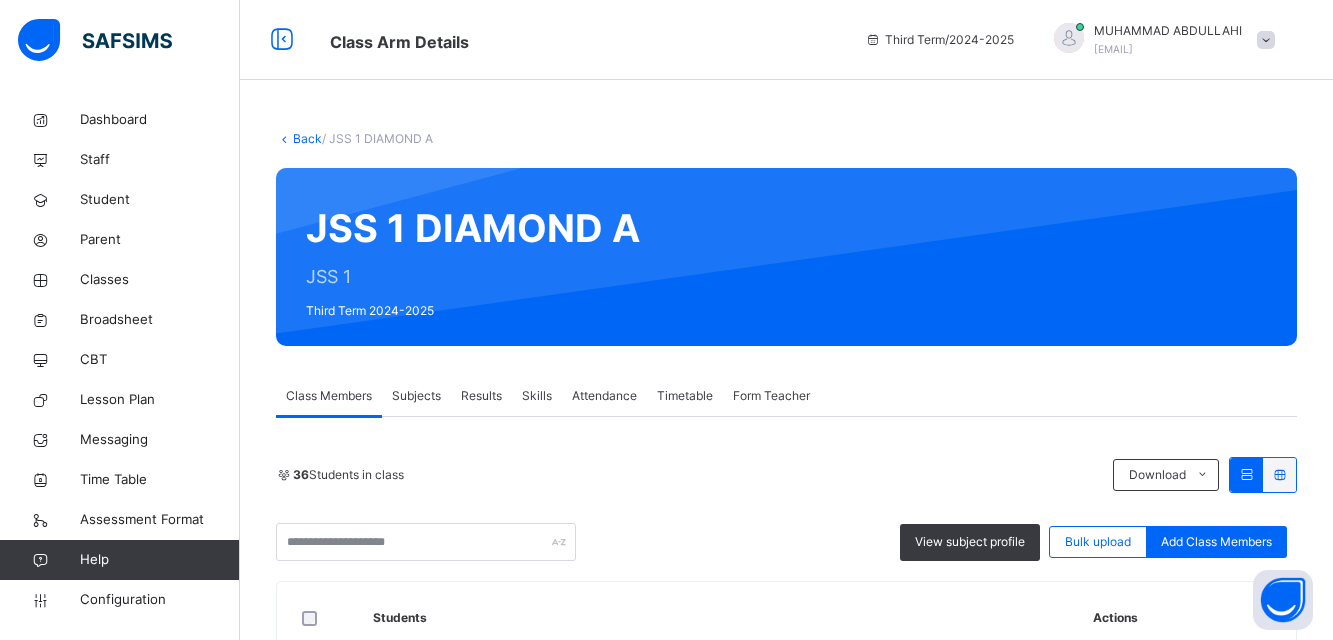 click on "Back" at bounding box center [307, 138] 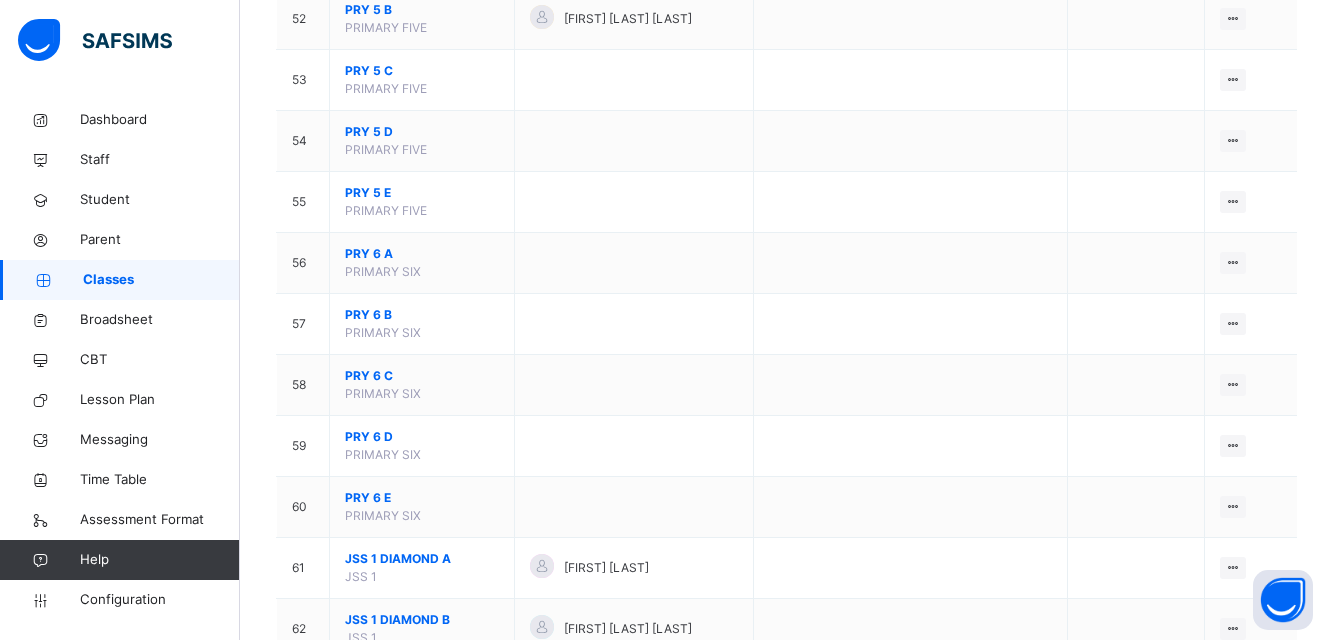 scroll, scrollTop: 3920, scrollLeft: 0, axis: vertical 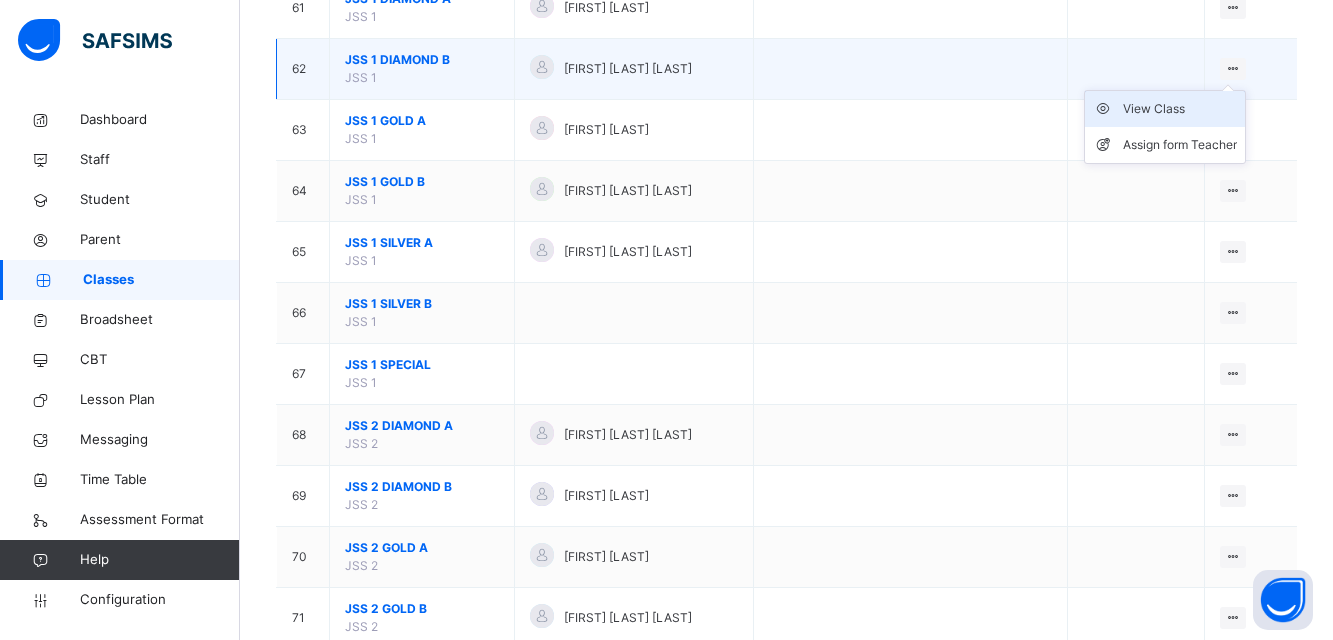 click on "View Class" at bounding box center [1180, 109] 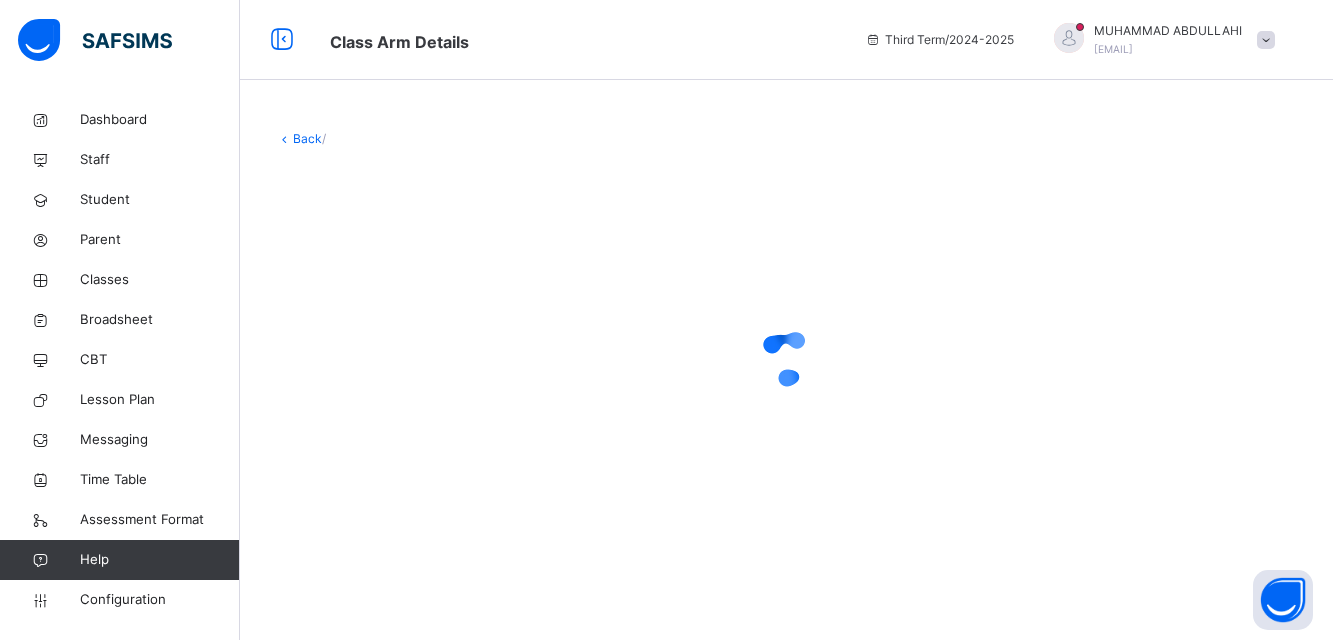 scroll, scrollTop: 0, scrollLeft: 0, axis: both 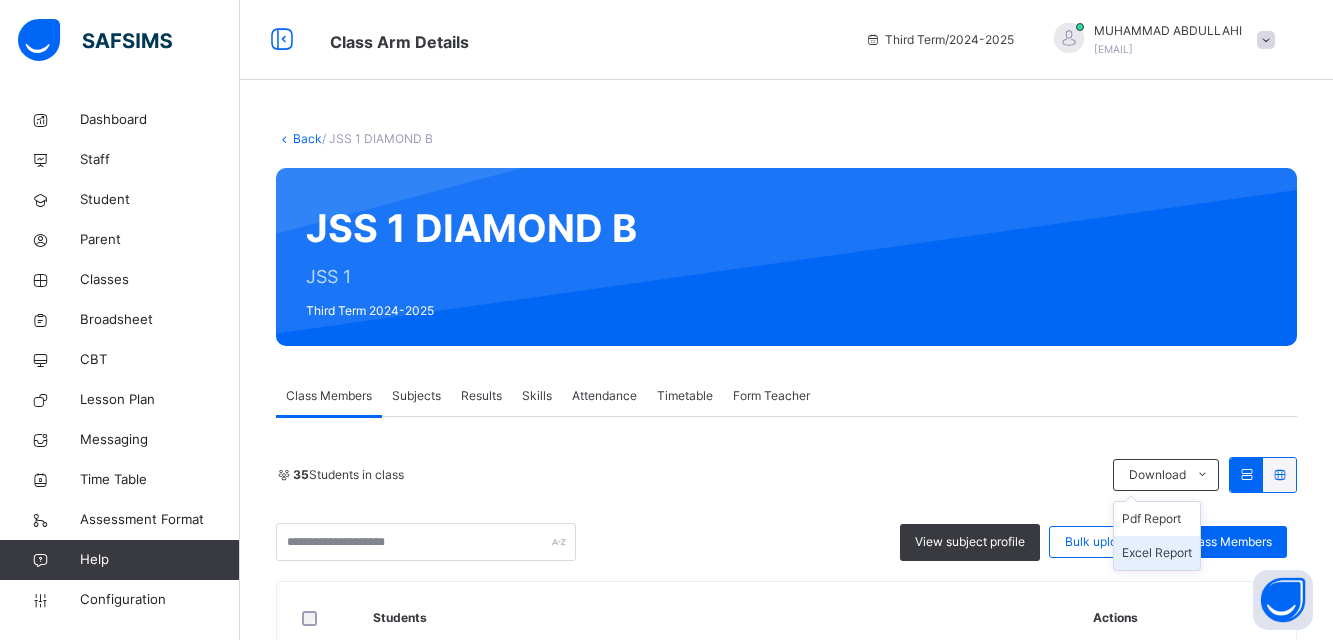 click on "Excel Report" at bounding box center [1157, 553] 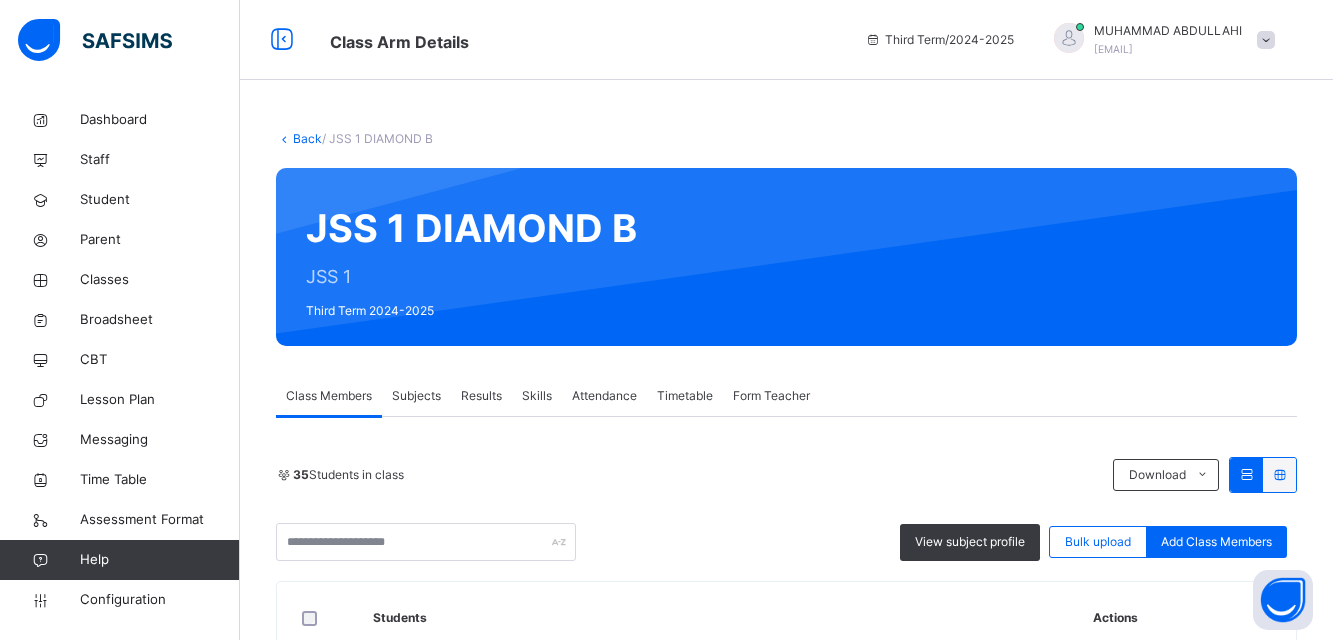 click on "Back  / JSS 1 DIAMOND B" at bounding box center (786, 139) 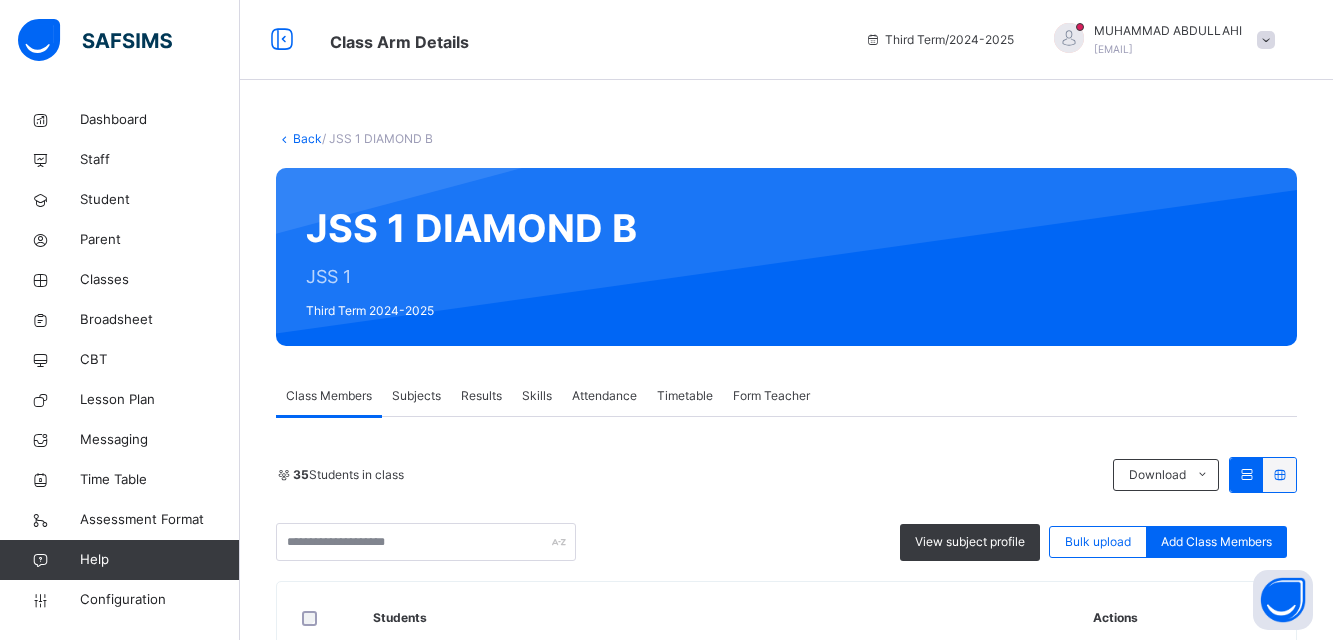 click on "Back" at bounding box center [307, 138] 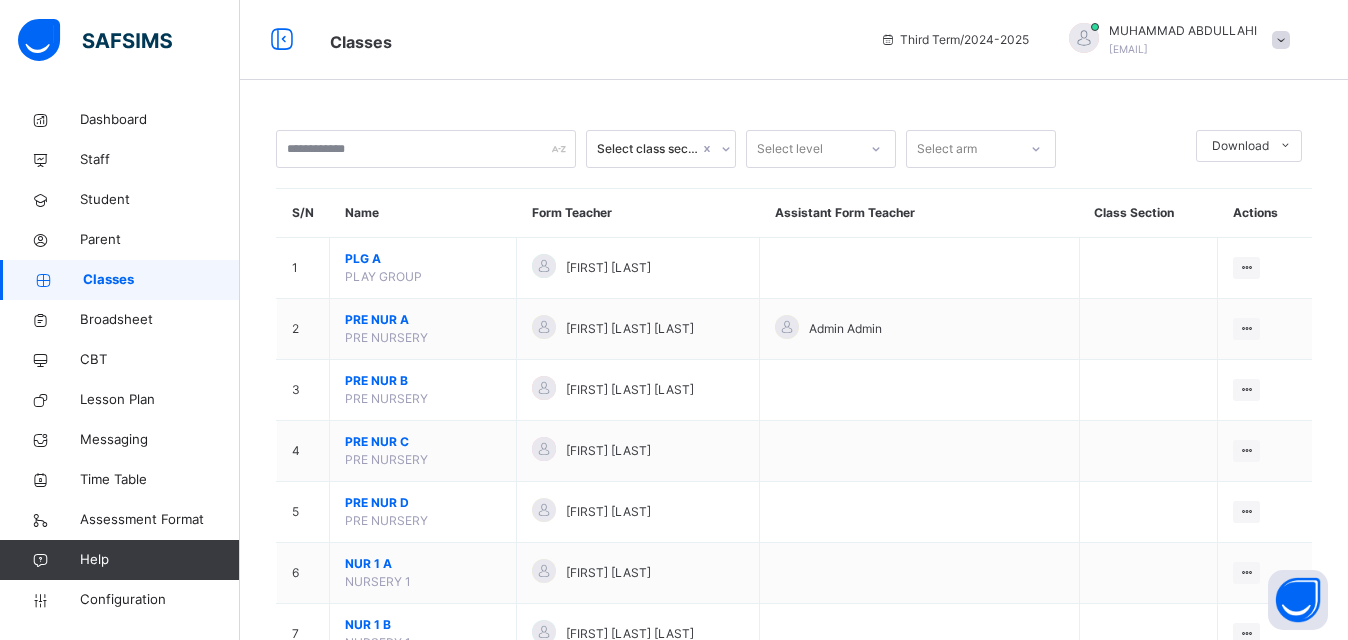 click 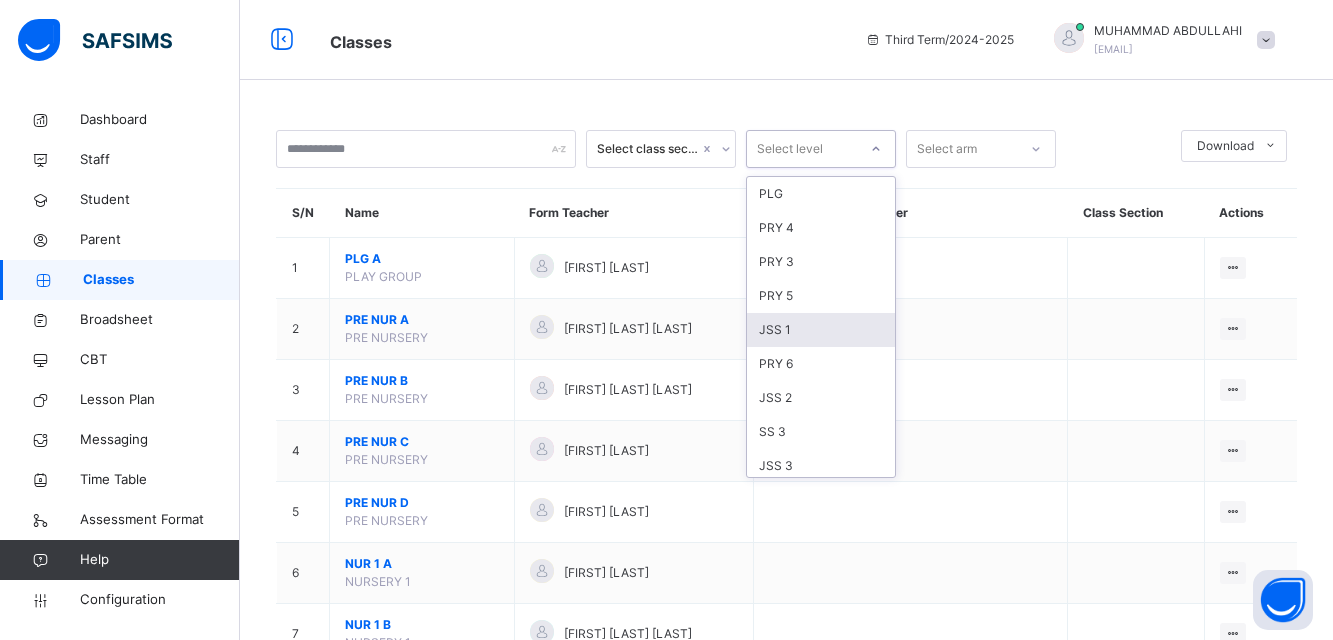 click on "JSS 1" at bounding box center (821, 330) 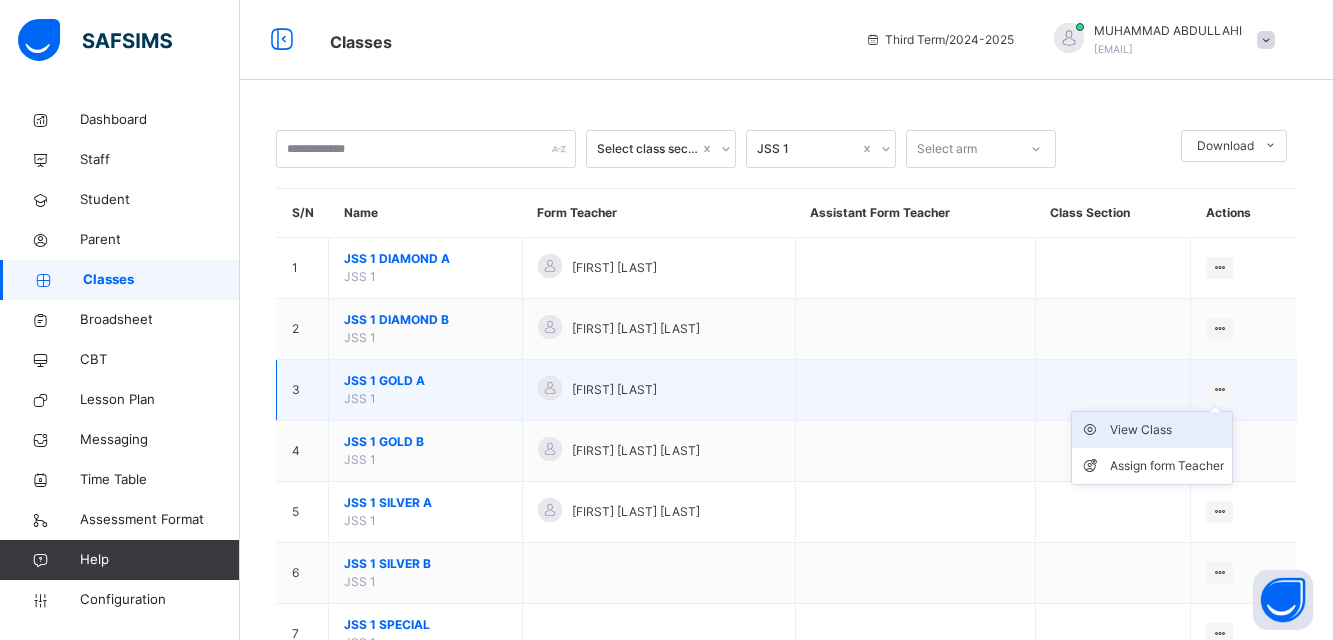 click on "View Class" at bounding box center (1167, 430) 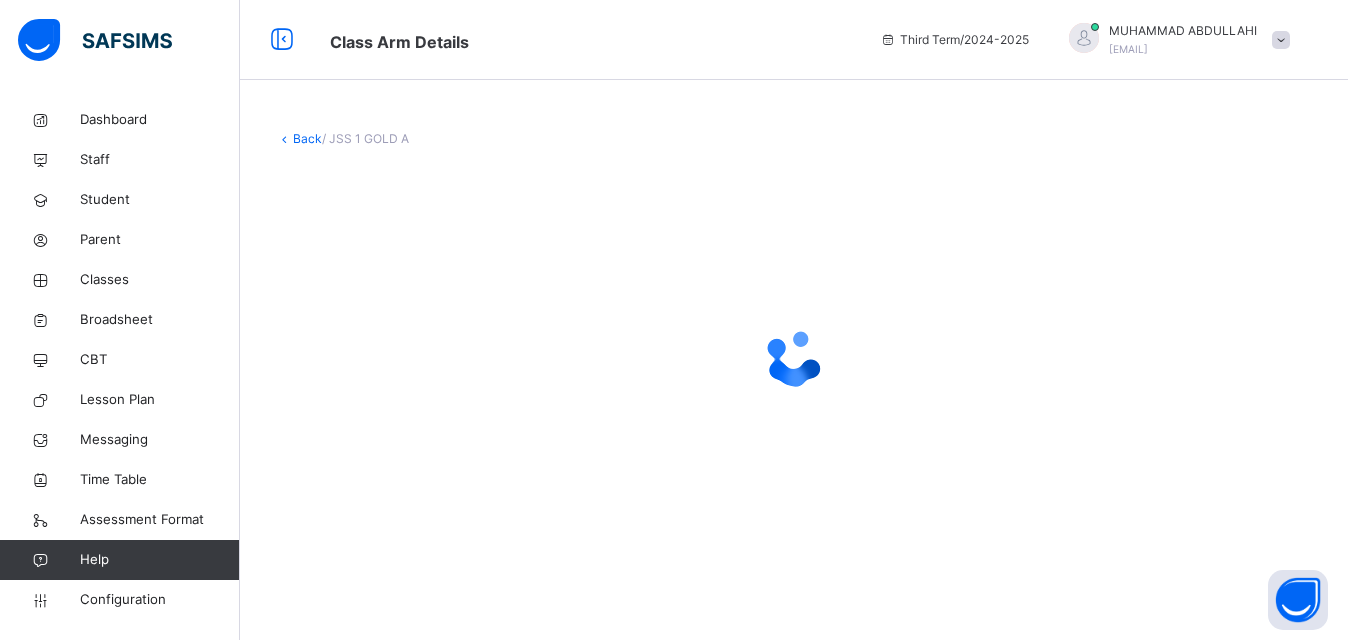 click on "Back  / JSS 1 GOLD A" at bounding box center (794, 339) 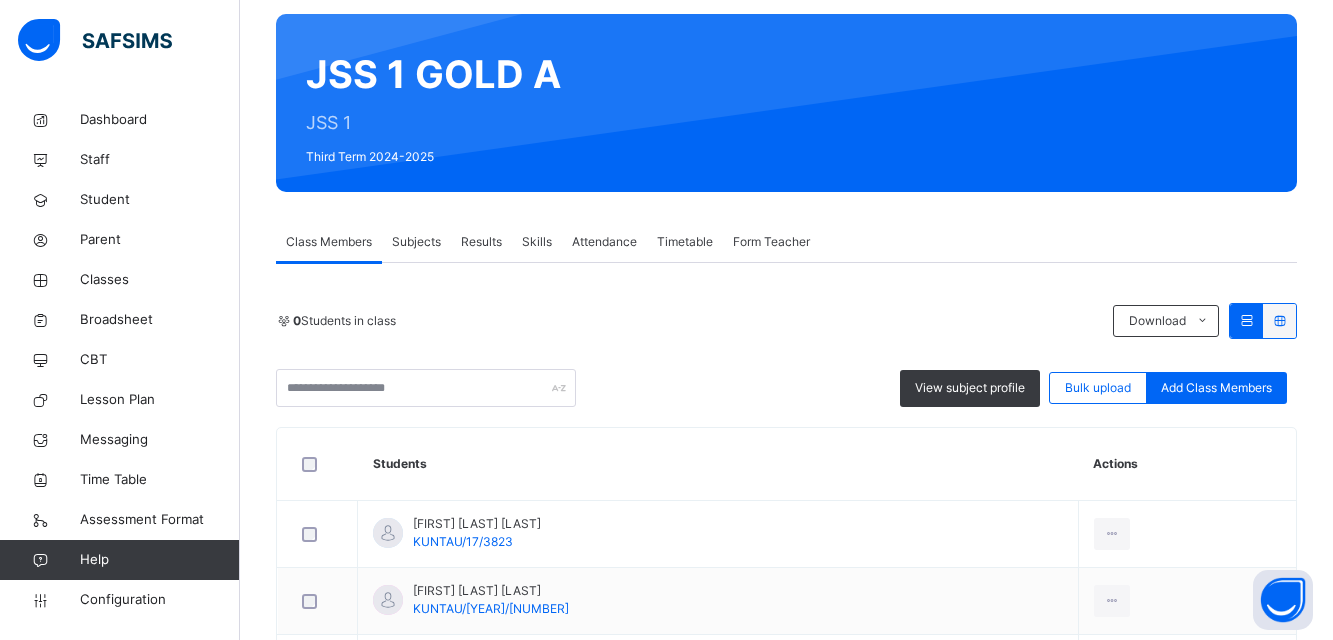 scroll, scrollTop: 226, scrollLeft: 0, axis: vertical 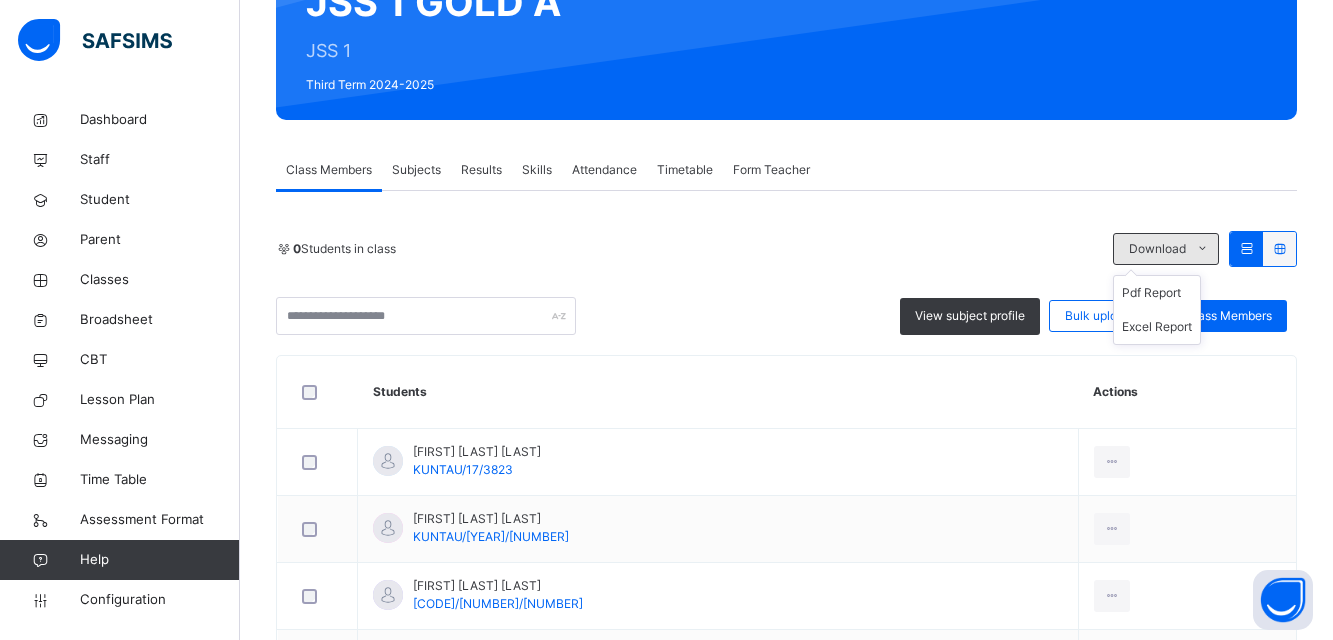 click at bounding box center (1202, 249) 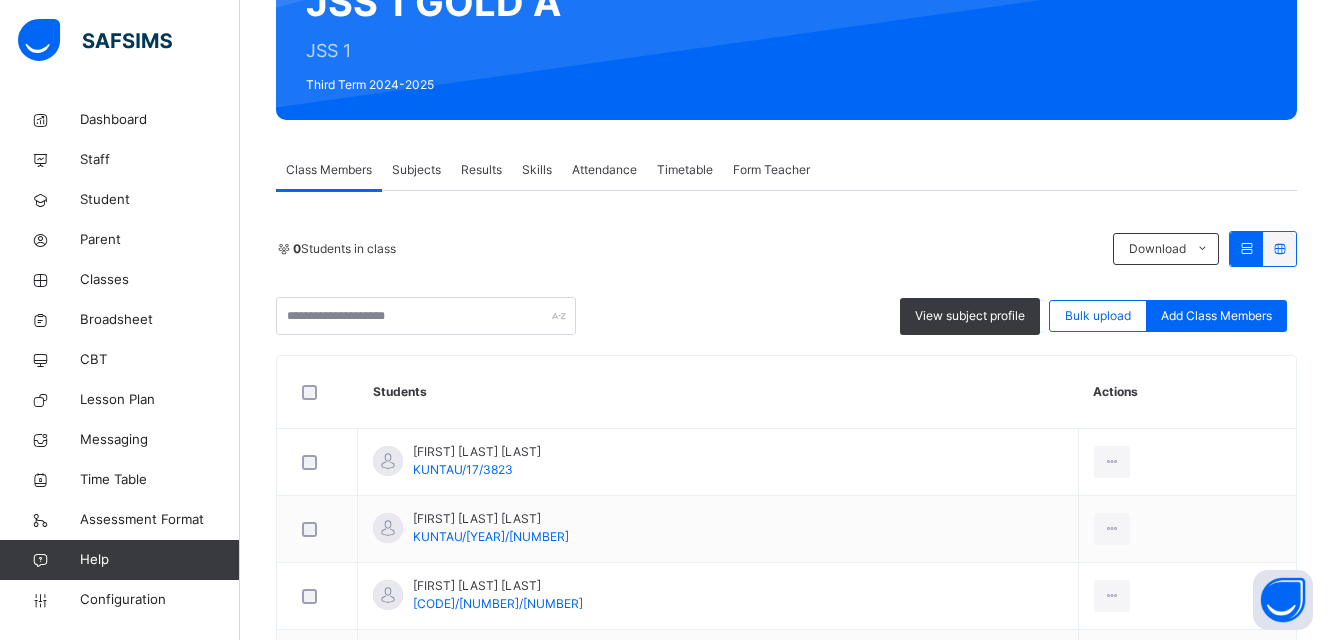 click on "Excel Report" at bounding box center [0, 0] 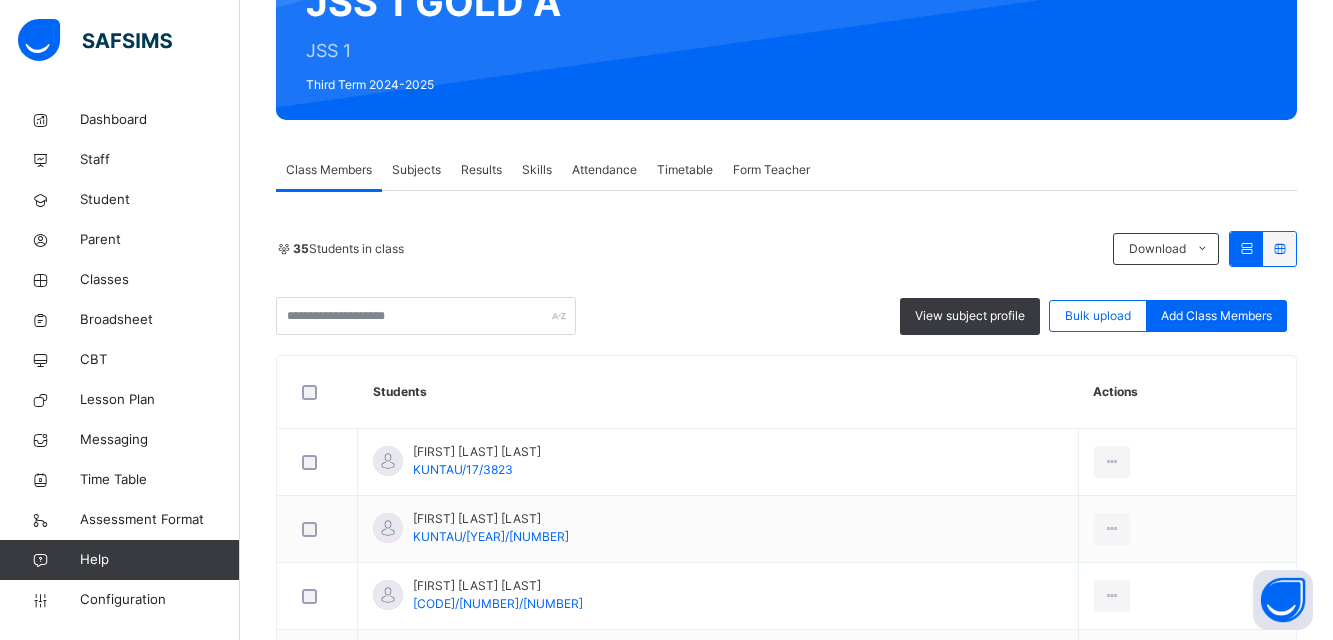 scroll, scrollTop: 185, scrollLeft: 0, axis: vertical 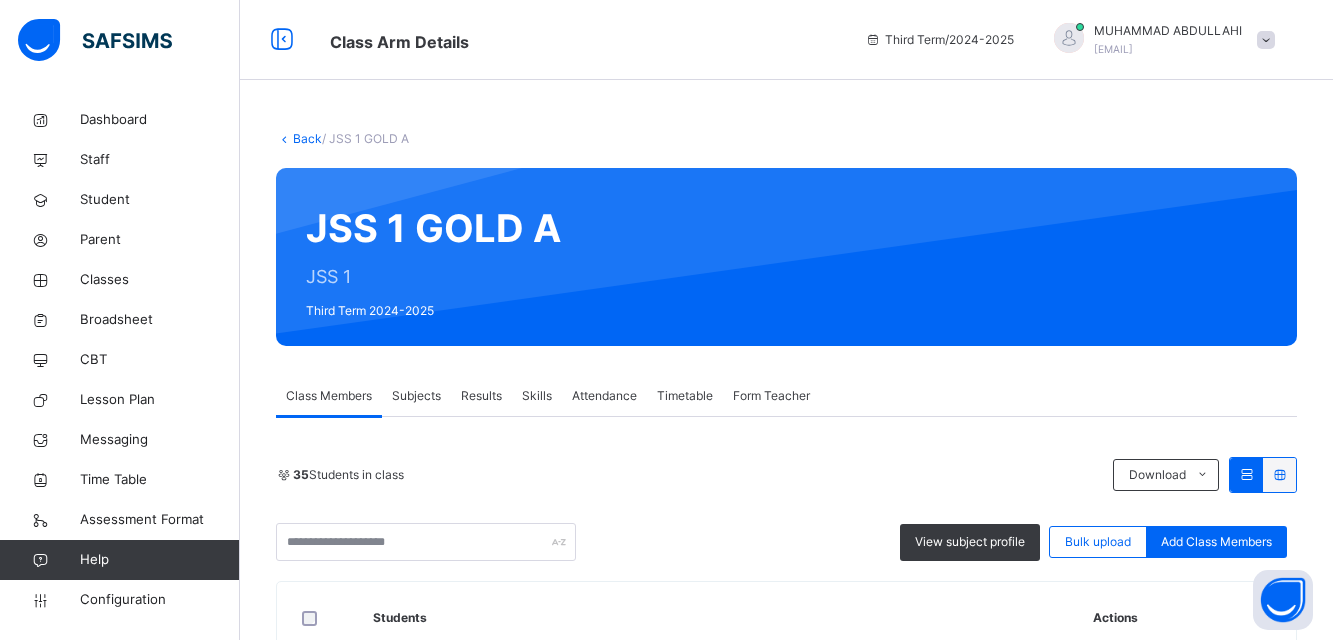 click on "Back" at bounding box center [307, 138] 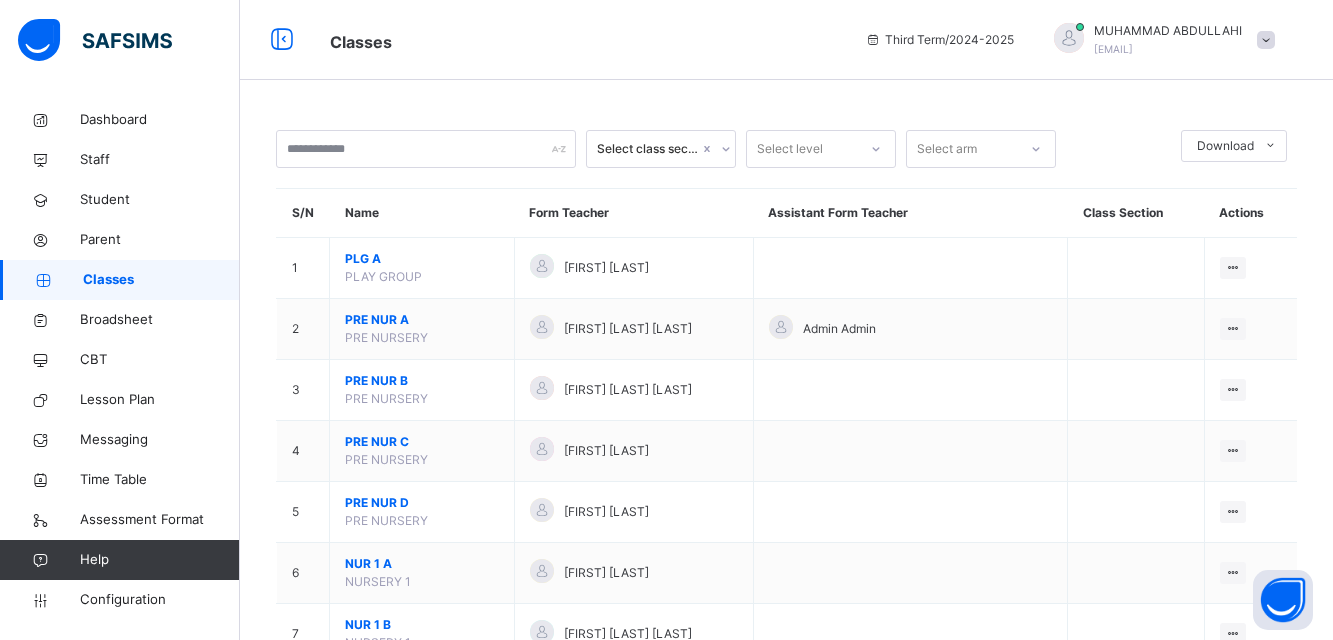 click on "Select level" at bounding box center (802, 149) 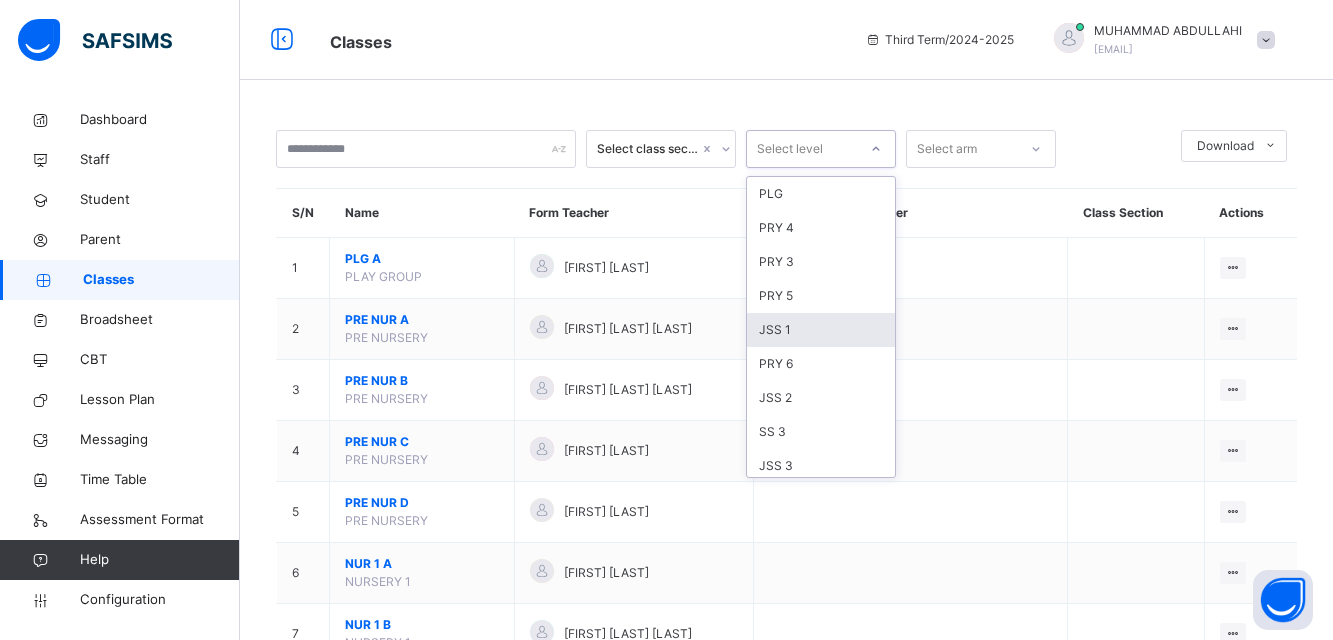 click on "JSS 1" at bounding box center (821, 330) 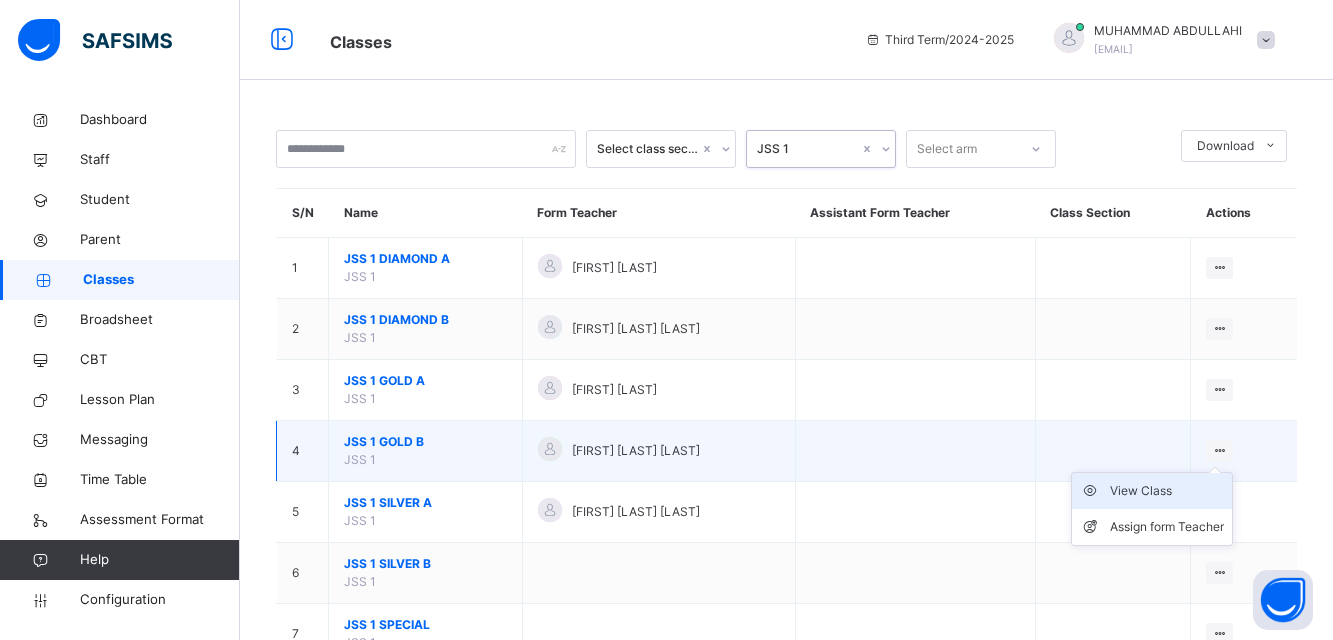 click on "View Class" at bounding box center [1167, 491] 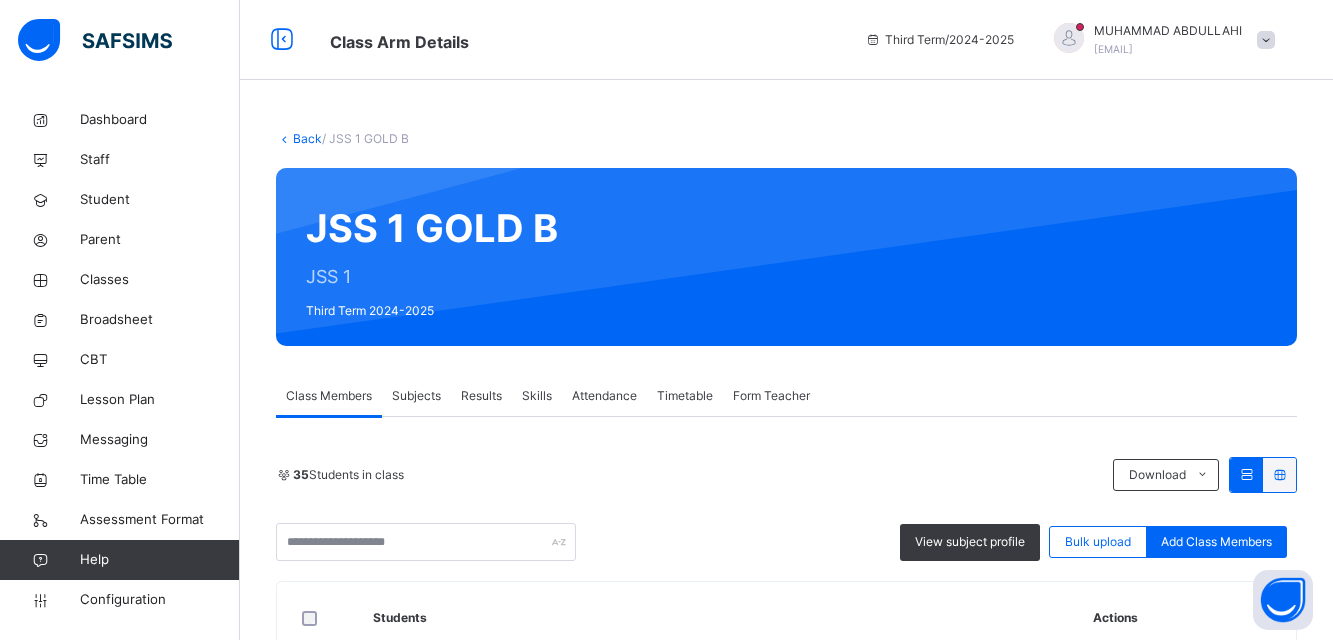 click on "35  Students in class Download Pdf Report Excel Report" at bounding box center (786, 475) 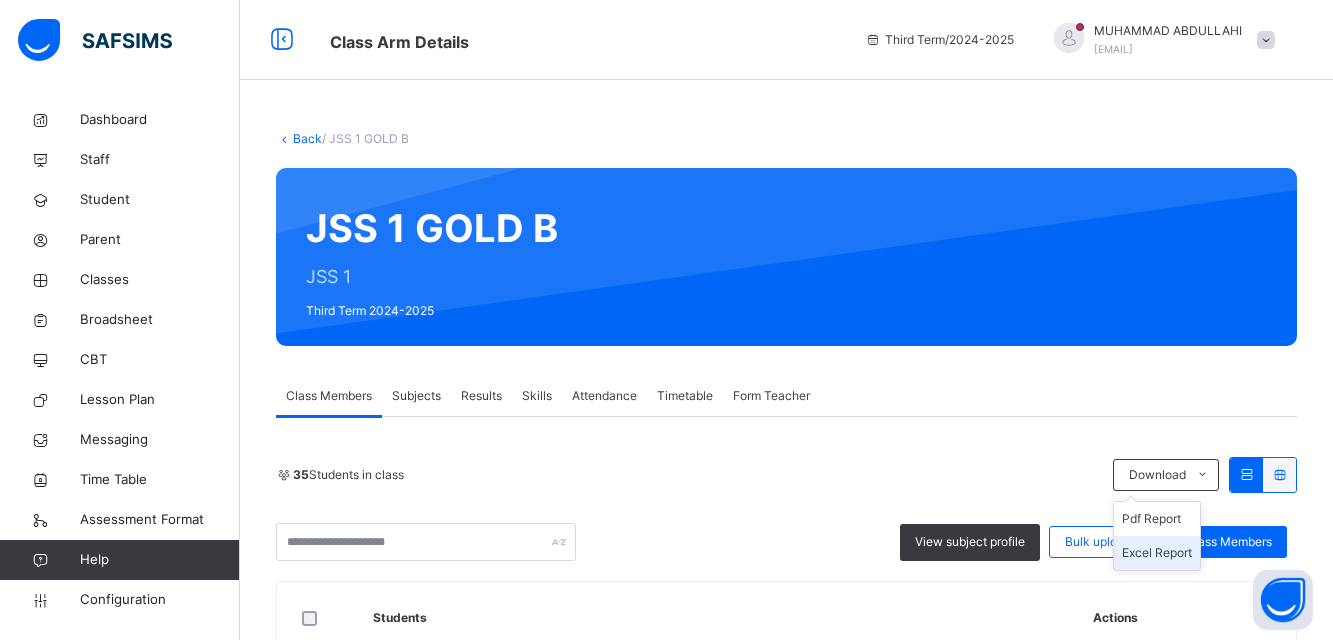 scroll, scrollTop: 82, scrollLeft: 0, axis: vertical 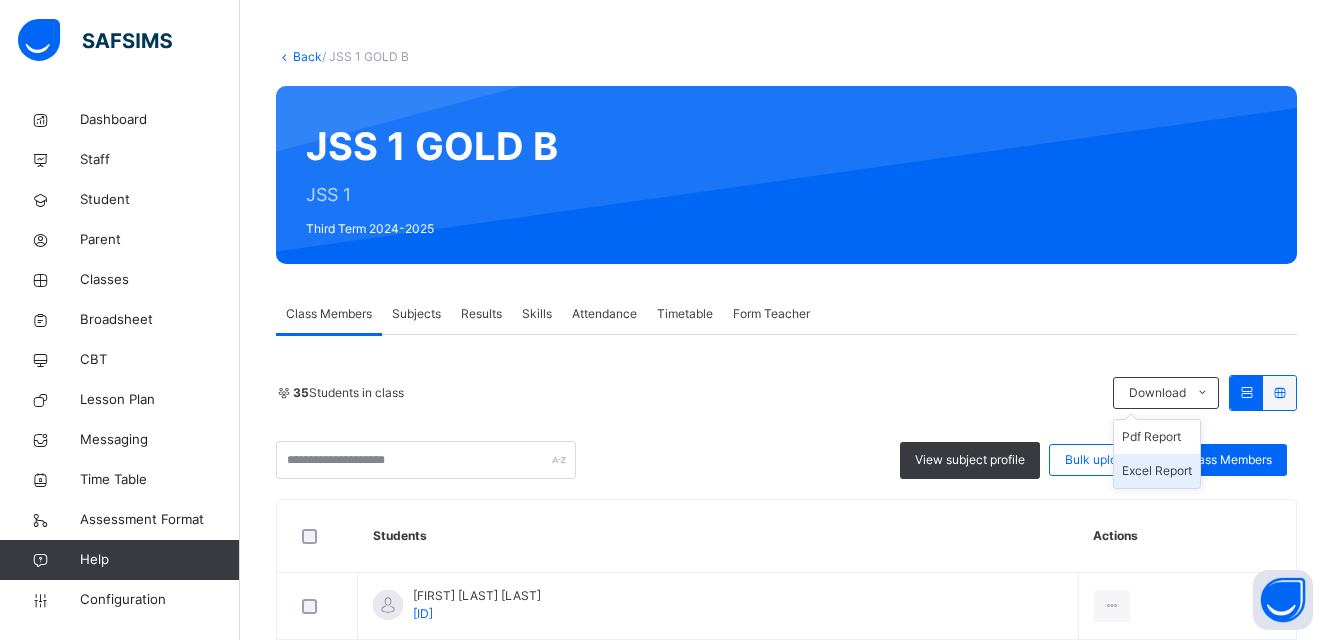 click on "Excel Report" at bounding box center (1157, 471) 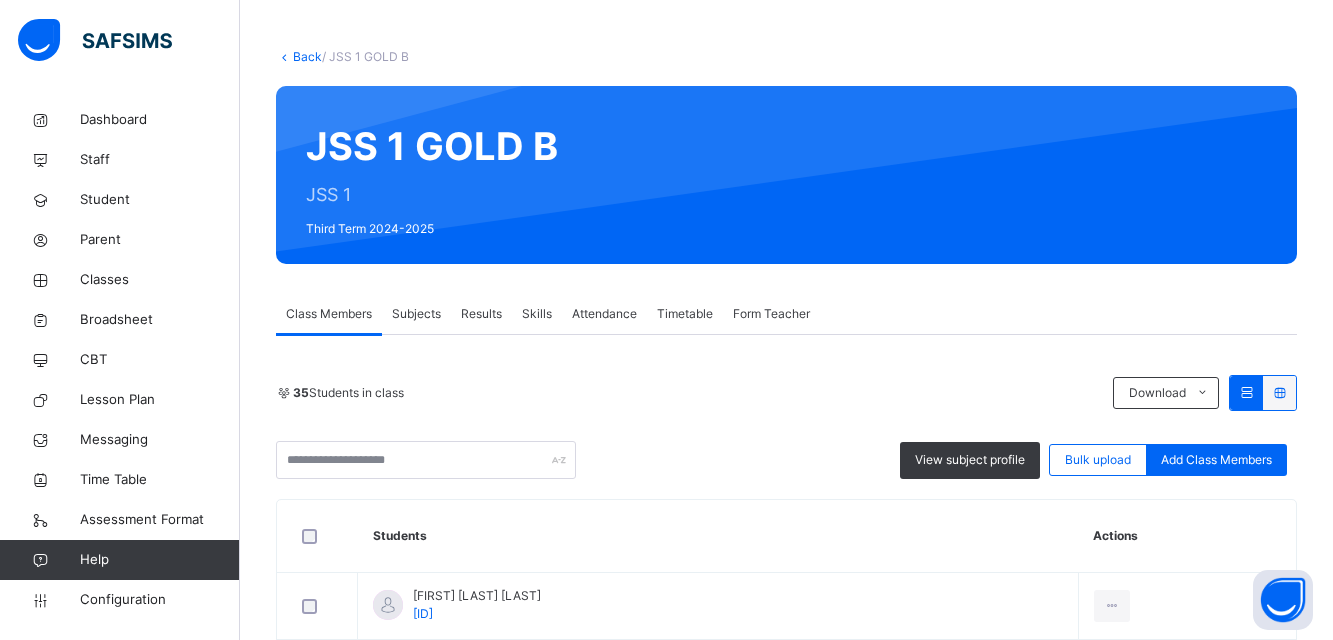 click on "Back" at bounding box center [307, 56] 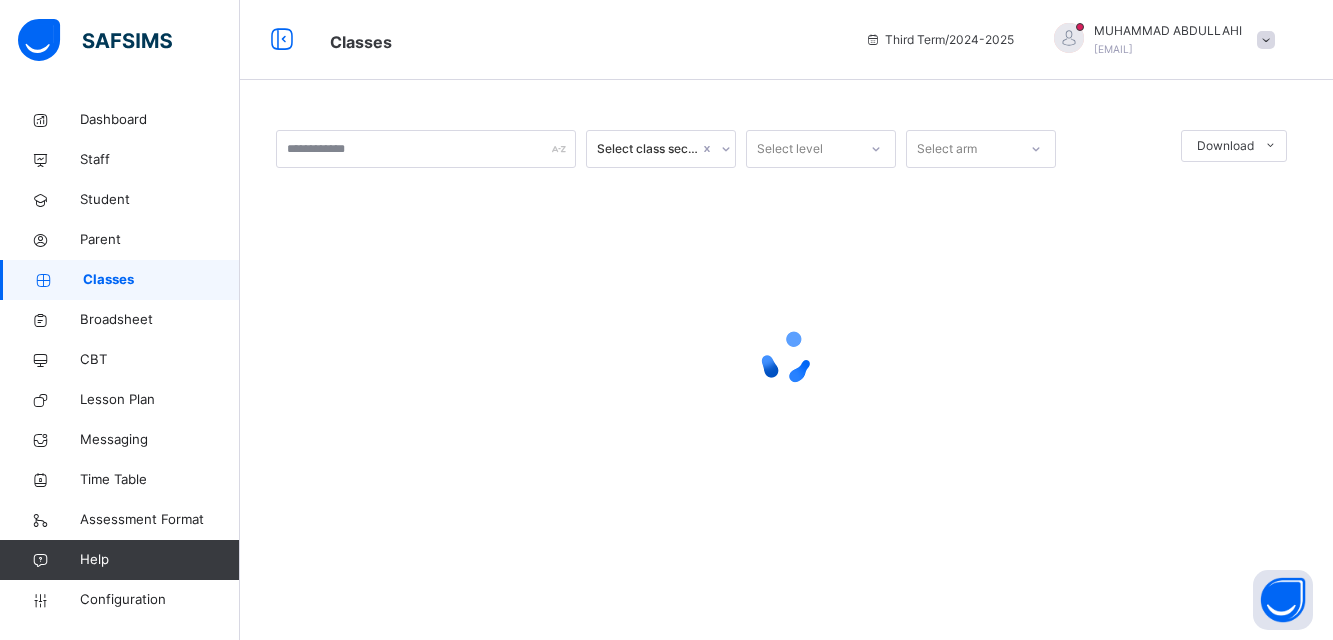 scroll, scrollTop: 0, scrollLeft: 0, axis: both 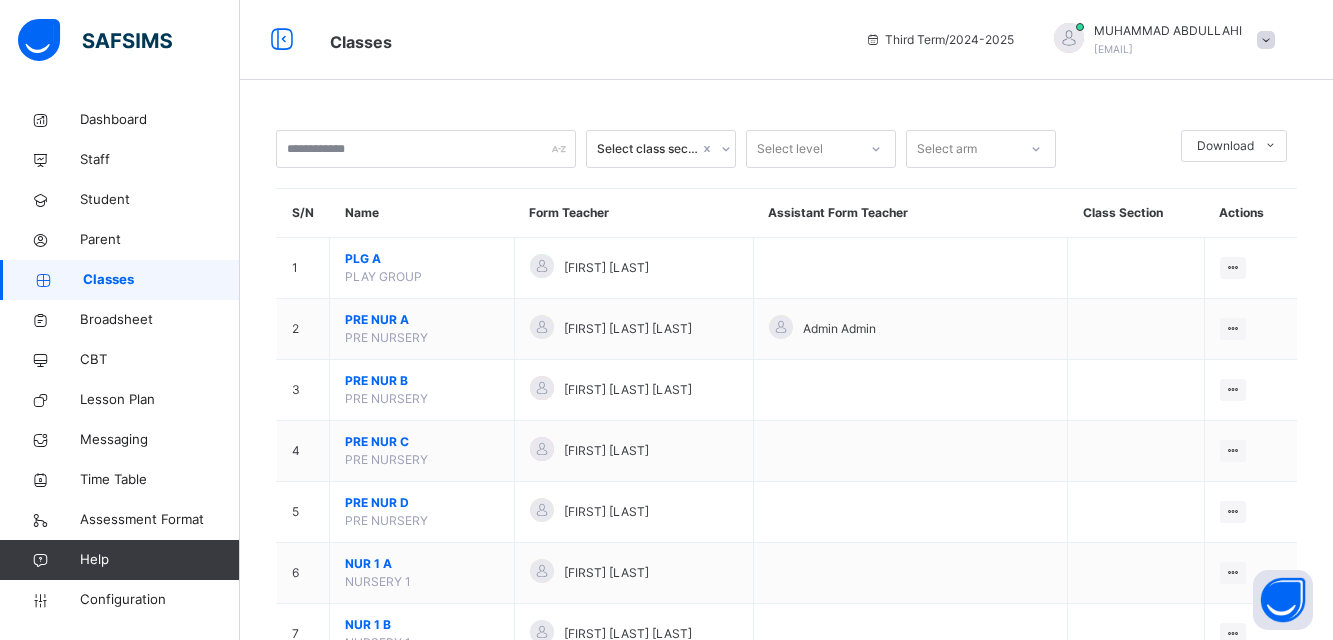 click on "Select level" at bounding box center (790, 149) 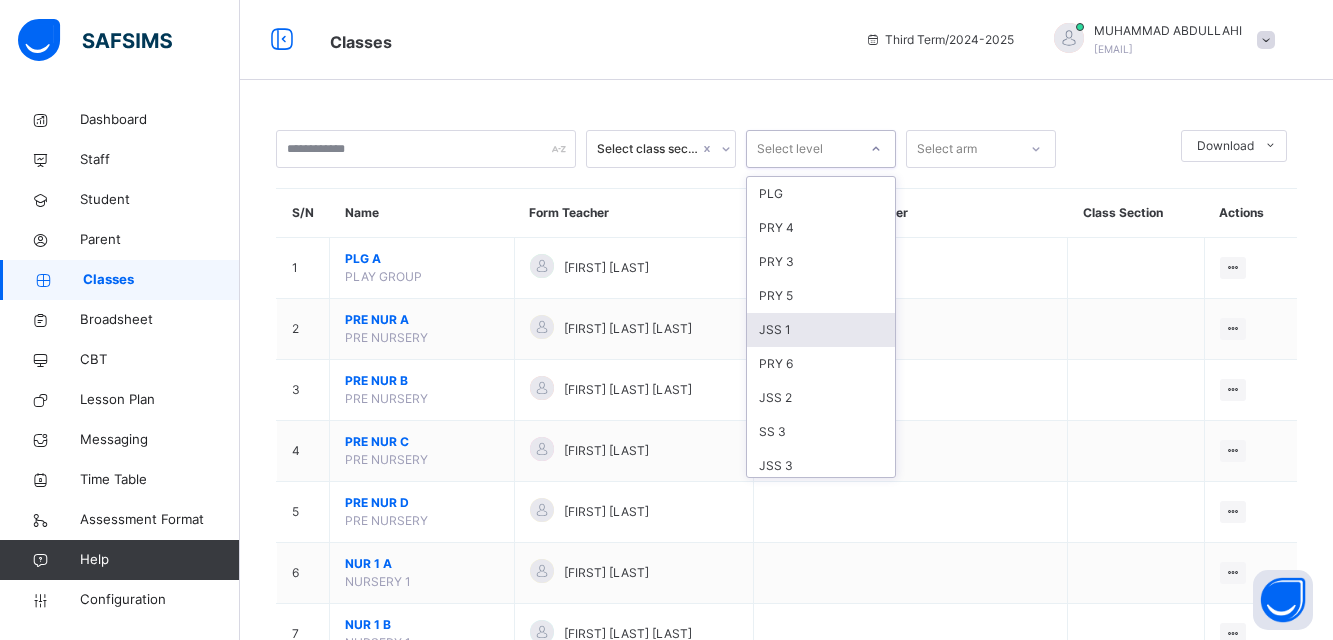 click on "JSS 1" at bounding box center [821, 330] 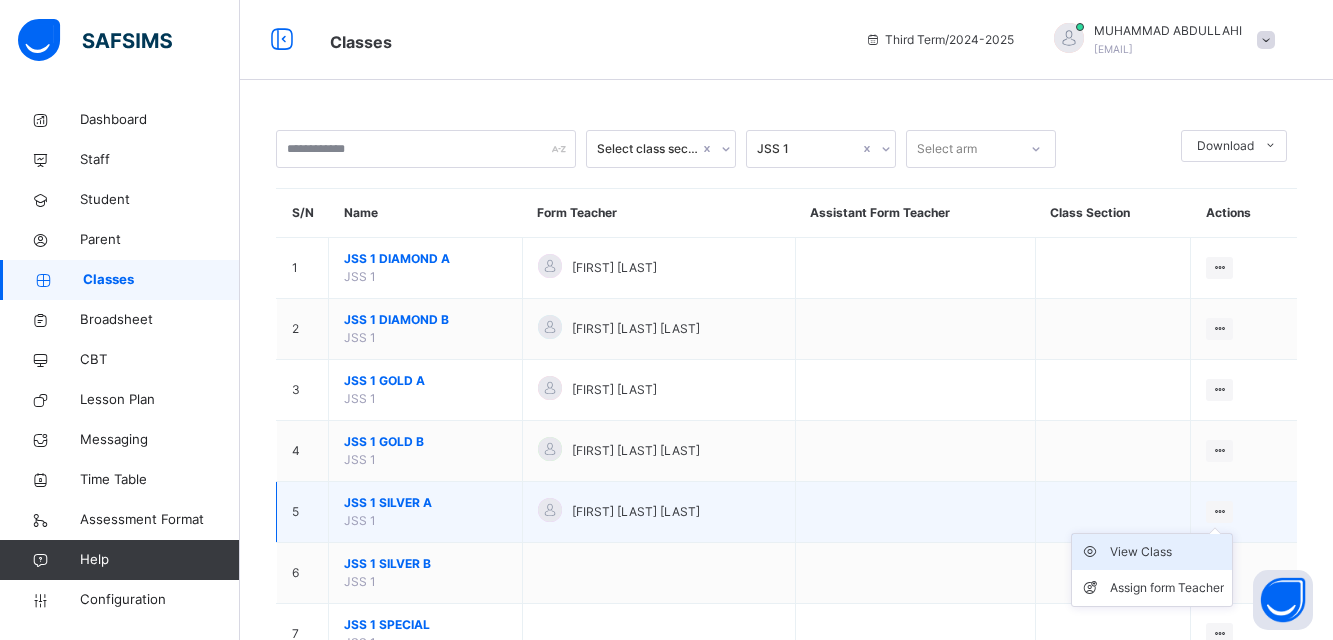 click on "View Class" at bounding box center (1167, 552) 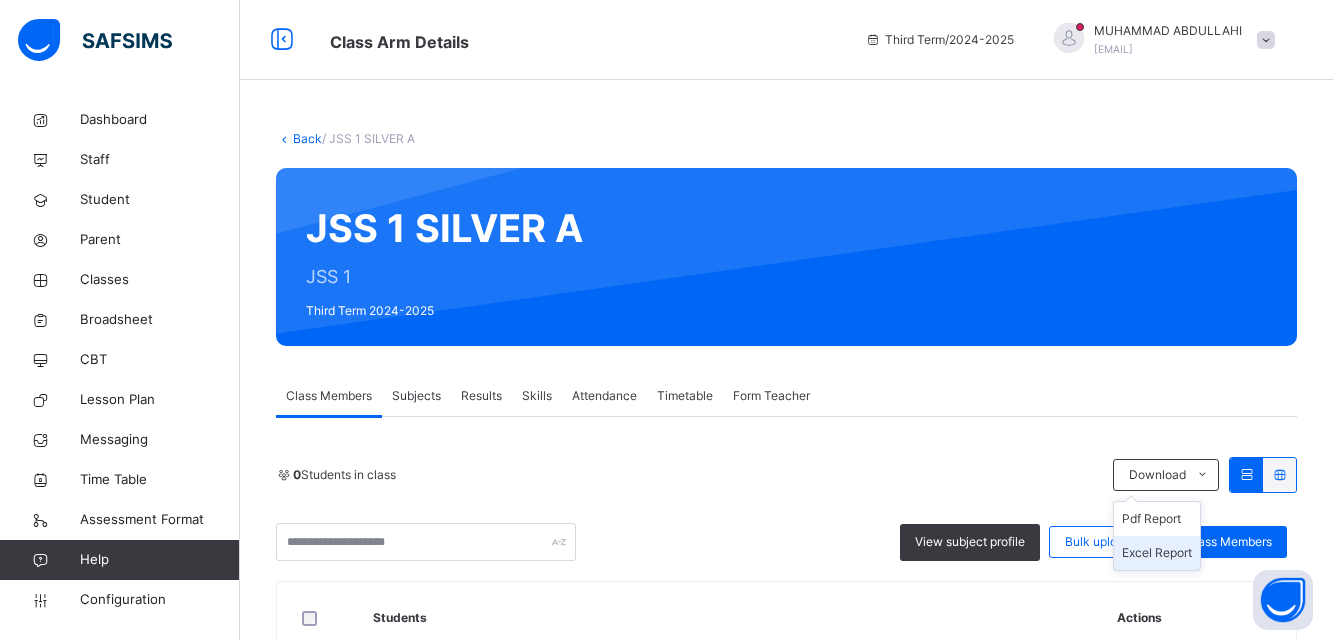 click on "Excel Report" at bounding box center (1157, 553) 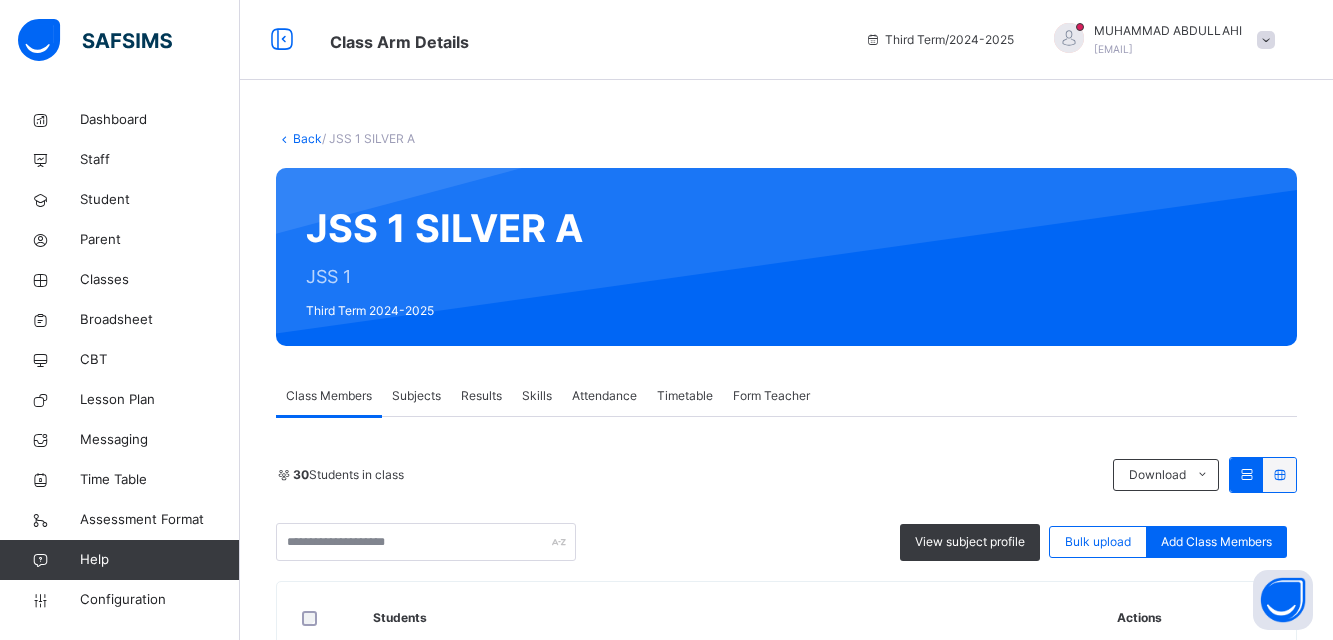click on "Back  / JSS 1 SILVER A JSS 1 SILVER A JSS 1 Third Term 2024-2025 Class Members Subjects Results Skills Attendance Timetable Form Teacher Class Members More Options   30  Students in class DownloadPdf Report Excel Report View subject profile Bulk upload Add Class Members KUNTAU SCIENCE  ACADEMY Date: [DATE], [TIME] Class Members Class:  JSS 1 SILVER A Total no. of Students:  30 Term:  Third Term Session:  2024-2025 S/NO Admission No. Last Name First Name Other Name 1 KUNTAU/[YEAR]/[NUMBER] [FIRST] [LAST] 2 KUNTAU/[YEAR]/[NUMBER] [FIRST] [LAST] [LAST] 3 KUNTAU/[YEAR]/[NUMBER] [FIRST] [LAST] 4 KUNTAU/[YEAR]/[NUMBER] [FIRST] [LAST] [LAST] 5 KUNTAU/[YEAR]/[NUMBER] [FIRST] [LAST] [LAST] 6 KUNTAU/[YEAR]/[NUMBER] [FIRST] [LAST]  7 KSA/JS/[YEAR]/[NUMBER] [FIRST] [LAST] 8 KSA/JS/[YEAR]/[NUMBER] [FIRST] [LAST] [LAST] 9 KUNTAU/[YEAR]/[NUMBER] [FIRST] [LAST] [LAST] 10 KUNTAU/[YEAR]/[NUMBER] [FIRST] [LAST] 11 KUNTAU/[YEAR]/[NUMBER] [FIRST] [LAST] 12 KUNTAU/[YEAR]/[NUMBER] [FIRST] [LAST] [LAST] 13 KUNTAU/[YEAR]/[NUMBER] [FIRST] [LAST] 14 KUNTAU/[YEAR]/[NUMBER] [FIRST] [LAST] [LAST] 15 KUNTAU/[YEAR]/[NUMBER] [FIRST] [LAST] [LAST] 16 17" at bounding box center (786, 1437) 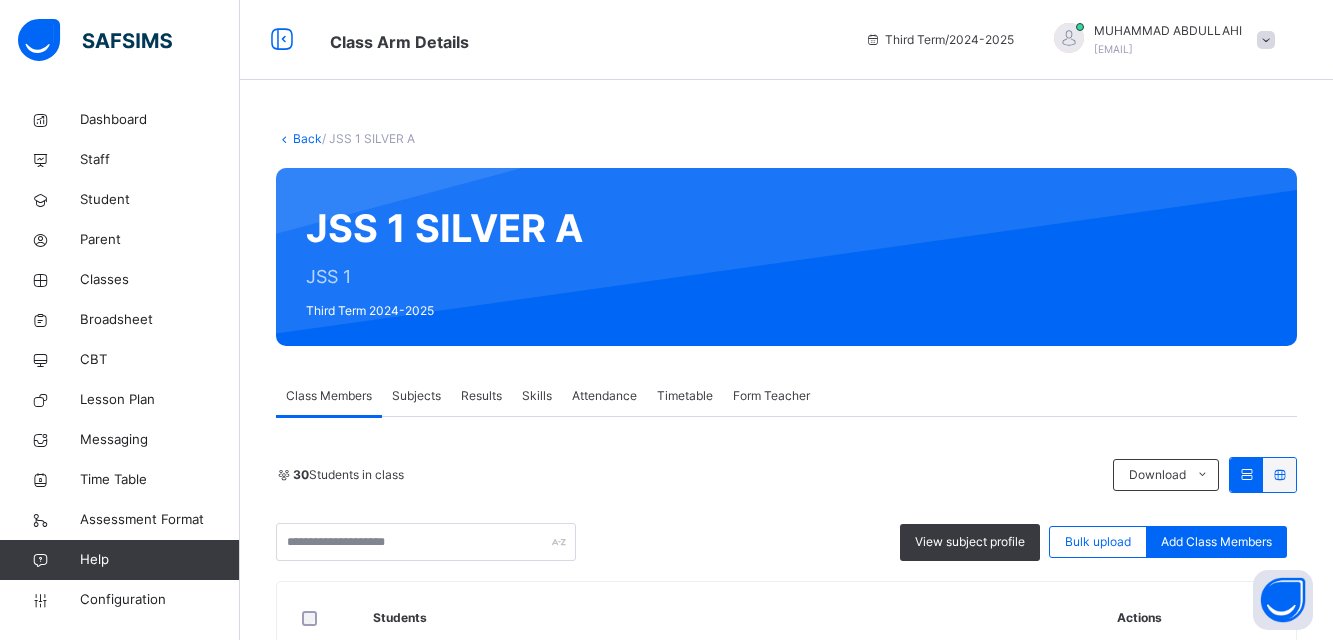 click on "Back  / JSS 1 SILVER A JSS 1 SILVER A JSS 1 Third Term 2024-2025 Class Members Subjects Results Skills Attendance Timetable Form Teacher Class Members More Options   30  Students in class DownloadPdf Report Excel Report View subject profile Bulk upload Add Class Members KUNTAU SCIENCE  ACADEMY Date: [DATE], [TIME] Class Members Class:  JSS 1 SILVER A Total no. of Students:  30 Term:  Third Term Session:  2024-2025 S/NO Admission No. Last Name First Name Other Name 1 KUNTAU/[YEAR]/[NUMBER] [FIRST] [LAST] 2 KUNTAU/[YEAR]/[NUMBER] [FIRST] [LAST] [LAST] 3 KUNTAU/[YEAR]/[NUMBER] [FIRST] [LAST] 4 KUNTAU/[YEAR]/[NUMBER] [FIRST] [LAST] [LAST] 5 KUNTAU/[YEAR]/[NUMBER] [FIRST] [LAST] [LAST] 6 KUNTAU/[YEAR]/[NUMBER] [FIRST] [LAST]  7 KSA/JS/[YEAR]/[NUMBER] [FIRST] [LAST] 8 KSA/JS/[YEAR]/[NUMBER] [FIRST] [LAST] [LAST] 9 KUNTAU/[YEAR]/[NUMBER] [FIRST] [LAST] [LAST] 10 KUNTAU/[YEAR]/[NUMBER] [FIRST] [LAST] 11 KUNTAU/[YEAR]/[NUMBER] [FIRST] [LAST] 12 KUNTAU/[YEAR]/[NUMBER] [FIRST] [LAST] [LAST] 13 KUNTAU/[YEAR]/[NUMBER] [FIRST] [LAST] 14 KUNTAU/[YEAR]/[NUMBER] [FIRST] [LAST] [LAST] 15 KUNTAU/[YEAR]/[NUMBER] [FIRST] [LAST] [LAST] 16 17" at bounding box center (786, 1437) 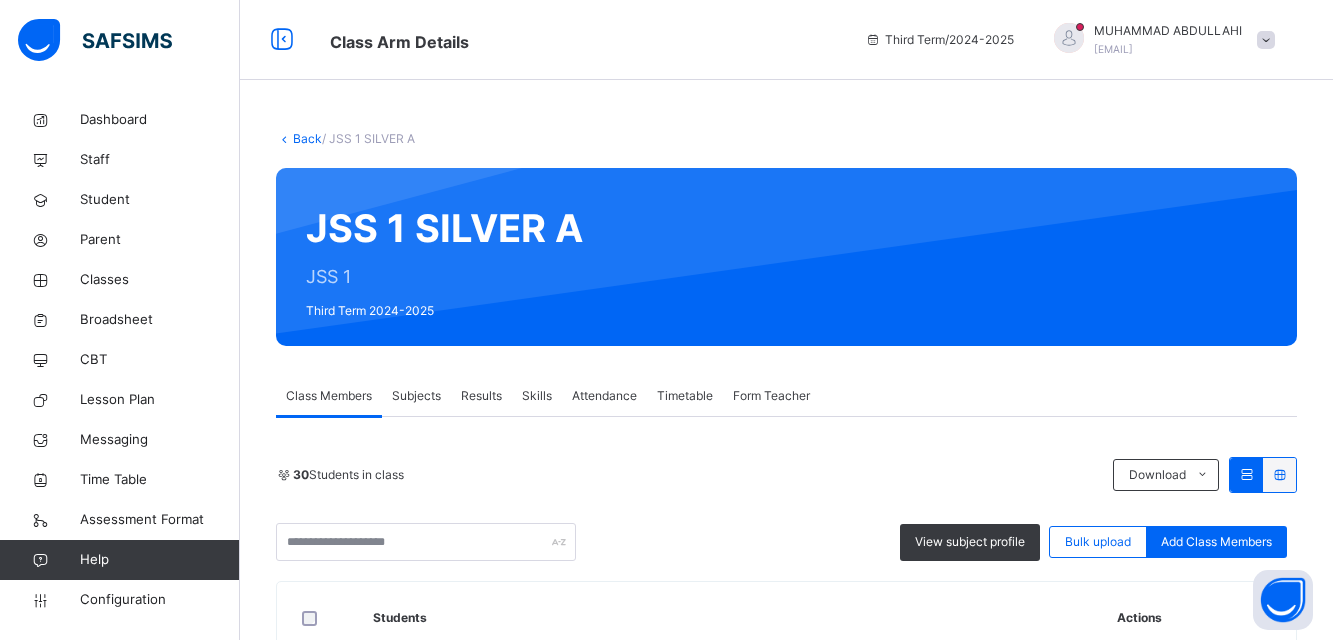 click on "Back" at bounding box center [307, 138] 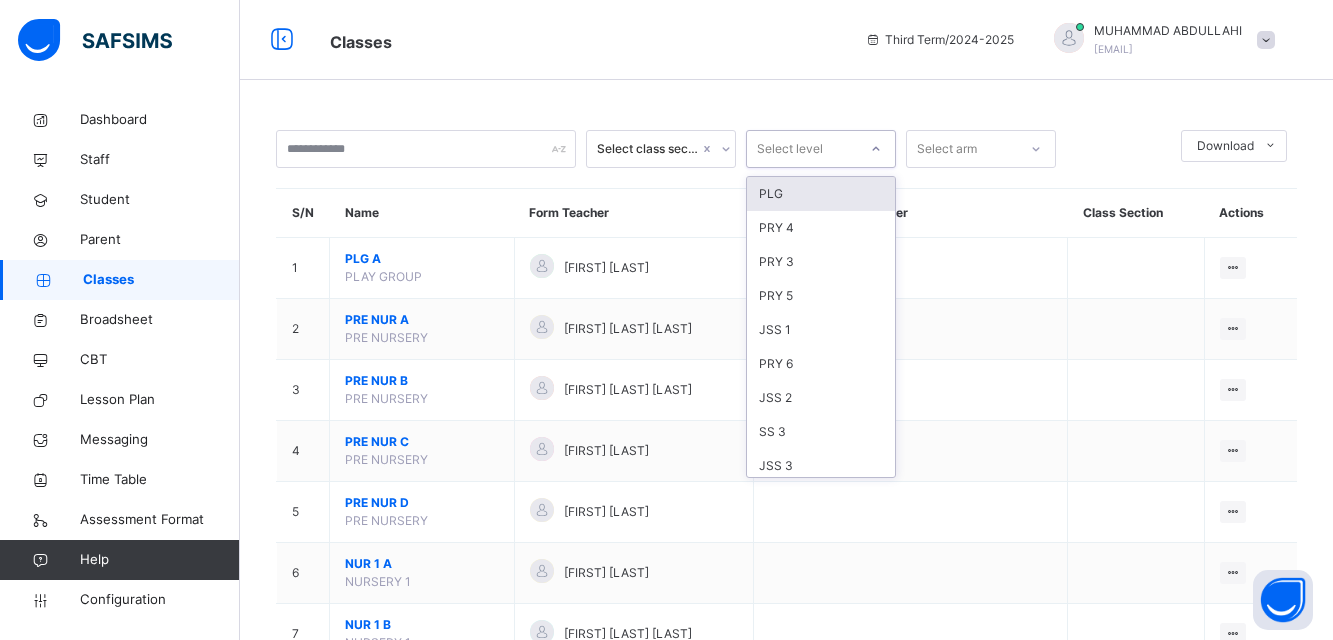 click 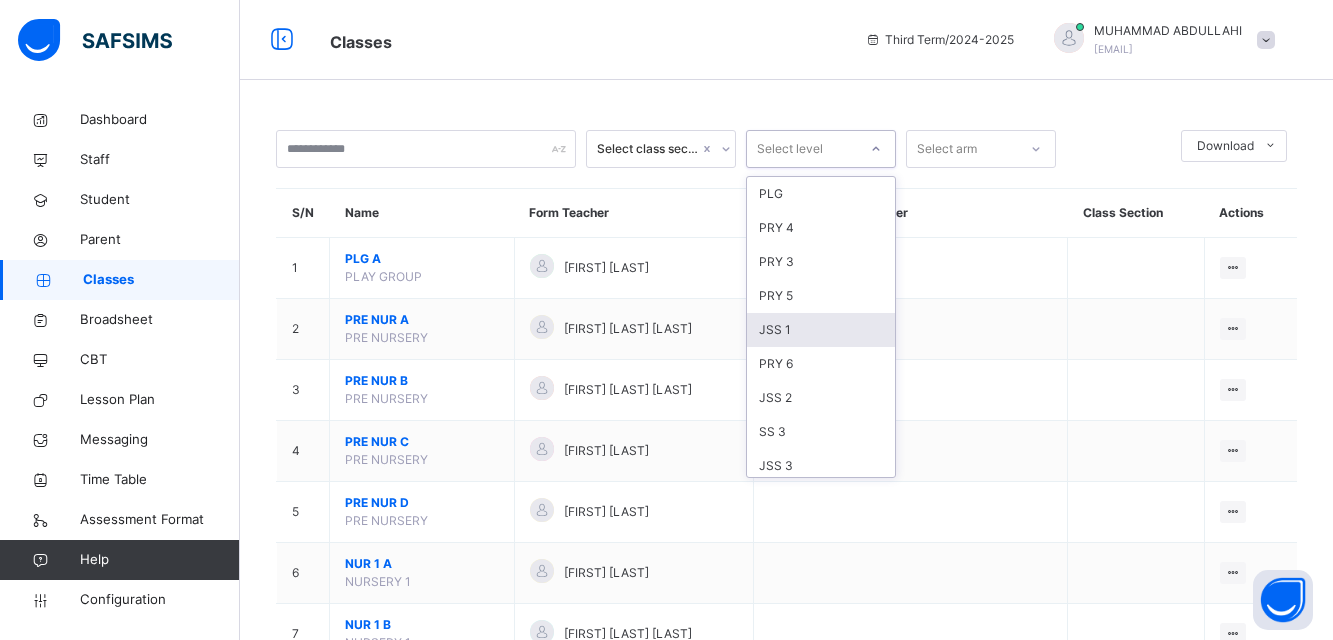 click on "JSS 1" at bounding box center (821, 330) 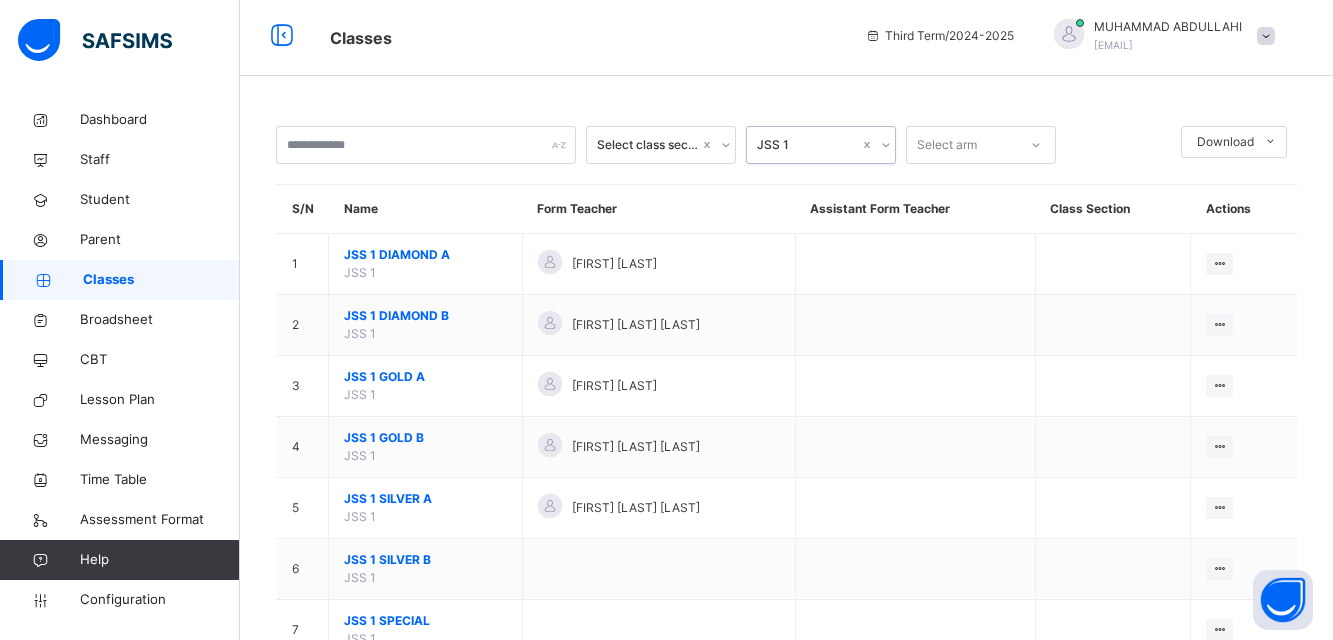 scroll, scrollTop: 0, scrollLeft: 0, axis: both 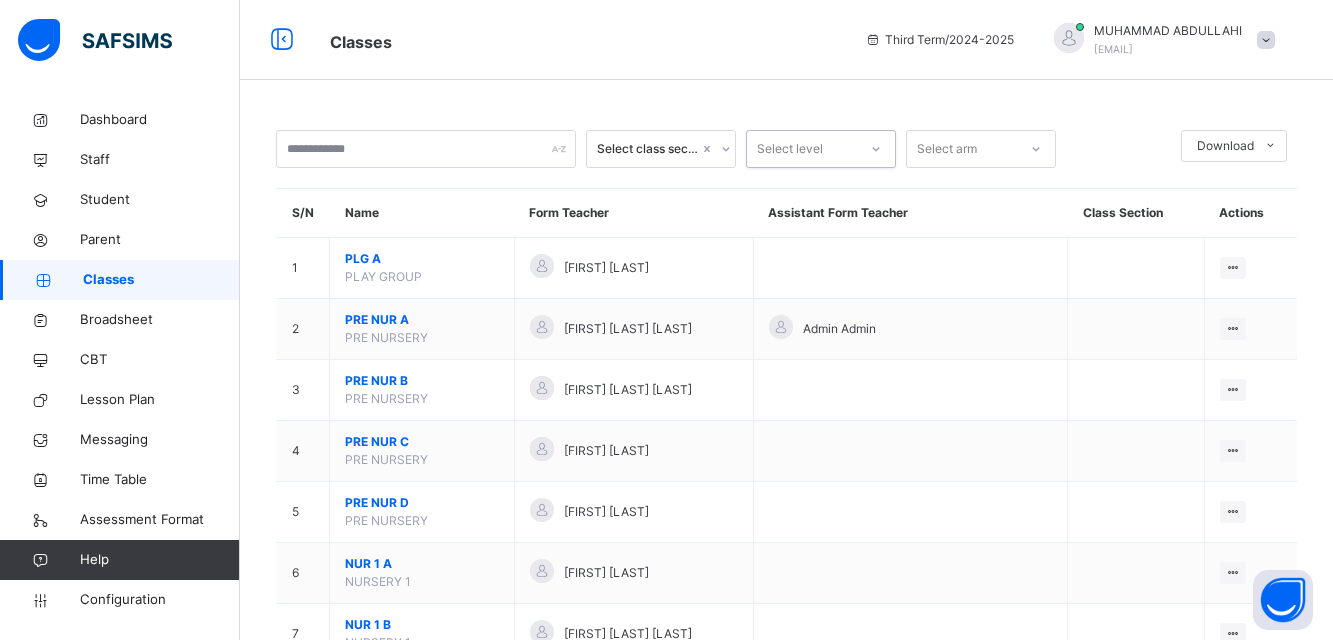 click 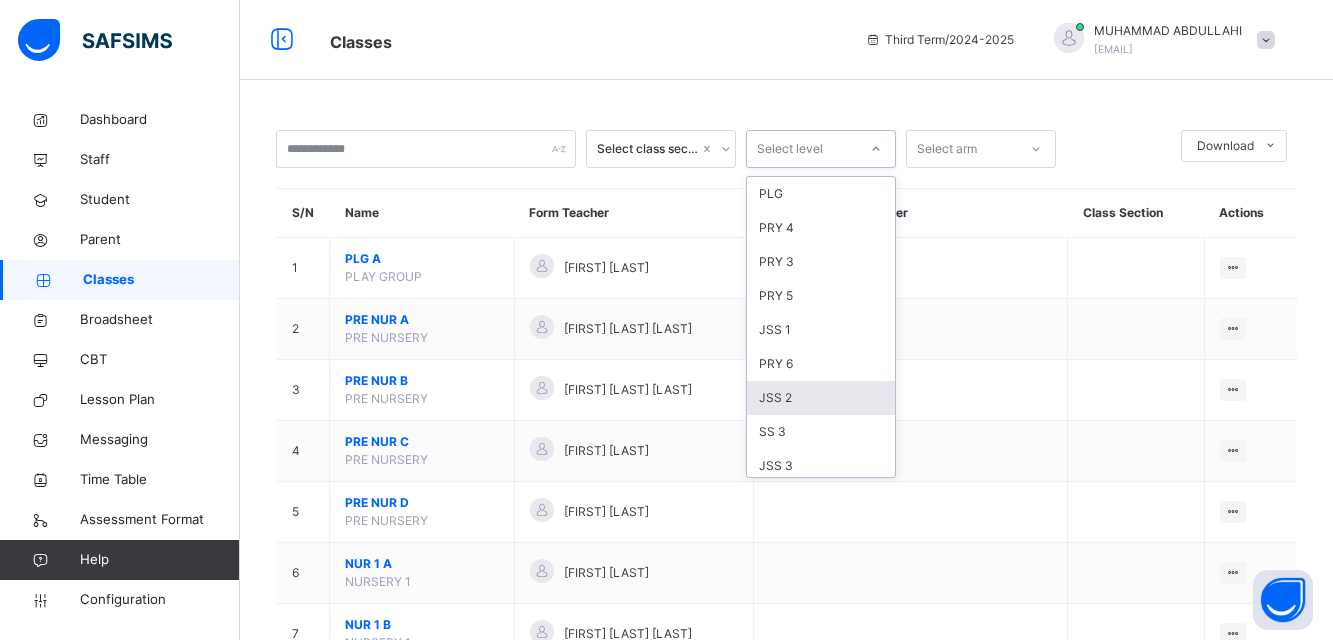 click on "JSS 2" at bounding box center (821, 398) 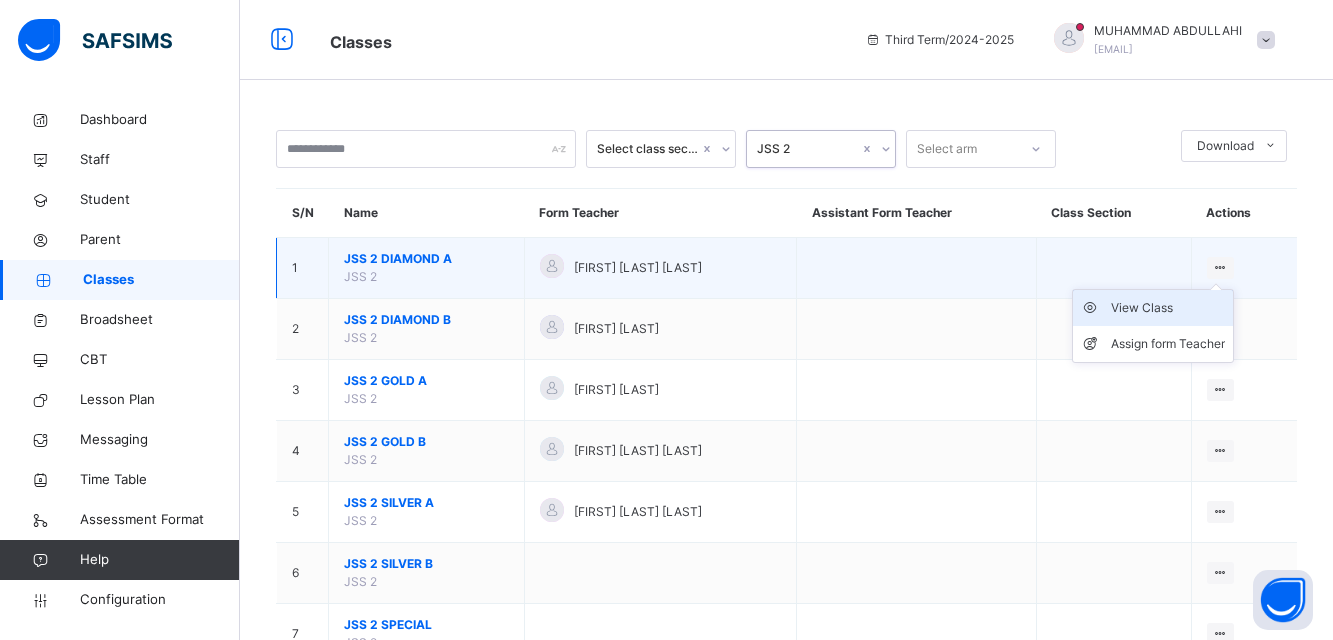 click on "View Class" at bounding box center [1168, 308] 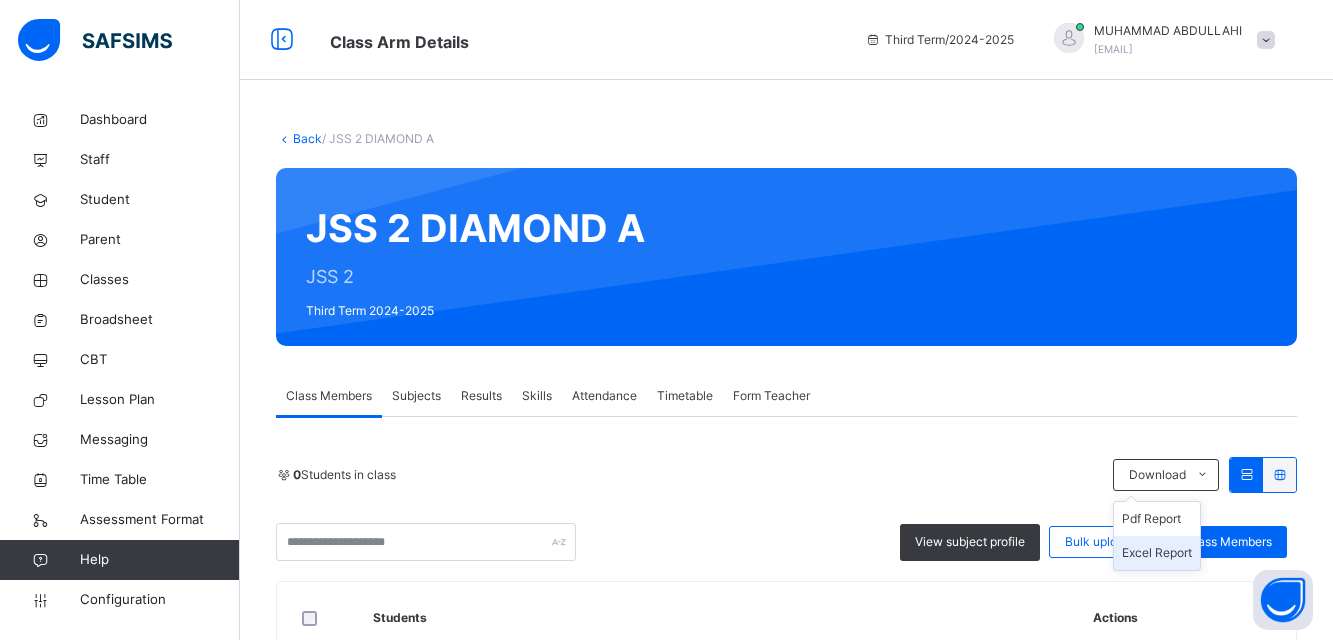 click on "Download" at bounding box center [1157, 475] 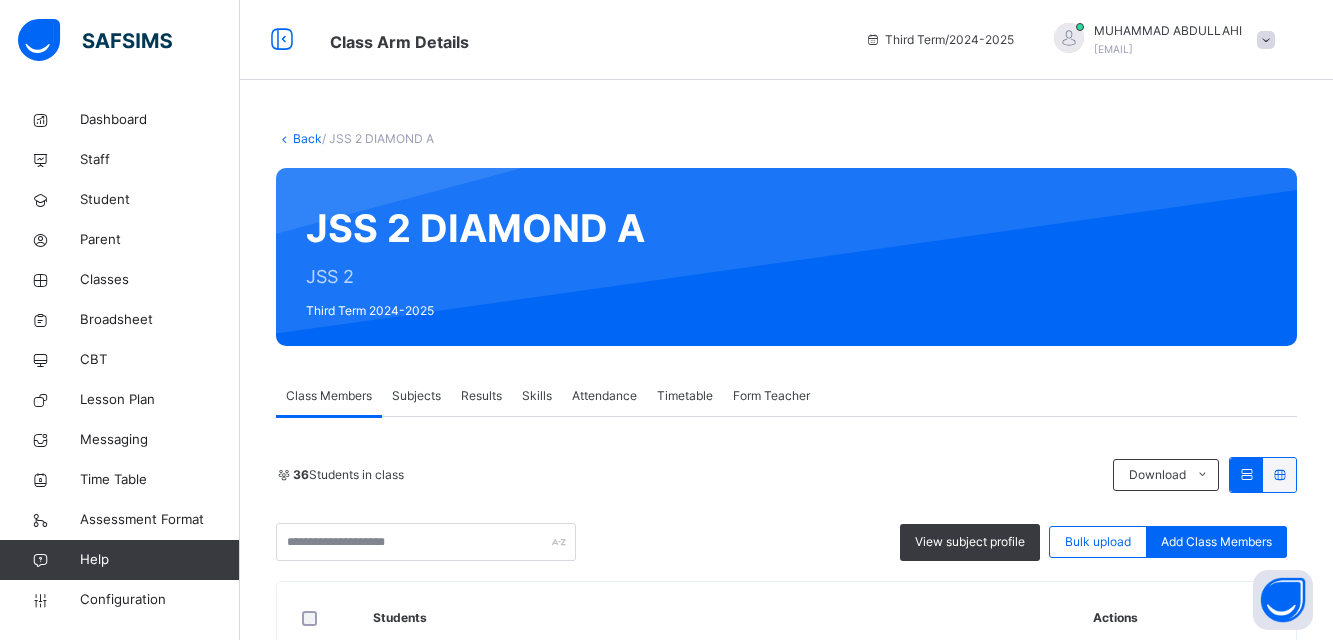 click on "Back / JSS 2 DIAMOND A JSS 2 DIAMOND A JSS 2 Third Term 2024-2025 Class Members Subjects Results Skills Attendance Timetable Form Teacher Class Members More Options 36 Students in class DownloadPdf Report Excel Report View subject profile Bulk upload Add Class Members KUNTAU SCIENCE ACADEMY Date: [DATE], [TIME] Class Members Class: JSS 2 DIAMOND A Total no. of Students: 36 Term: Third Term Session: 2024-2025 S/NO Admission No. Last Name First Name Other Name 1 [ADMISSION_NUMBER] [LAST] [FIRST] [LAST] 2 [ADMISSION_NUMBER] [LAST] [LAST] 3 [ADMISSION_NUMBER] [FIRST] [LAST] [LAST] 4 [ADMISSION_NUMBER] [LAST] [FIRST] [LAST] 5 [ADMISSION_NUMBER] [FIRST] [FIRST] [LAST] 6 [ADMISSION_NUMBER] [FIRST] [LAST] [LAST] 7 [ADMISSION_NUMBER] [FIRST] [LAST] [LAST] 8 [ADMISSION_NUMBER] [FIRST] [LAST] 9 [ADMISSION_NUMBER] [FIRST] [LAST] [LAST] 10 [ADMISSION_NUMBER] [FIRST] [LAST] 11 [ADMISSION_NUMBER] [FIRST] [LAST] [LAST] 12 [ADMISSION_NUMBER] [FIRST] [LAST] [LAST] 13 [ADMISSION_NUMBER] [FIRST] [LAST] [LAST] 14 [ADMISSION_NUMBER] [FIRST] [LAST] 15 [LAST]" at bounding box center (786, 1638) 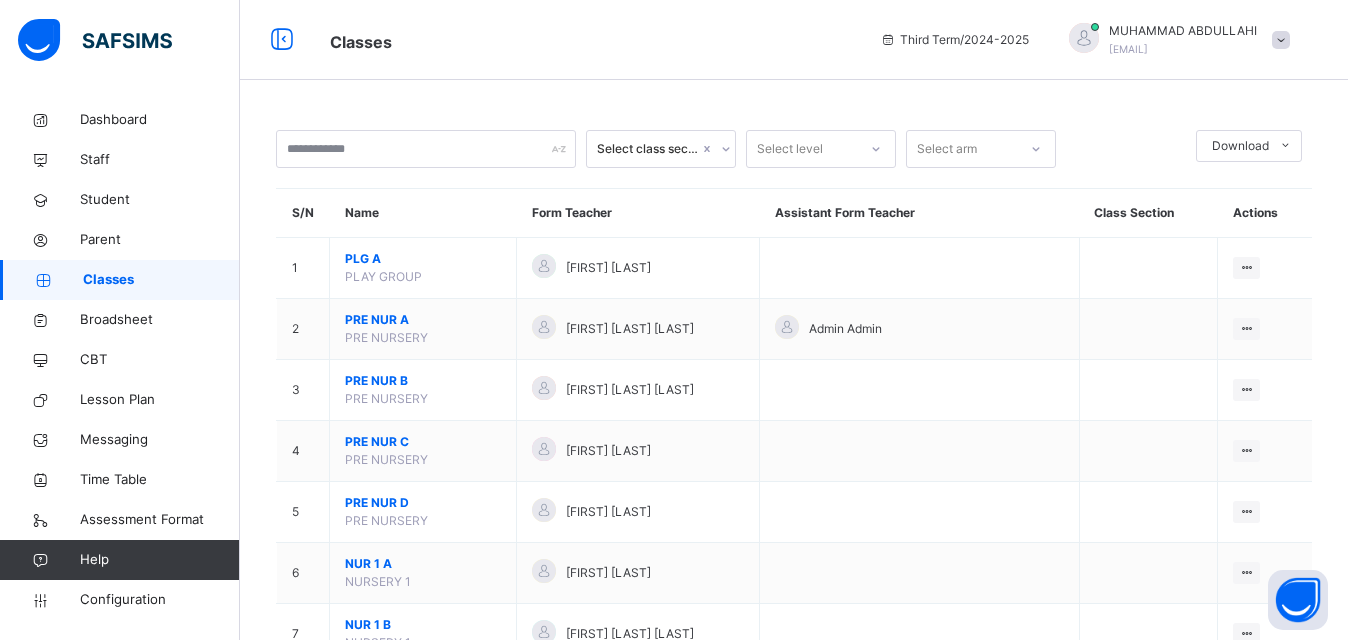 click on "Select level" at bounding box center (802, 149) 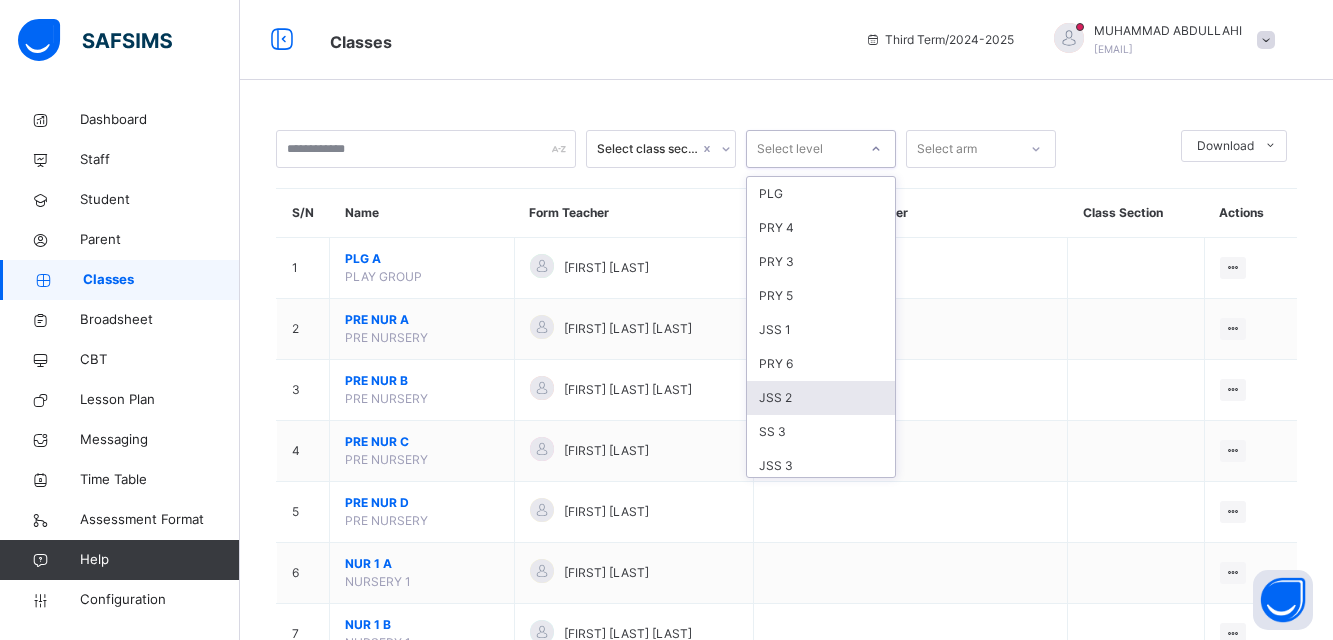 click on "JSS 2" at bounding box center [821, 398] 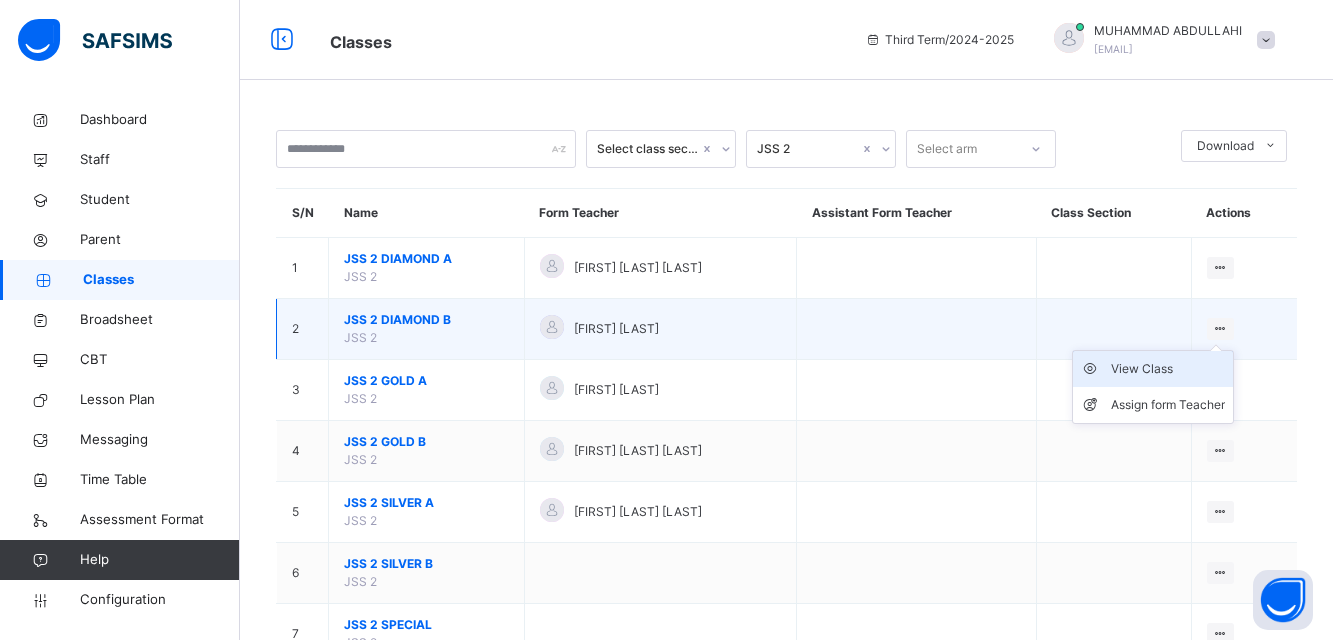 click on "View Class" at bounding box center (1168, 369) 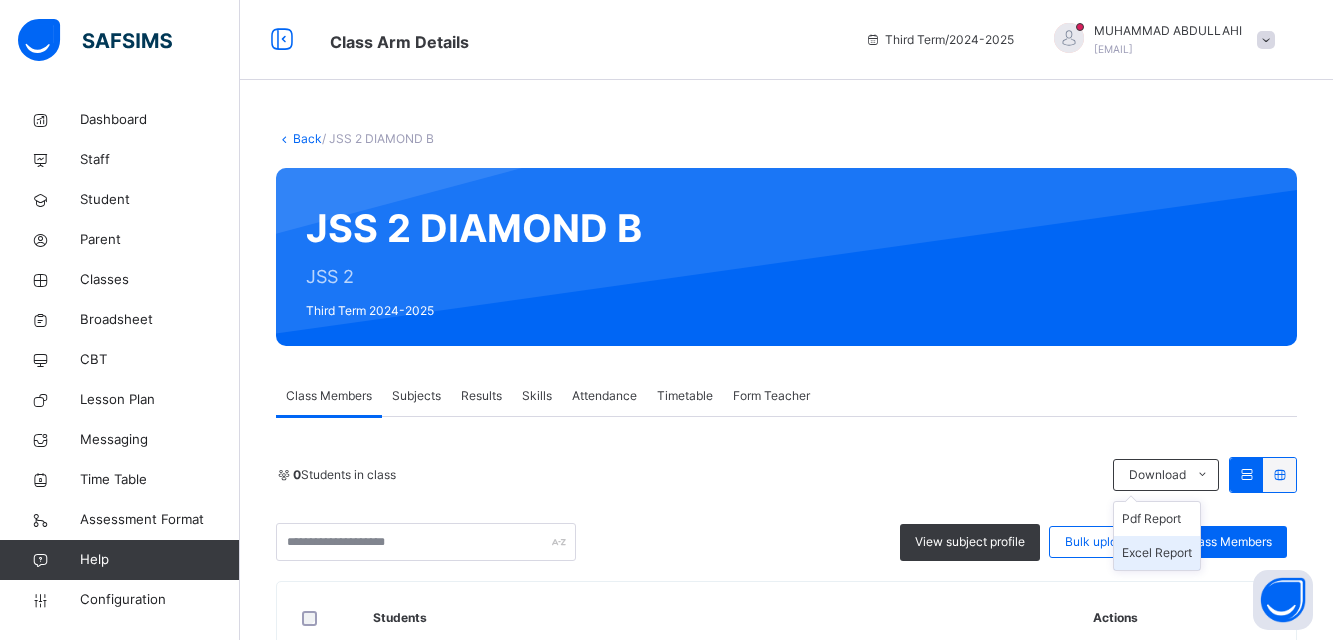 click on "Excel Report" at bounding box center (1157, 553) 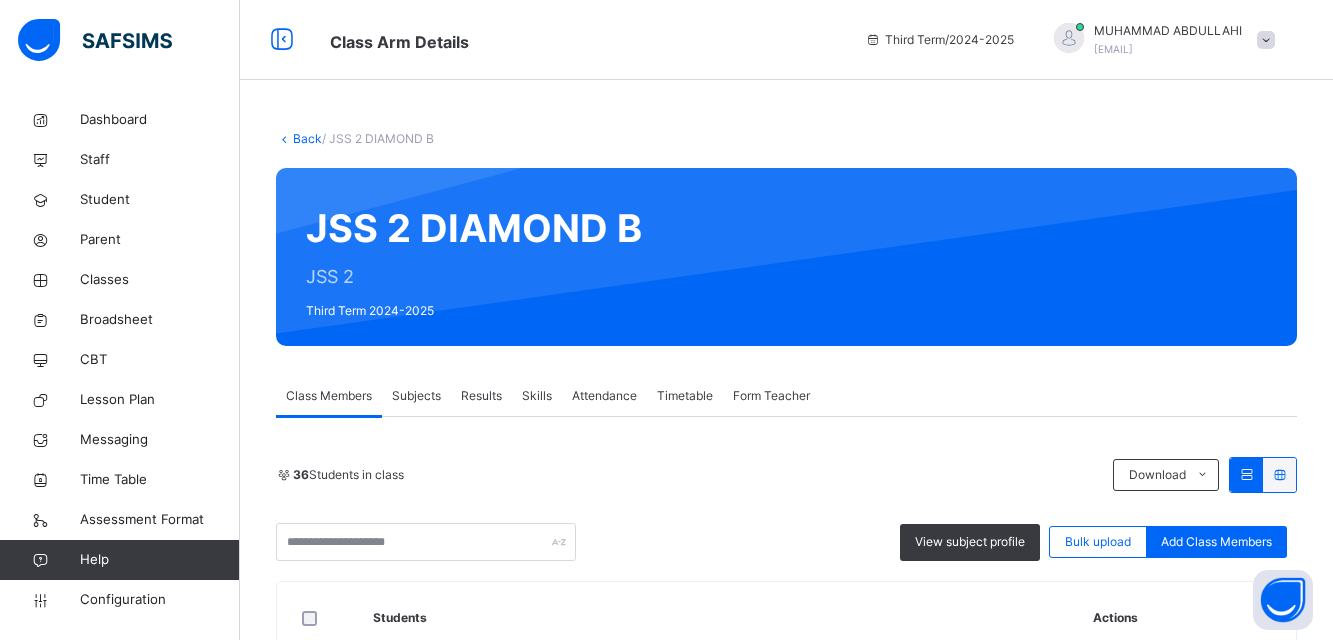 click on "Back" at bounding box center [307, 138] 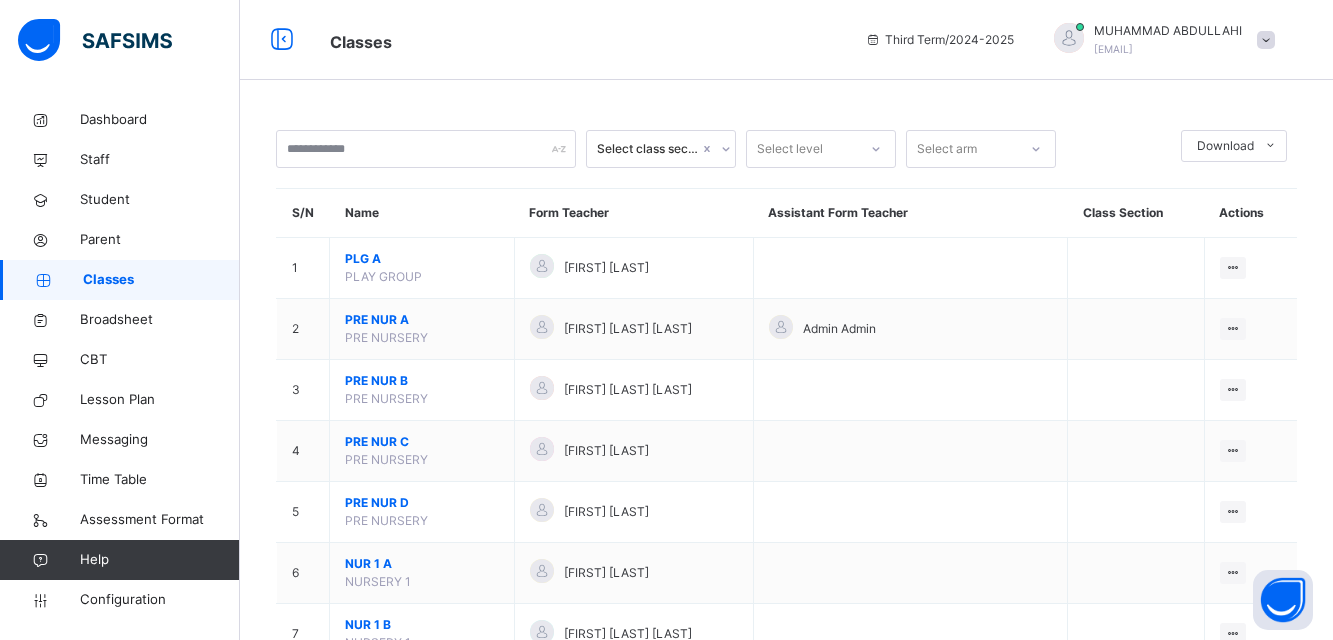 click on "Select level" at bounding box center (790, 149) 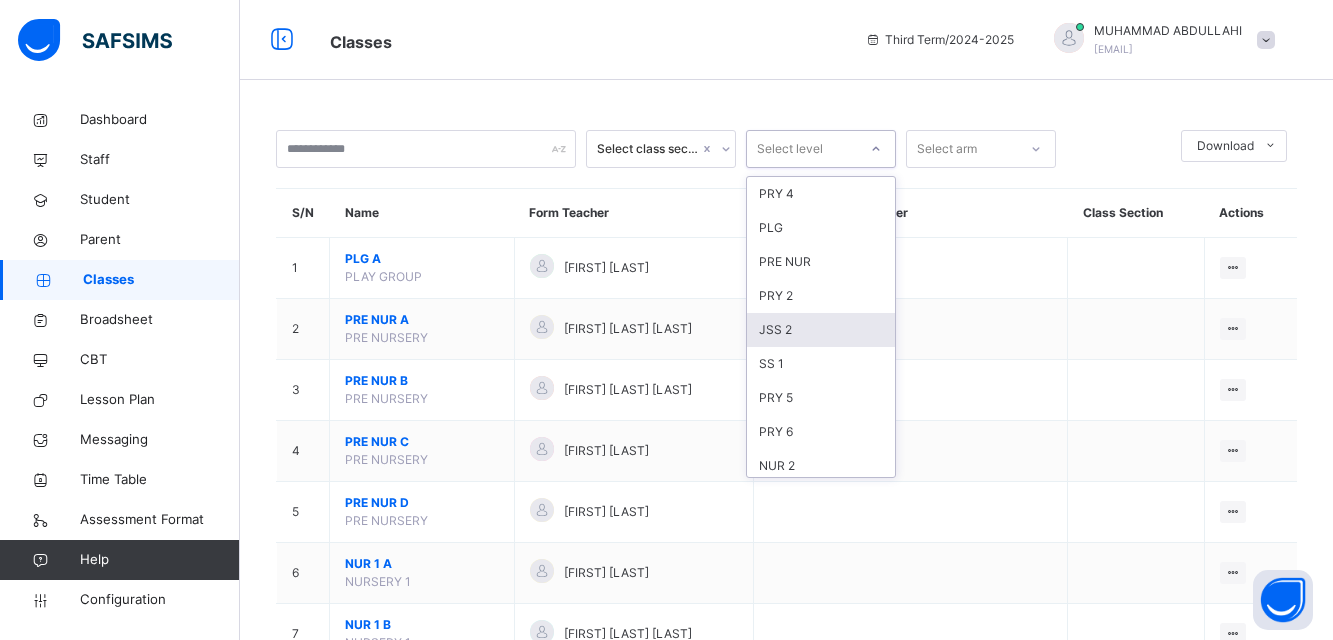 click on "JSS 2" at bounding box center (821, 330) 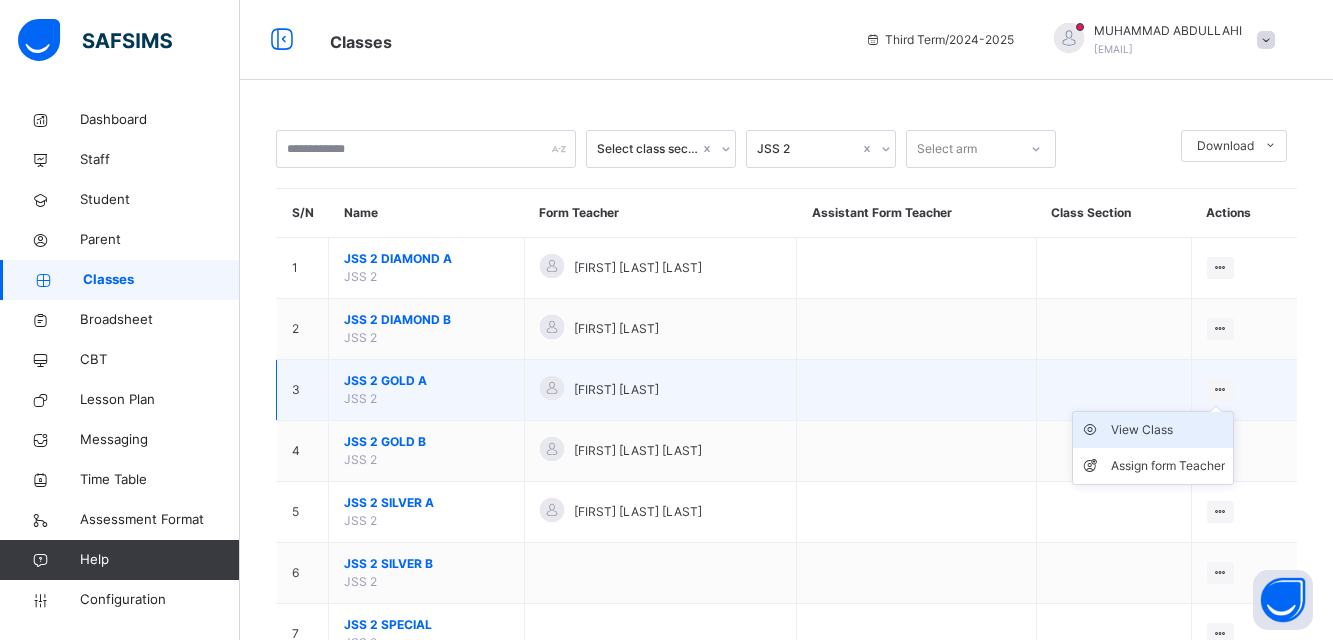 click on "View Class" at bounding box center [1168, 430] 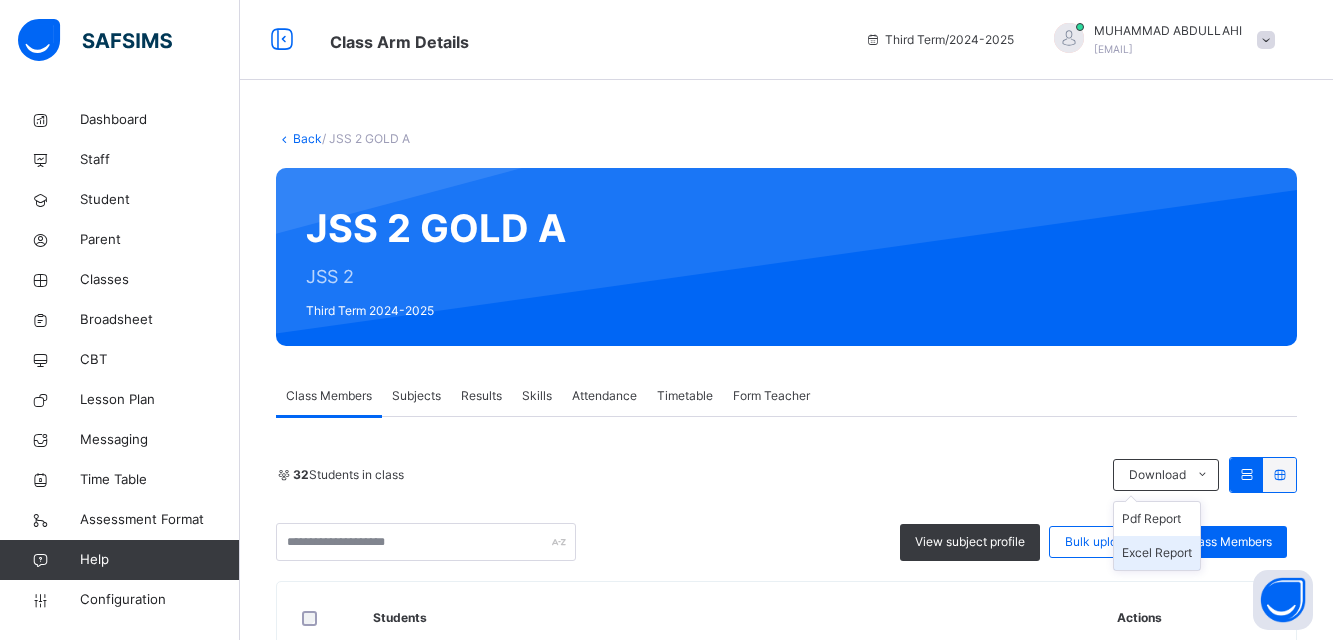 click on "Excel Report" at bounding box center (1157, 553) 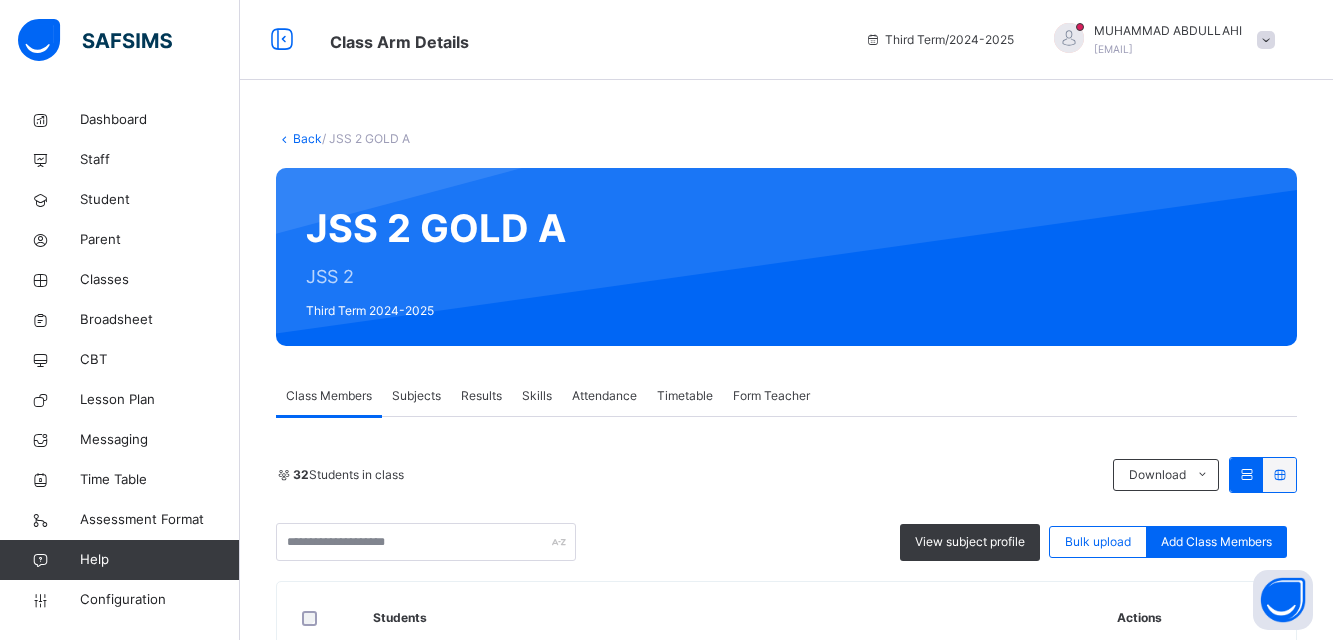 click on "Back" at bounding box center (307, 138) 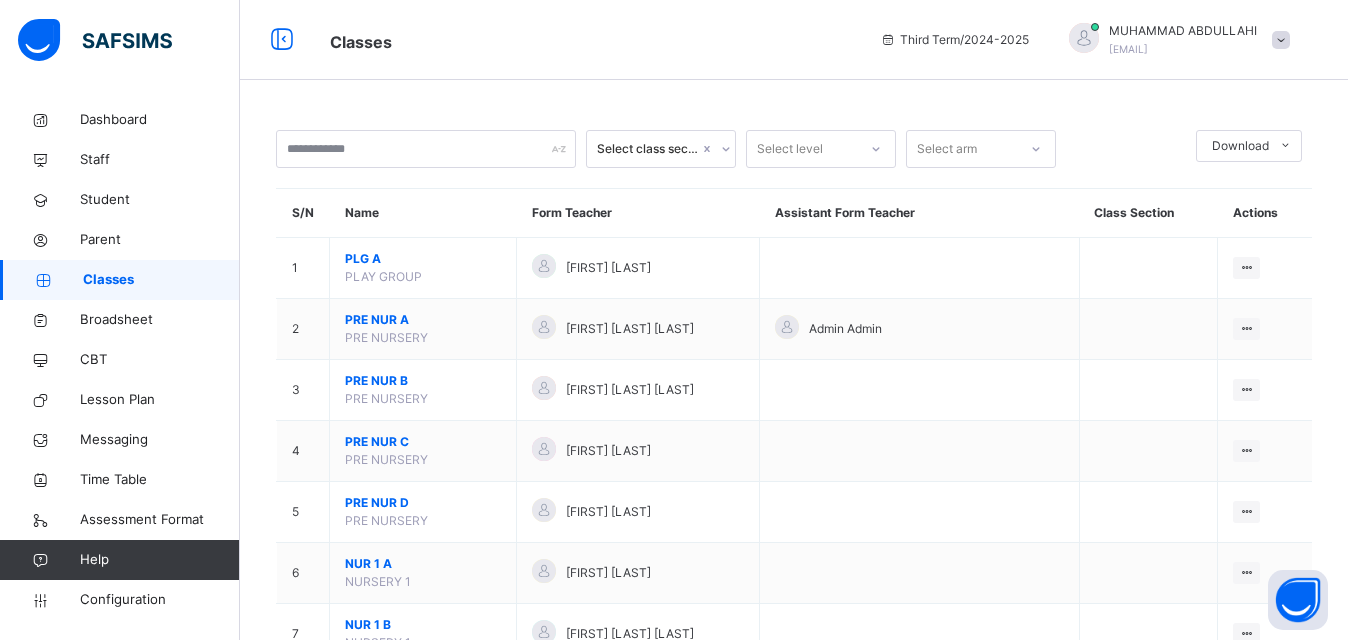 click on "Select level" at bounding box center [802, 149] 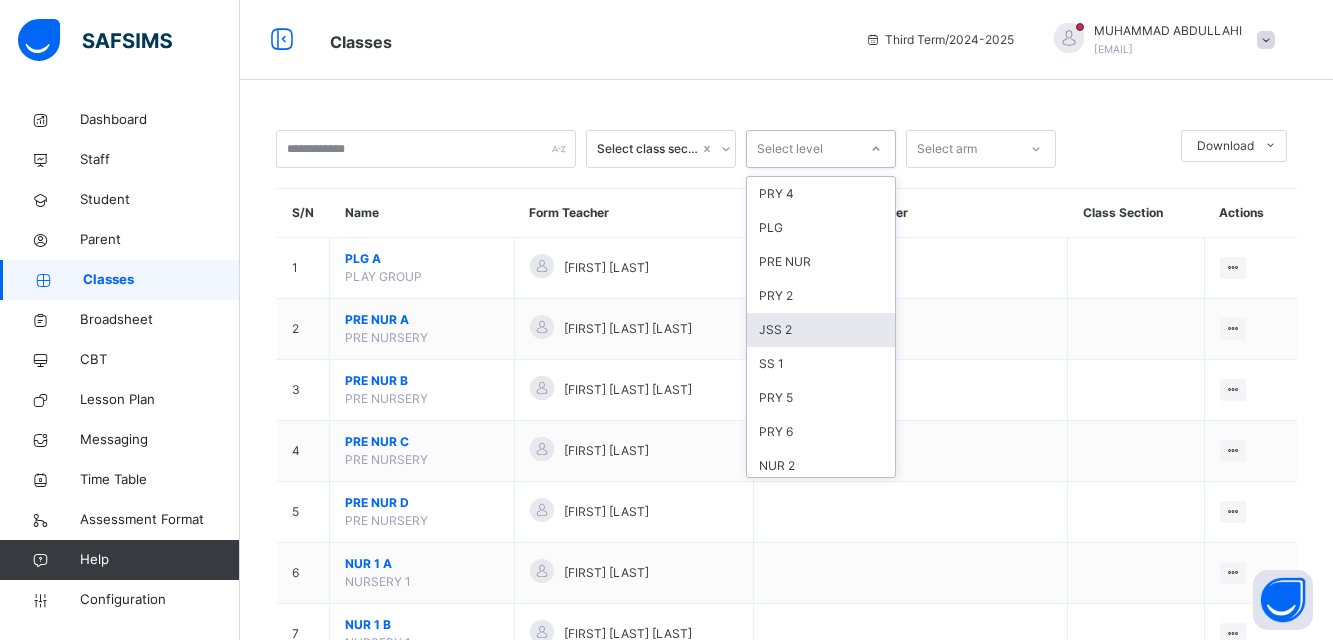 click on "JSS 2" at bounding box center (821, 330) 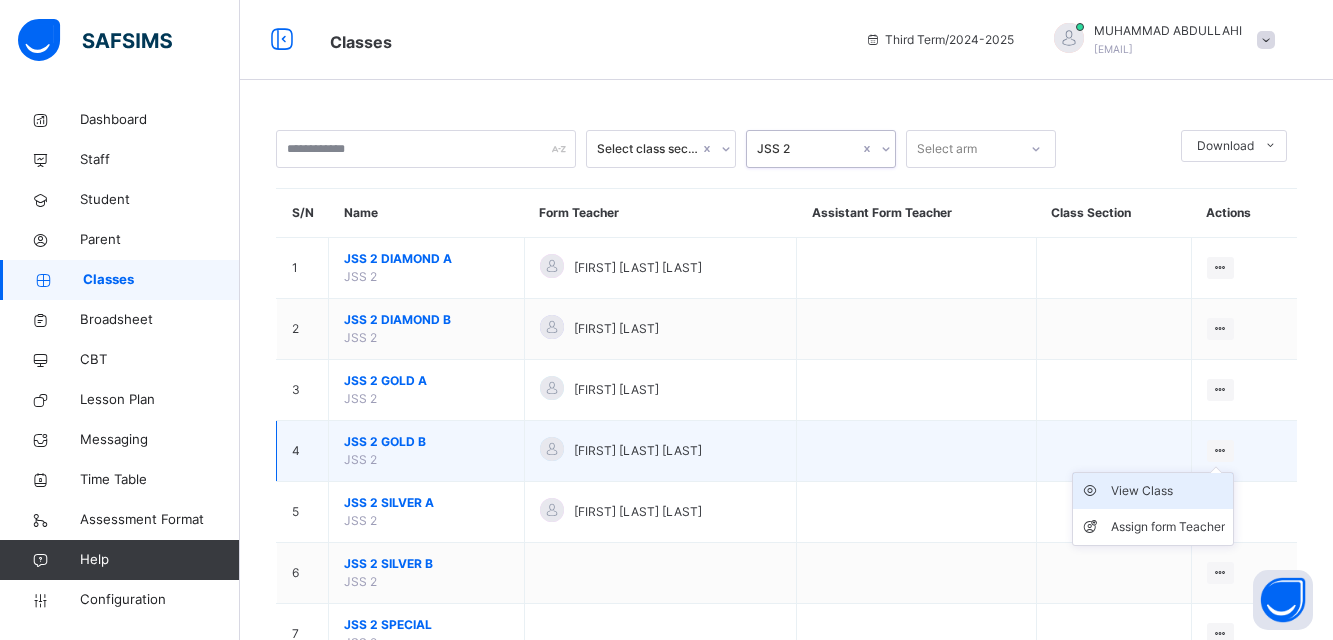 click on "View Class" at bounding box center [1168, 491] 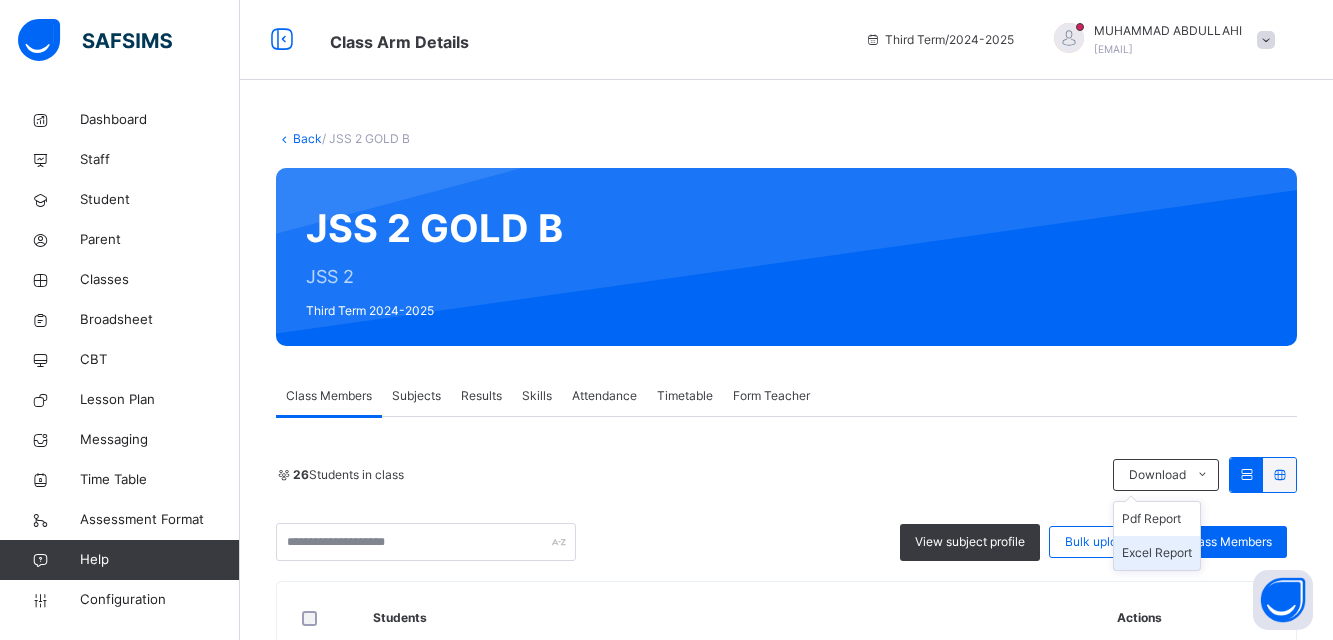 click on "Excel Report" at bounding box center (1157, 553) 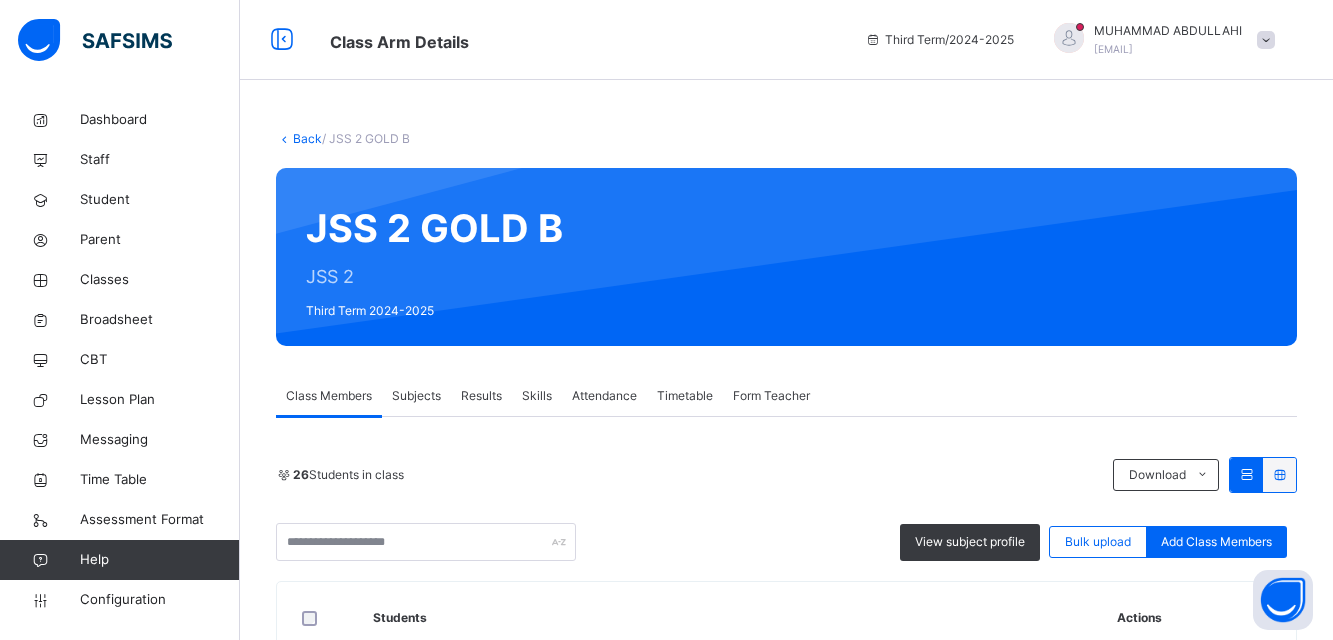 click on "Back" at bounding box center [307, 138] 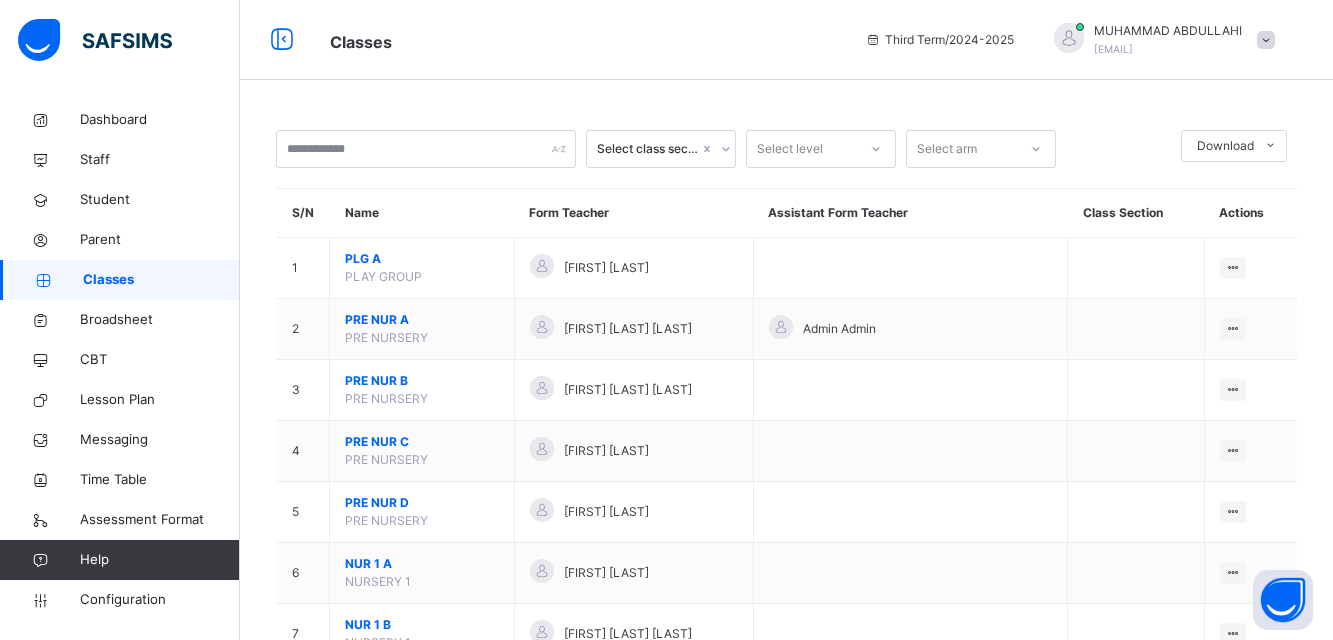 click on "Select level" at bounding box center [802, 149] 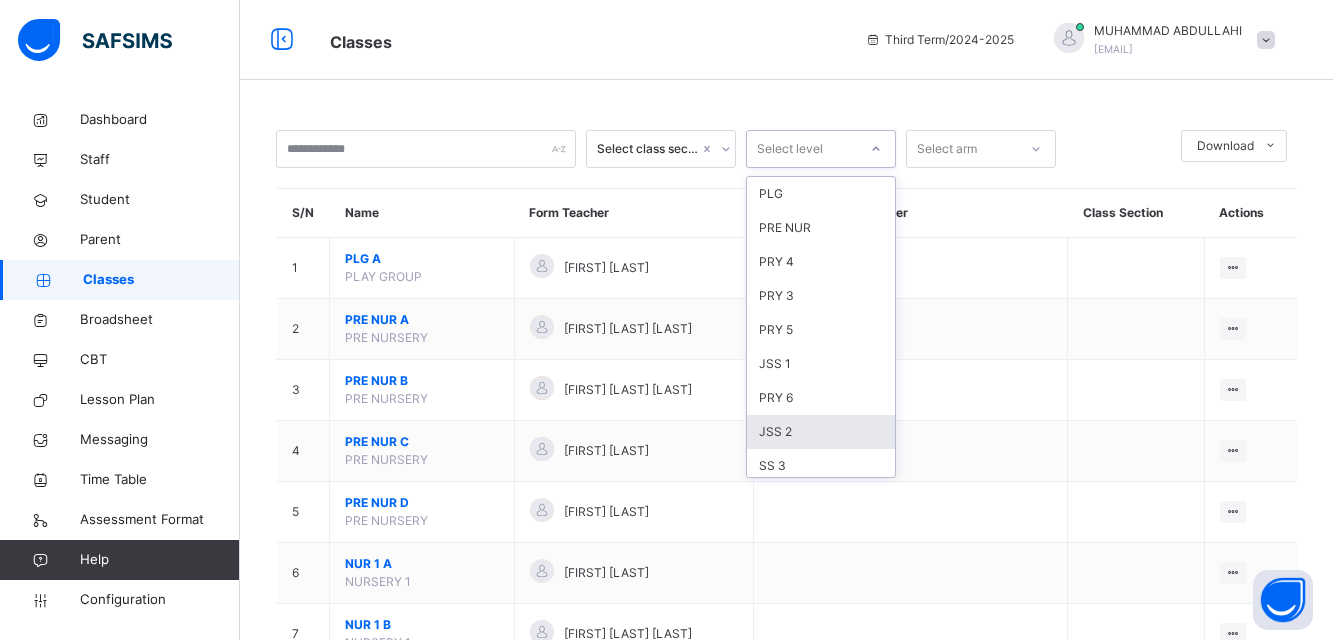 click on "JSS 2" at bounding box center (821, 432) 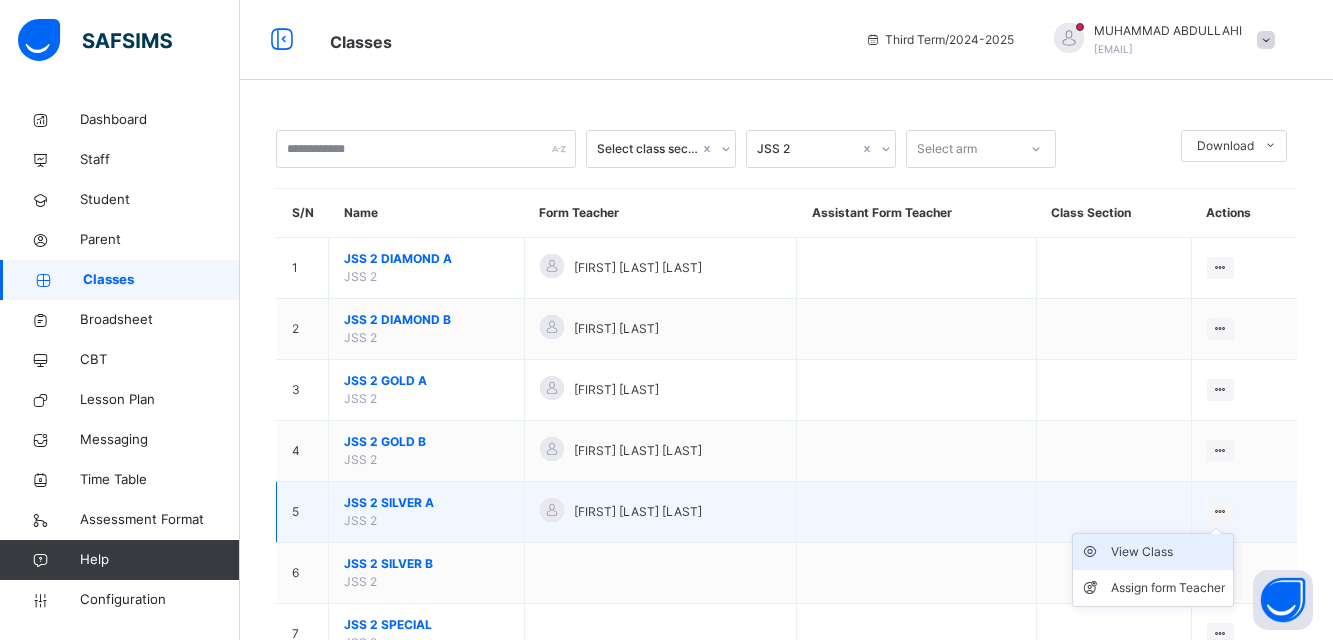 click on "View Class" at bounding box center [1168, 552] 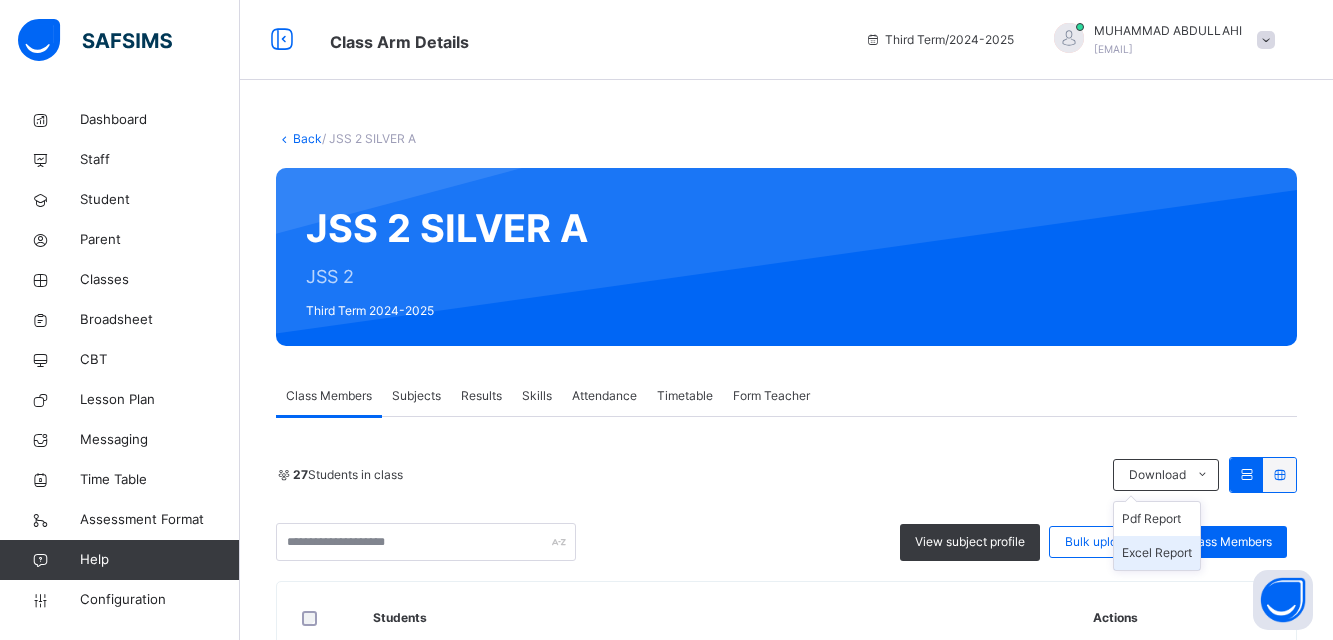 click on "Excel Report" at bounding box center [1157, 553] 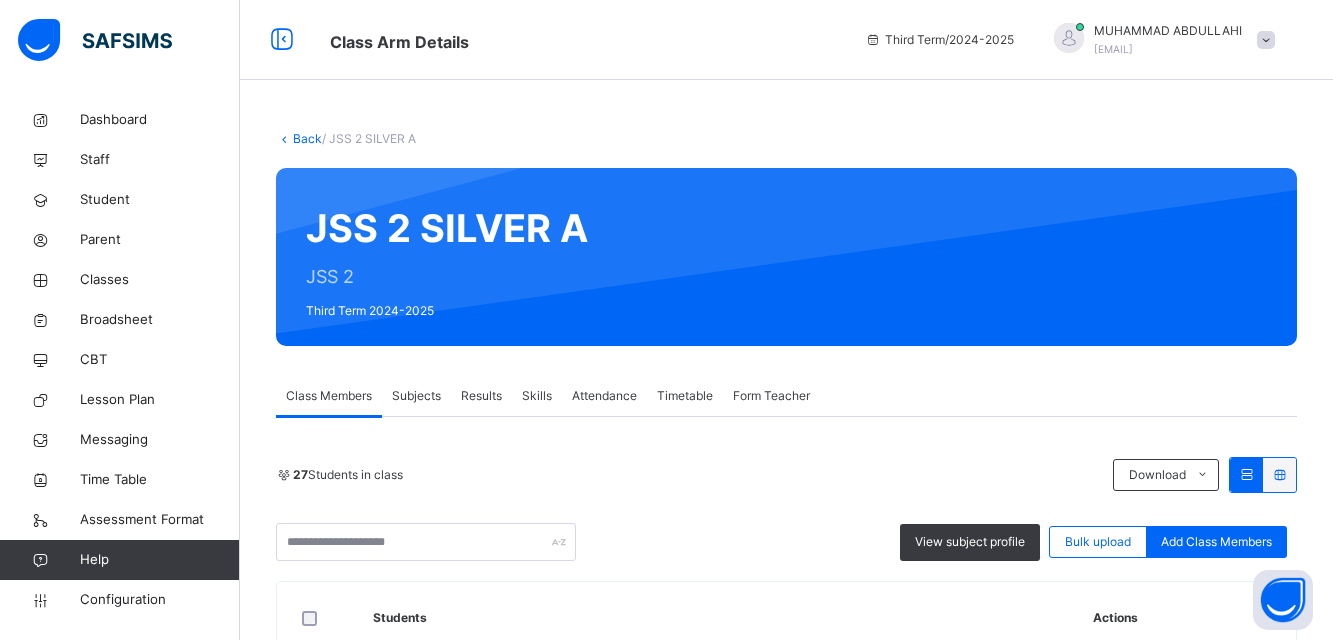 click on "Back" at bounding box center (307, 138) 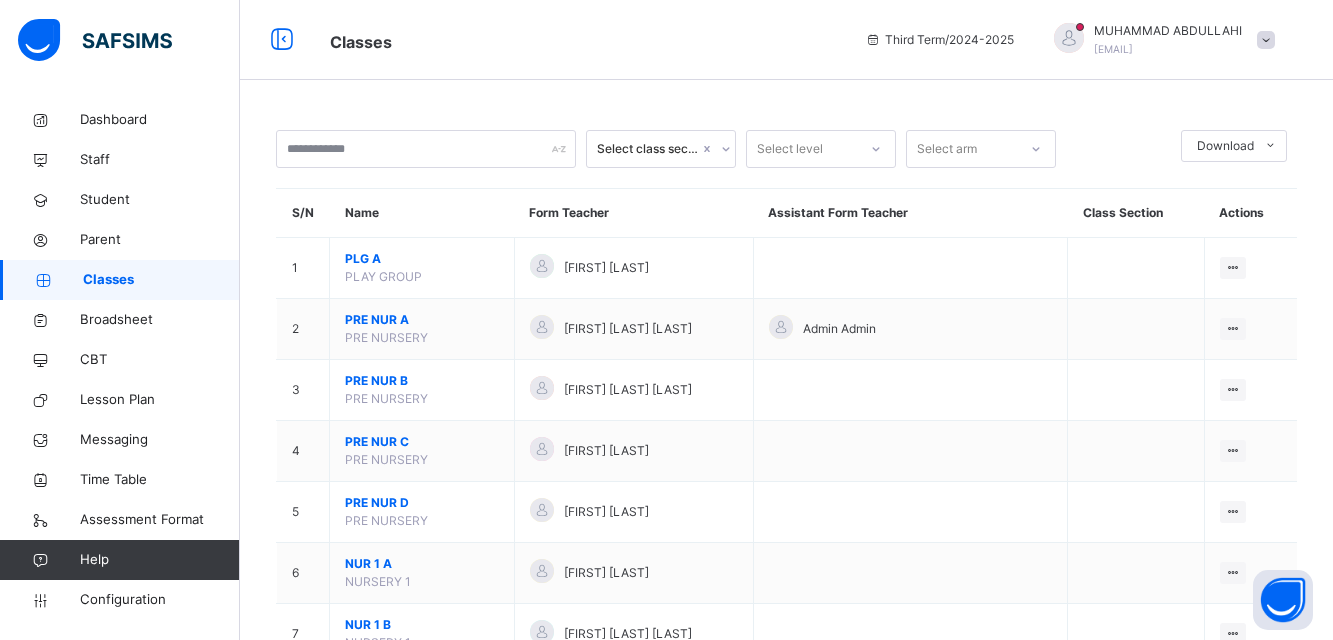 click on "Select level" at bounding box center [802, 149] 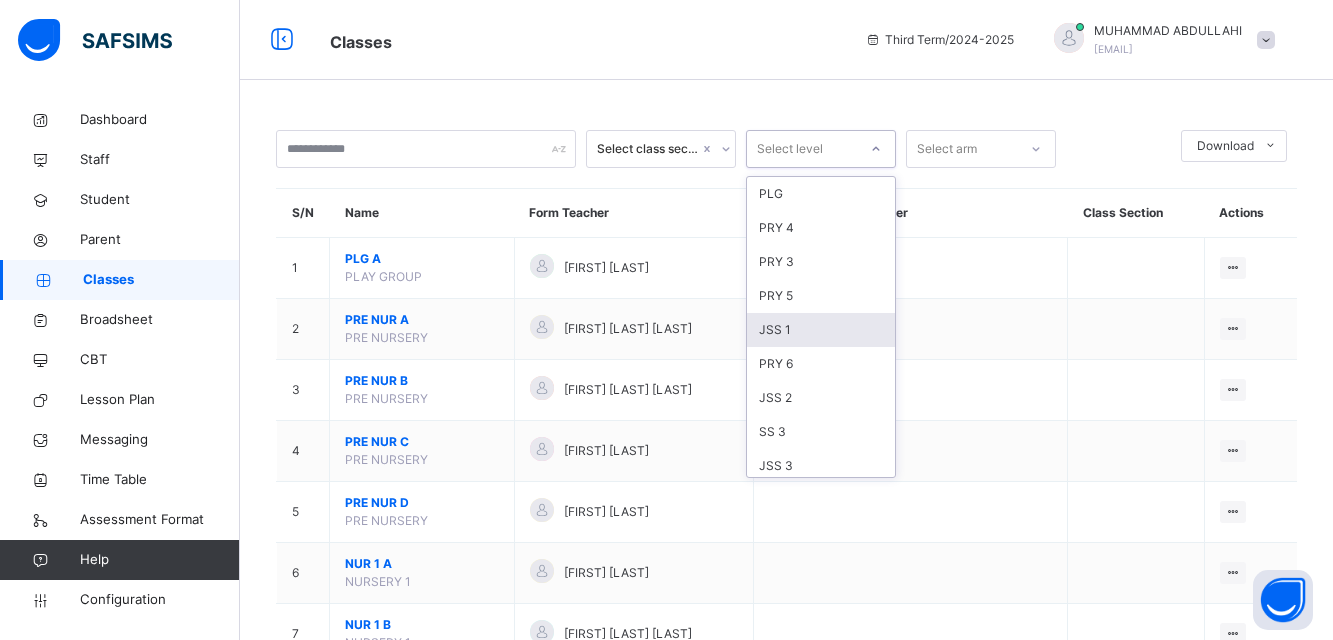 scroll, scrollTop: 244, scrollLeft: 0, axis: vertical 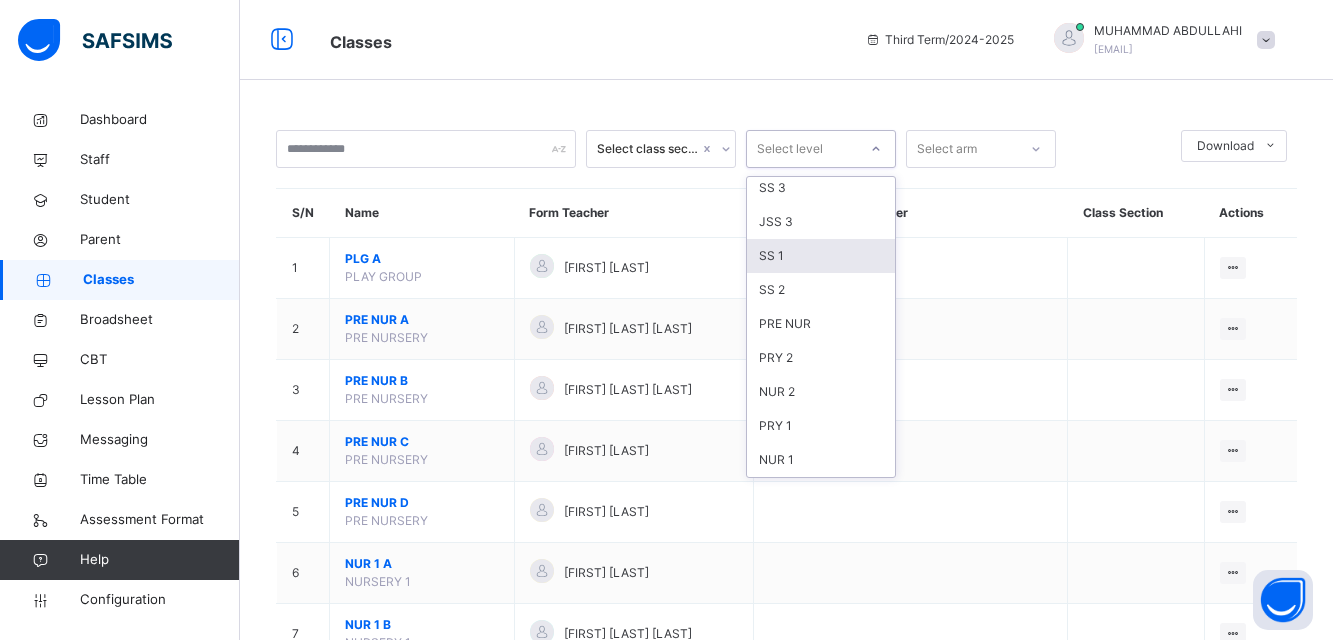 click on "SS 1" at bounding box center [821, 256] 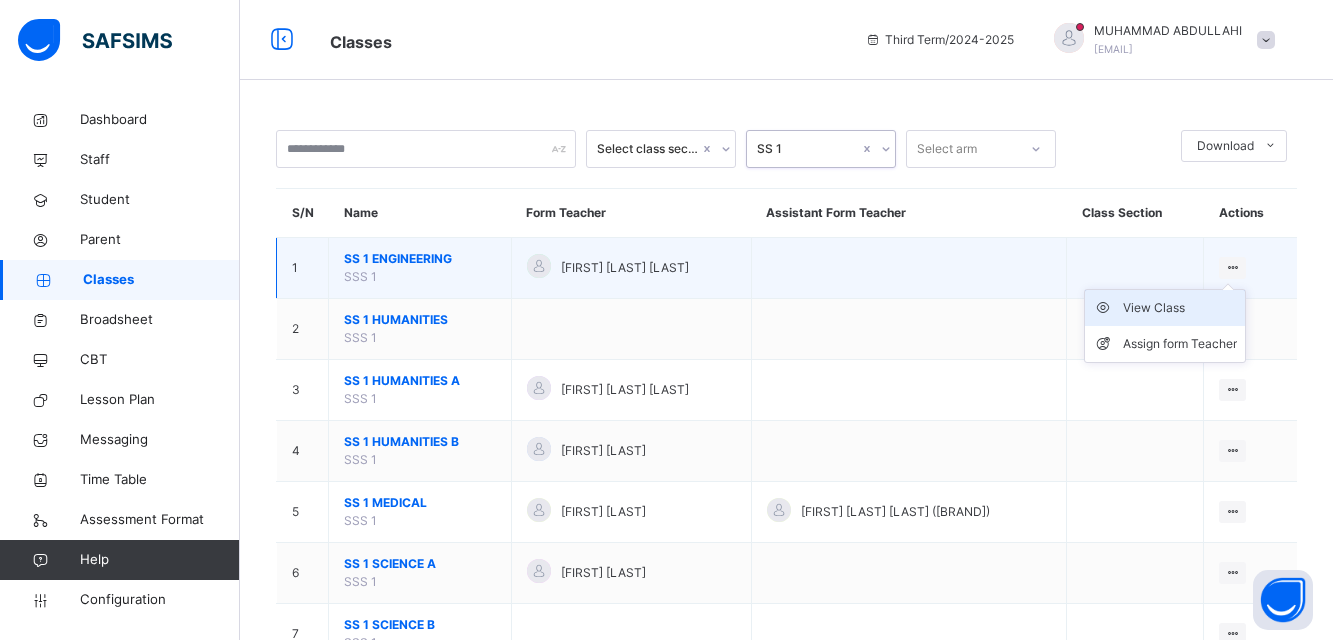 click on "View Class" at bounding box center [1180, 308] 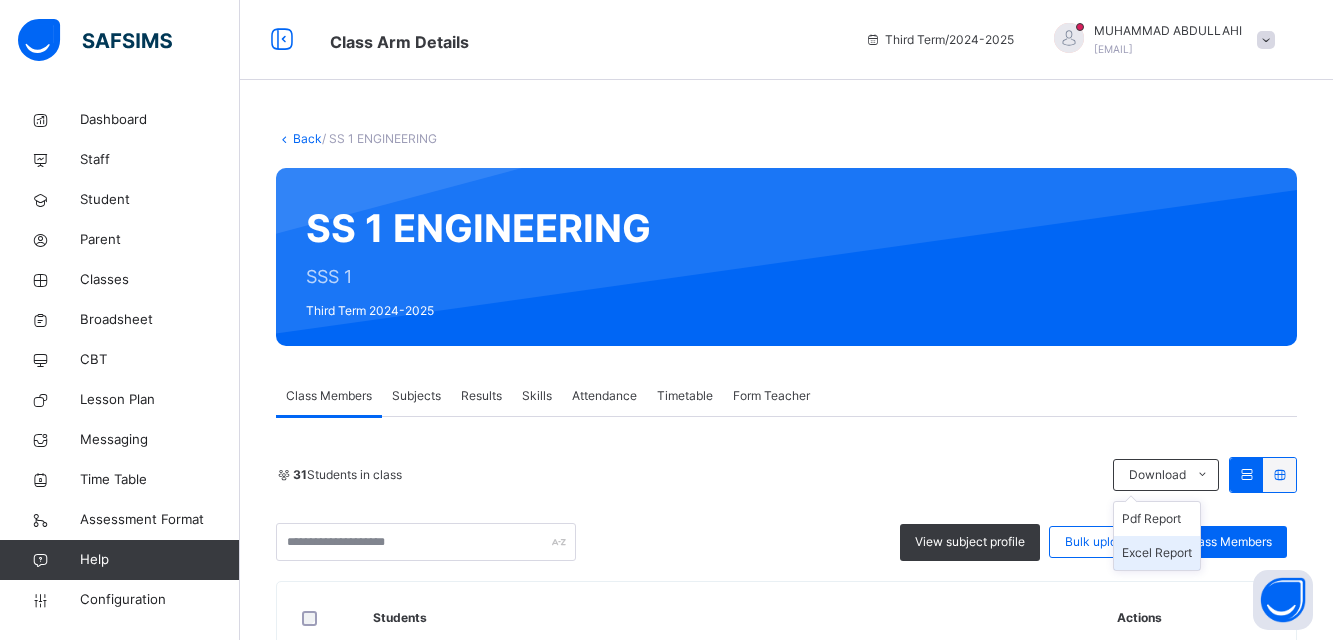 click on "Excel Report" at bounding box center [1157, 553] 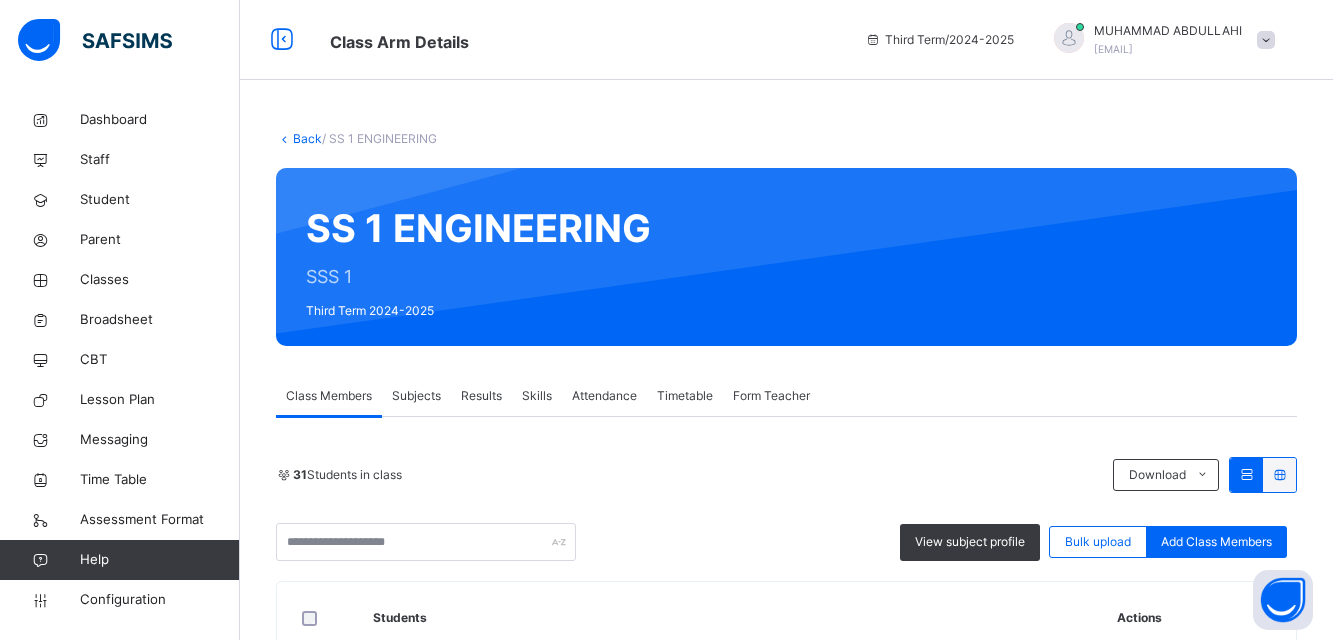 click on "Class Members Subjects Results Skills Attendance Timetable Form Teacher" at bounding box center (786, 396) 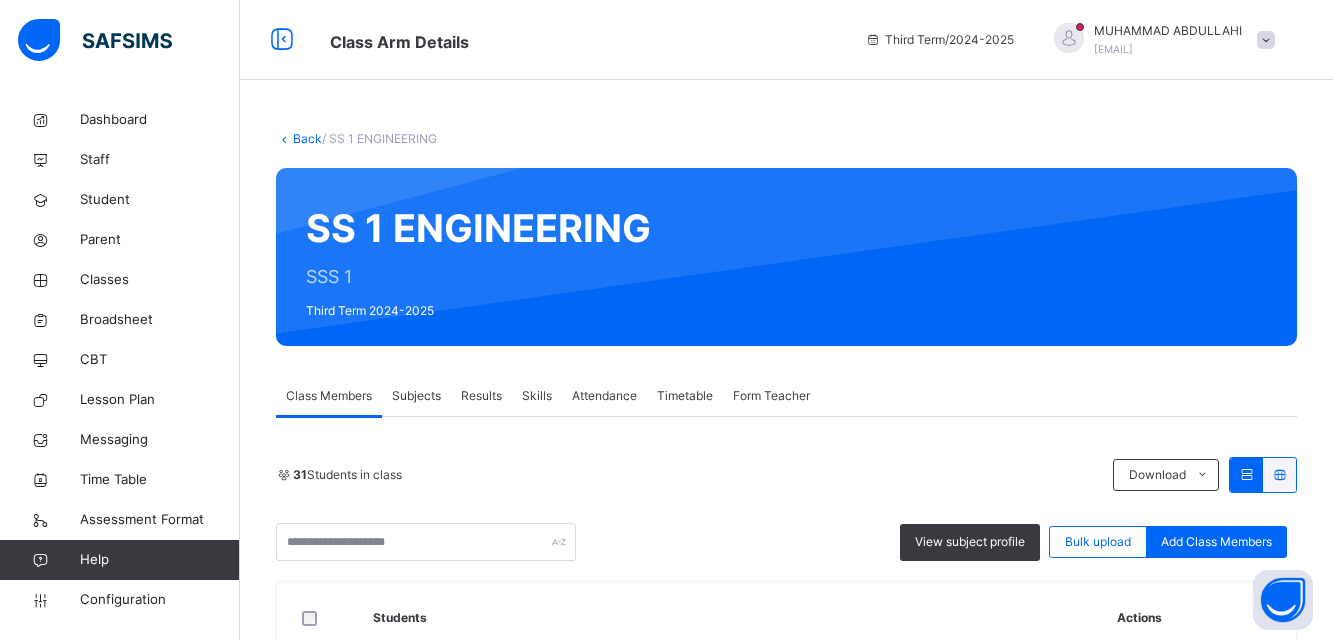click on "Back" at bounding box center (307, 138) 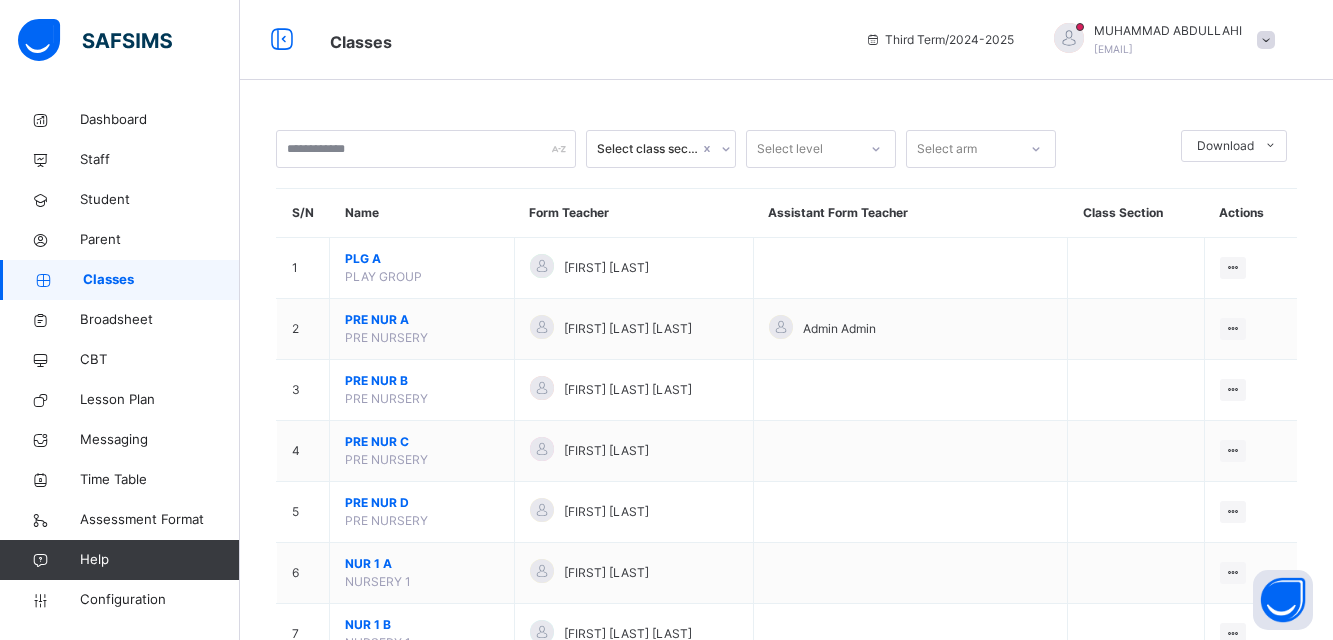 click on "Select level" at bounding box center [802, 149] 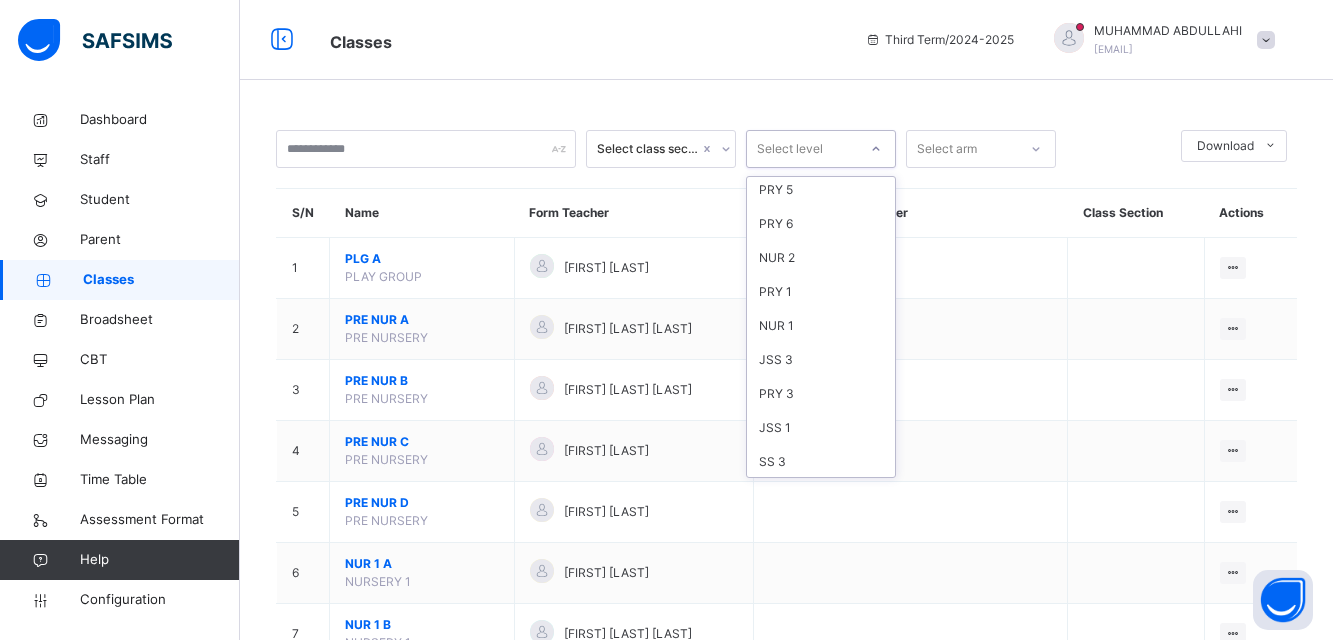 scroll, scrollTop: 244, scrollLeft: 0, axis: vertical 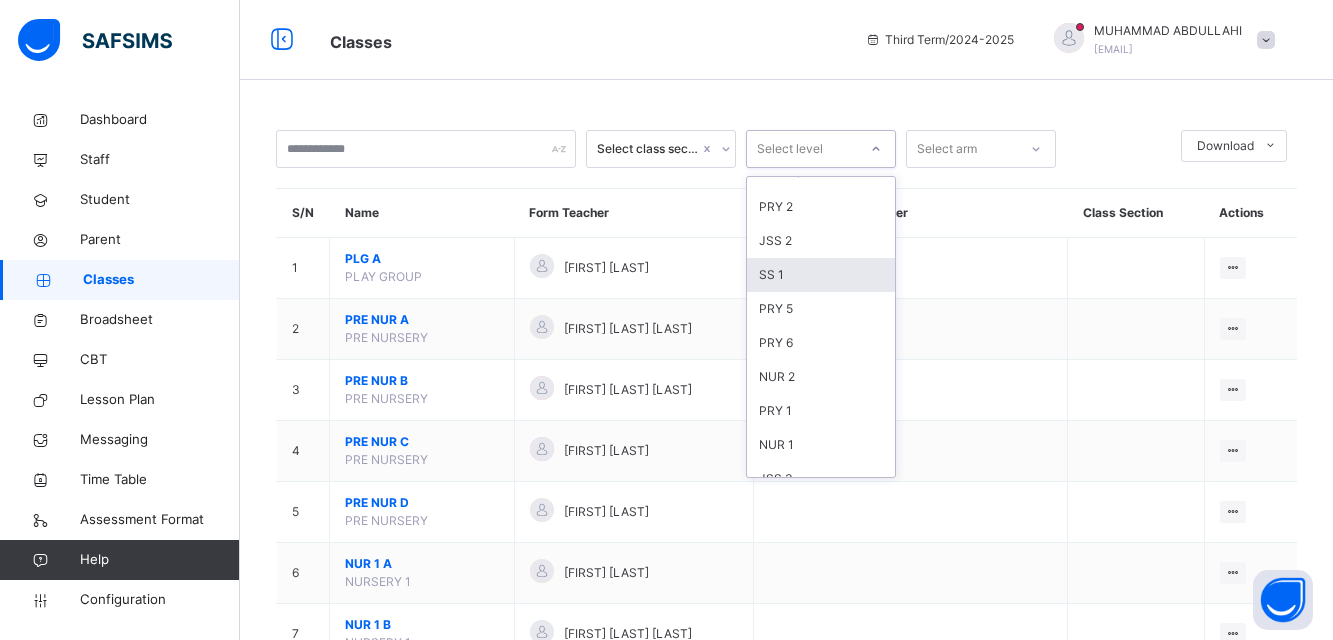 click on "SS 1" at bounding box center [821, 275] 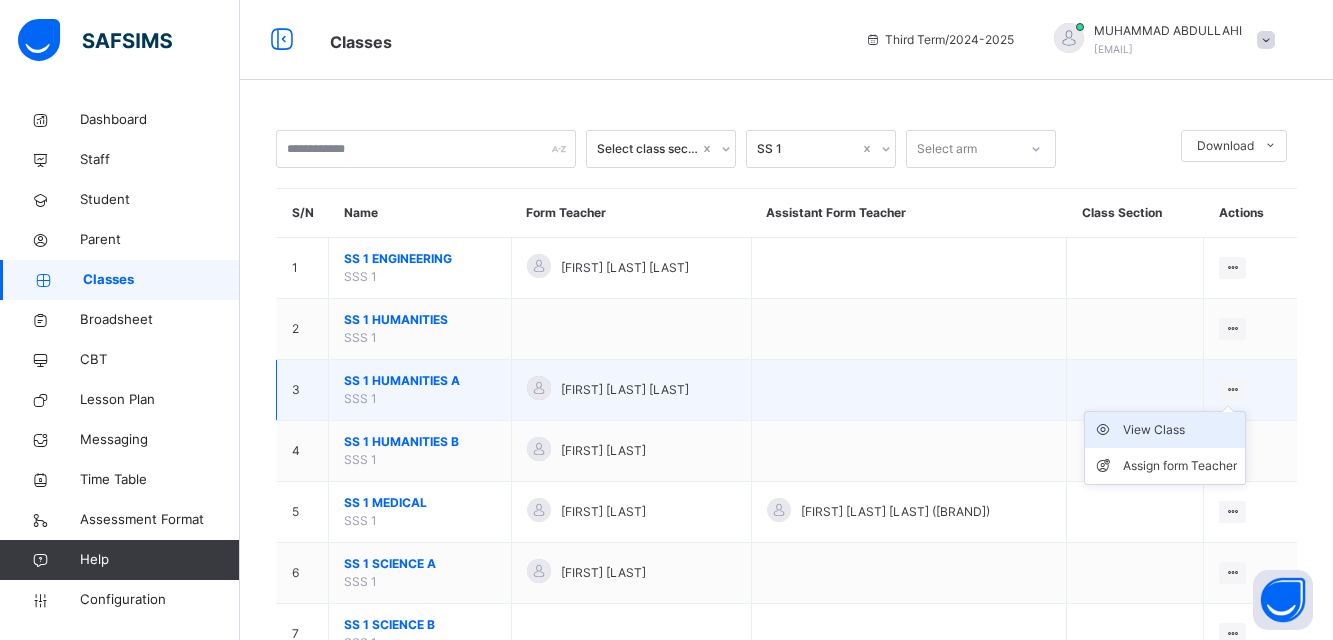 click on "View Class" at bounding box center (1180, 430) 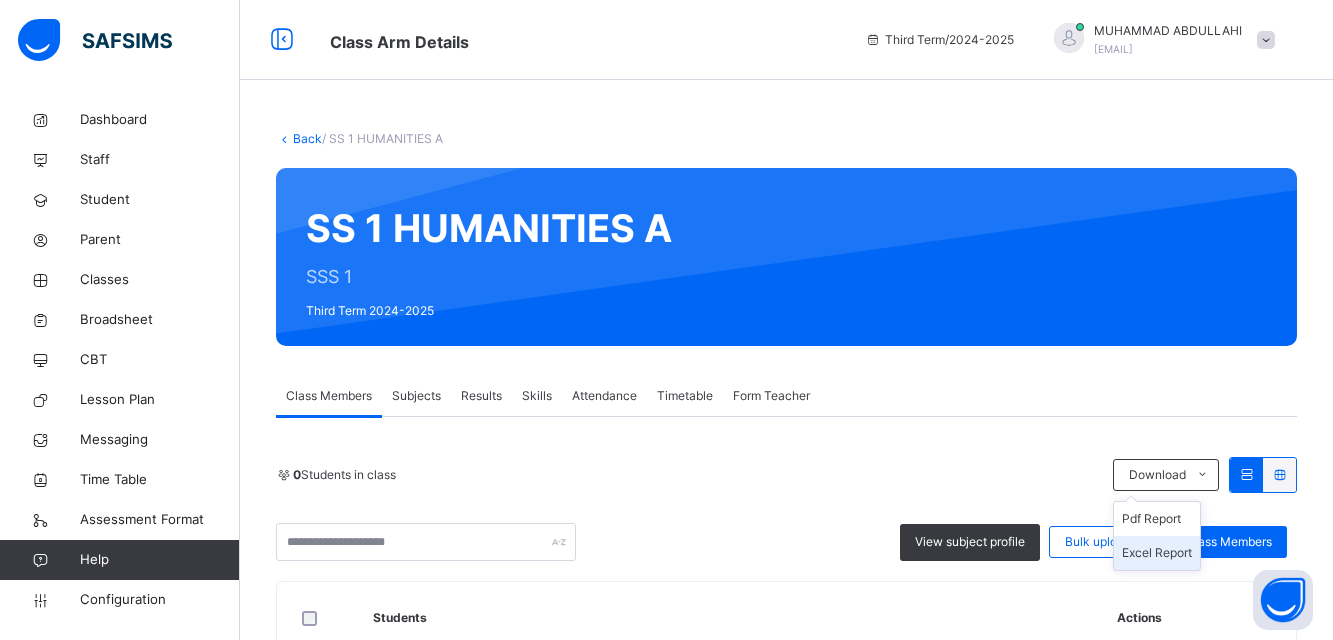 click on "Excel Report" at bounding box center [1157, 553] 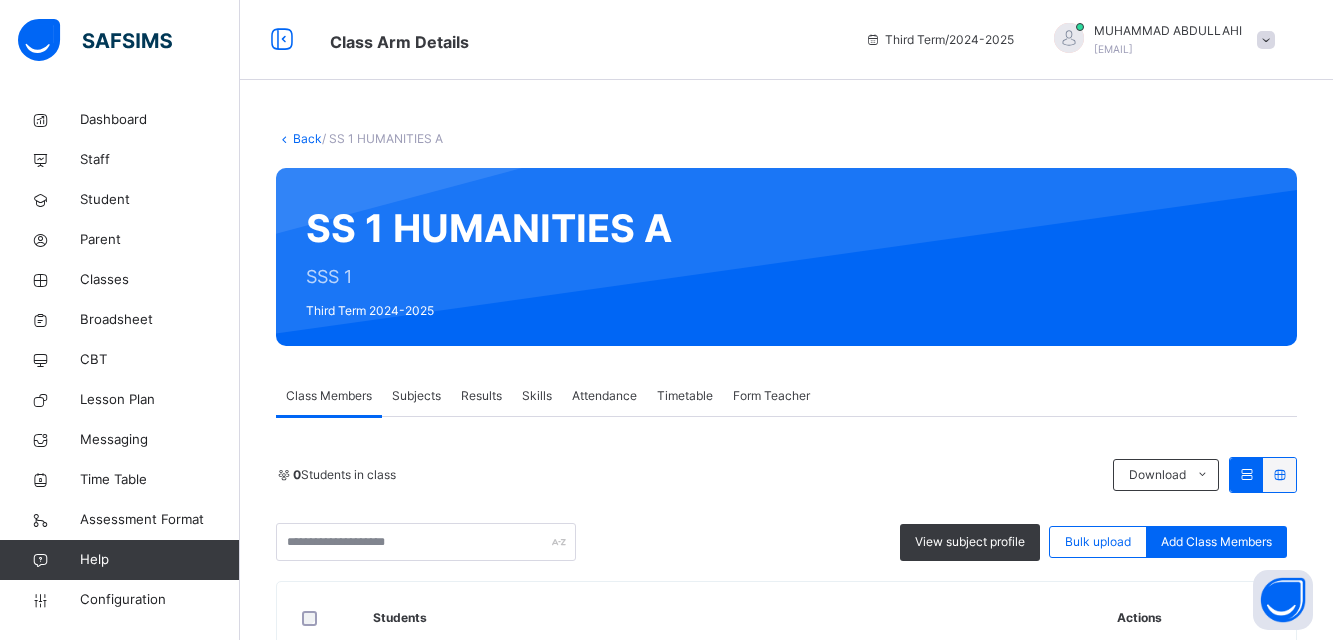 click on "Back" at bounding box center (307, 138) 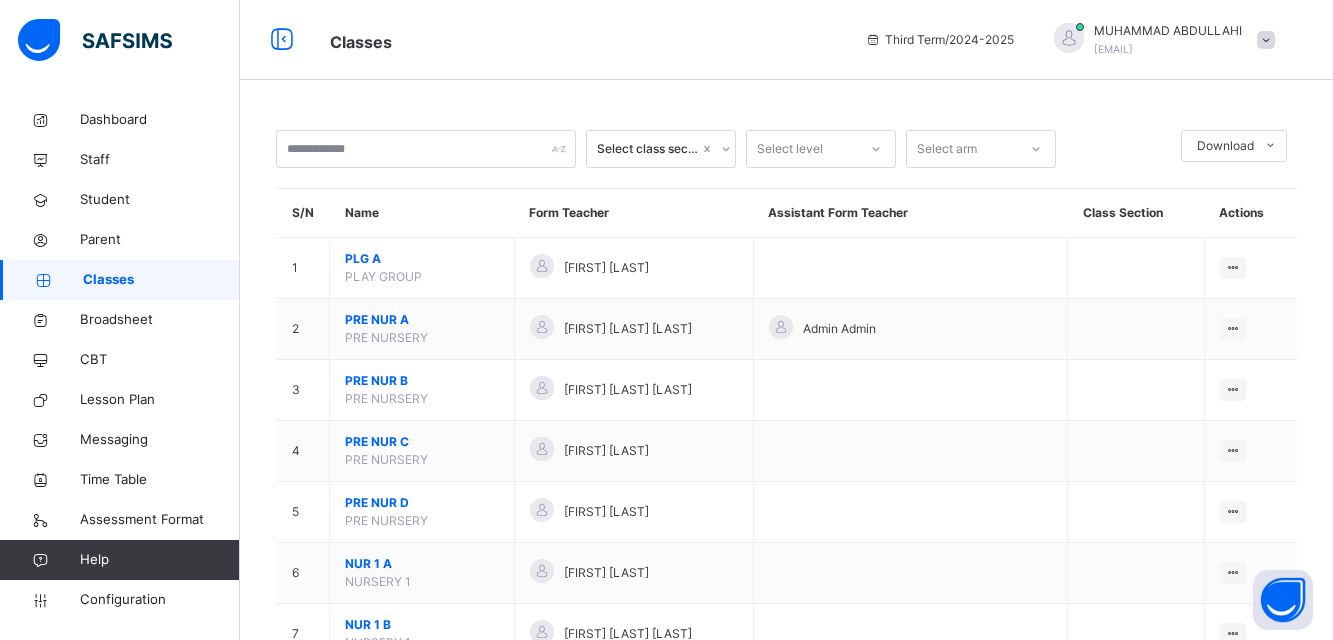 click 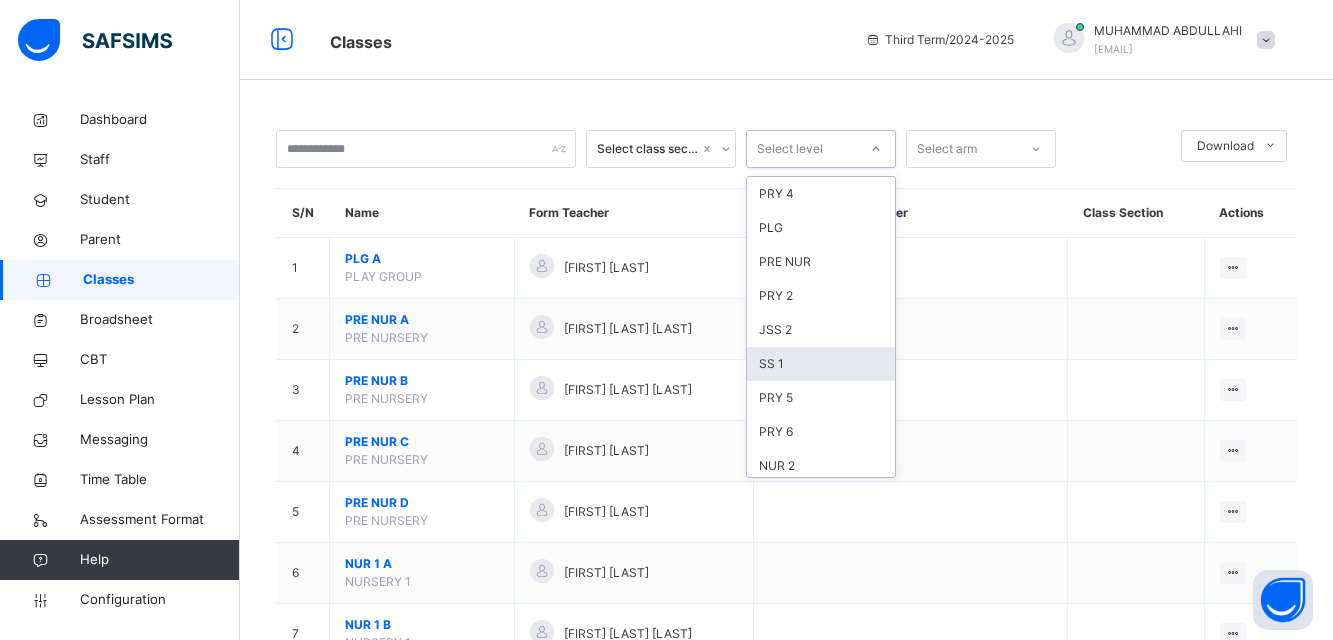 click on "SS 1" at bounding box center (821, 364) 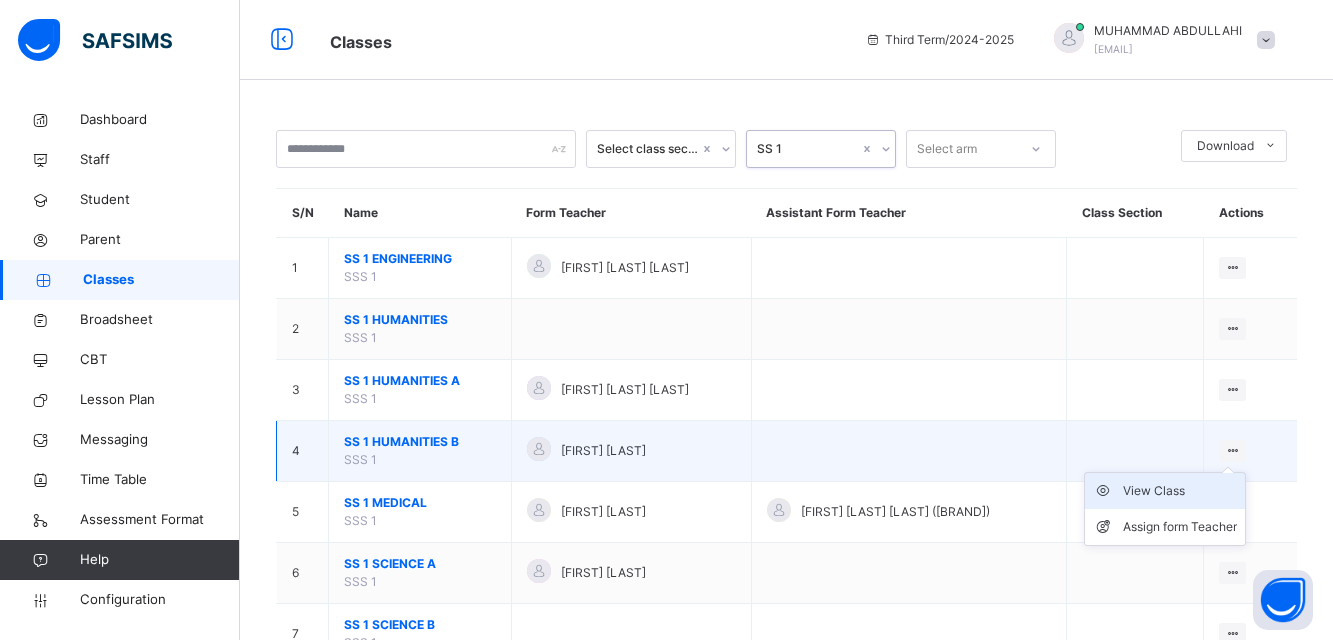 click on "View Class" at bounding box center [1180, 491] 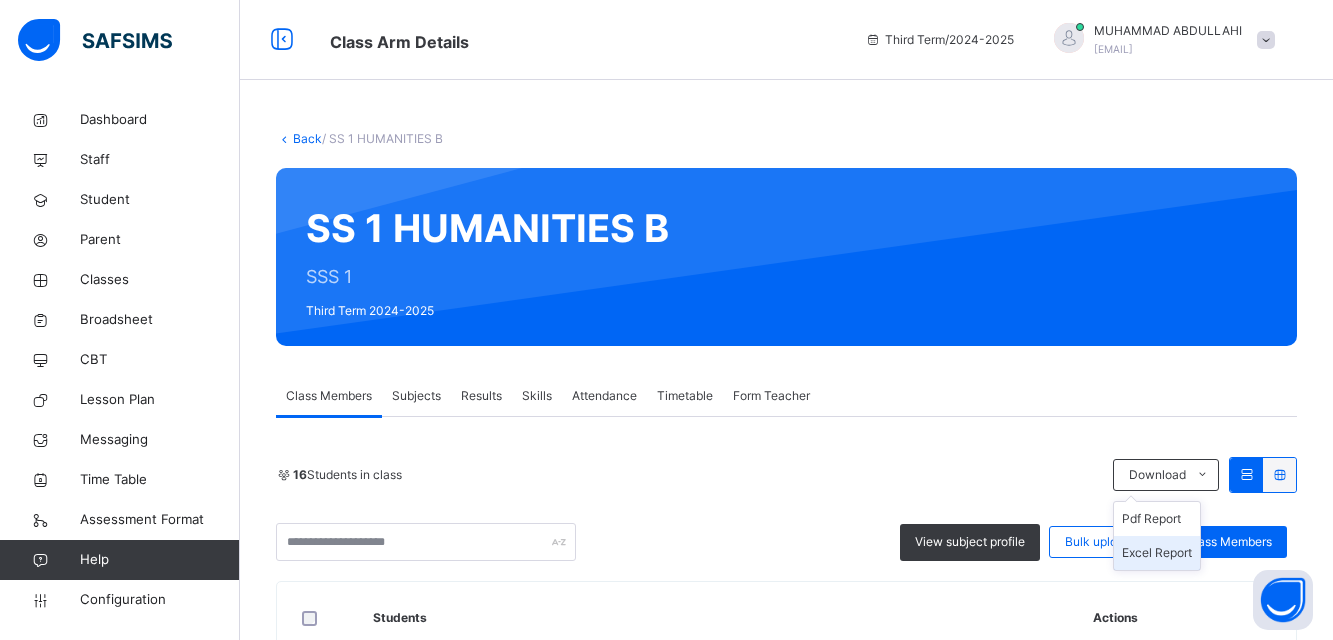 click on "Excel Report" at bounding box center (1157, 553) 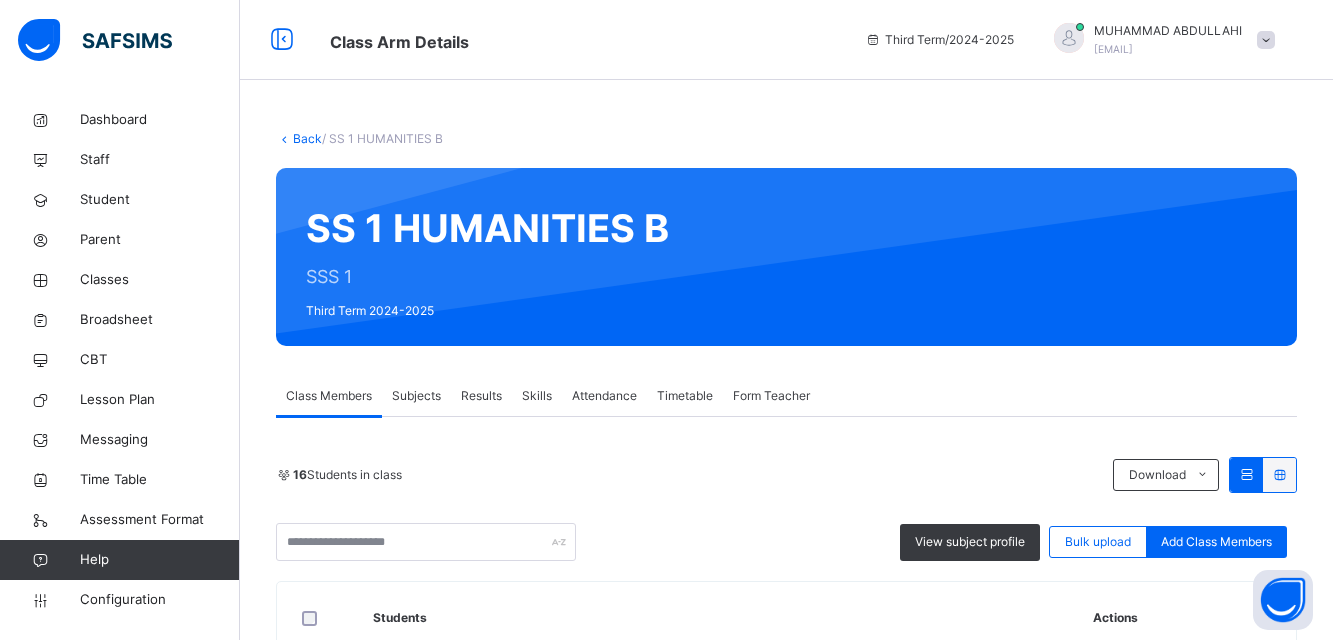 click on "Back" at bounding box center (307, 138) 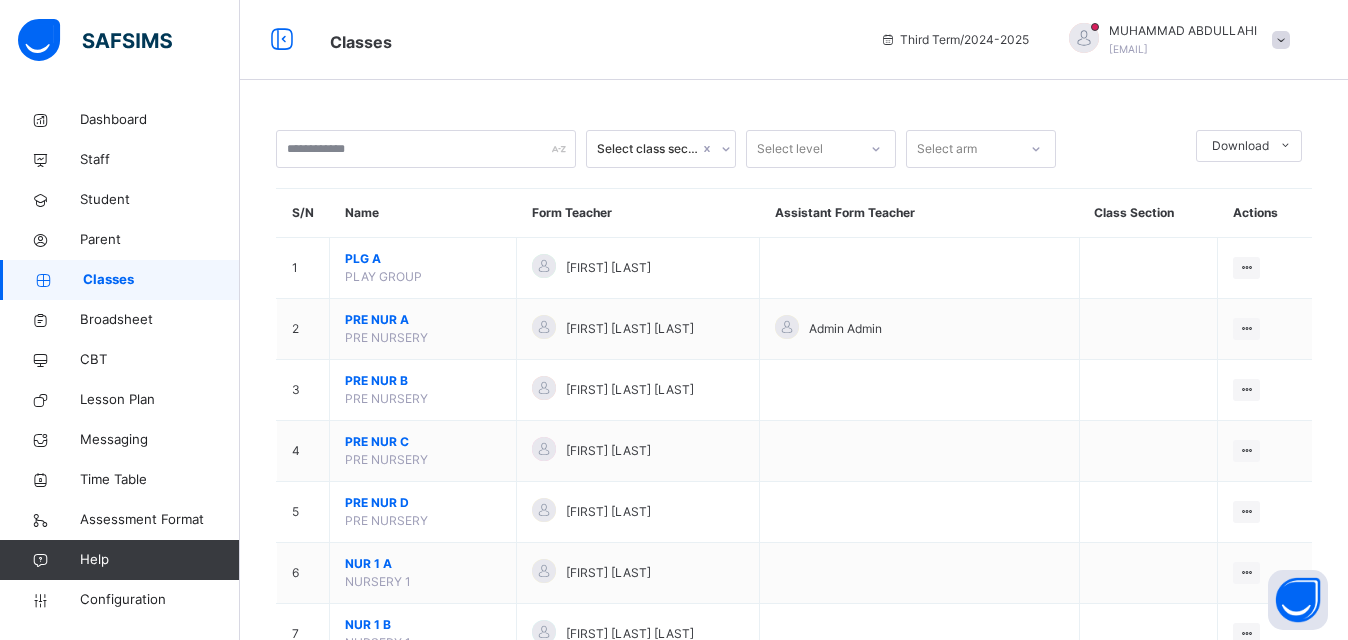 click 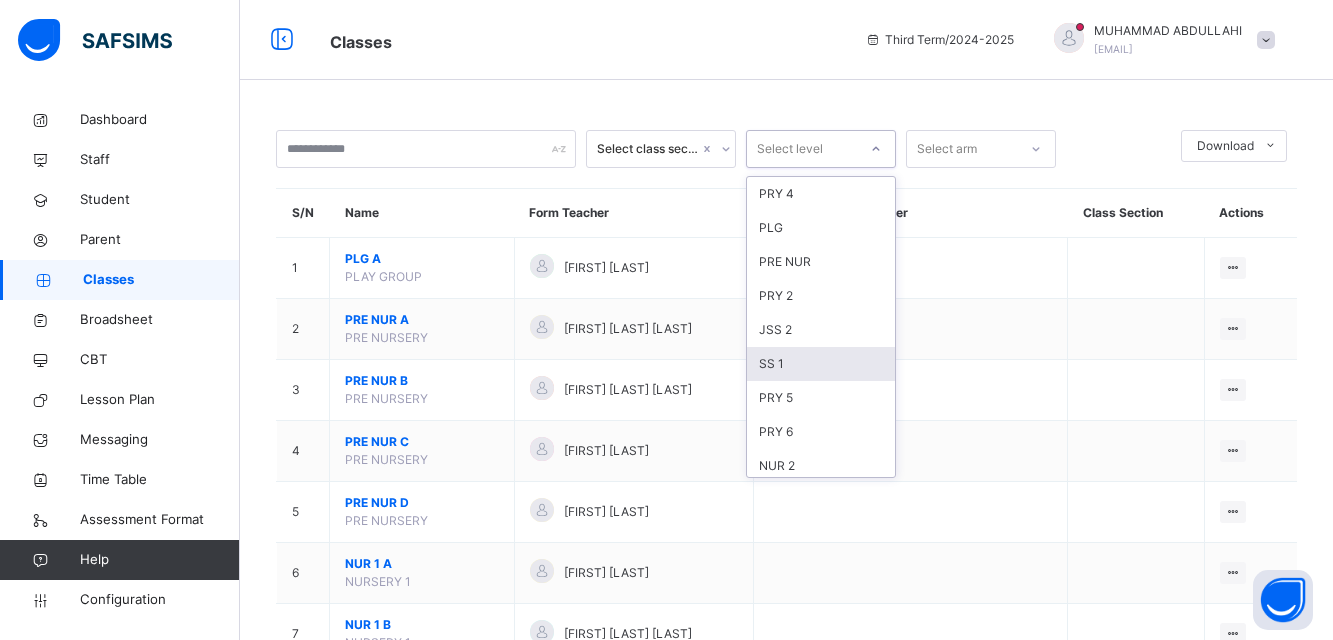 click on "SS 1" at bounding box center (821, 364) 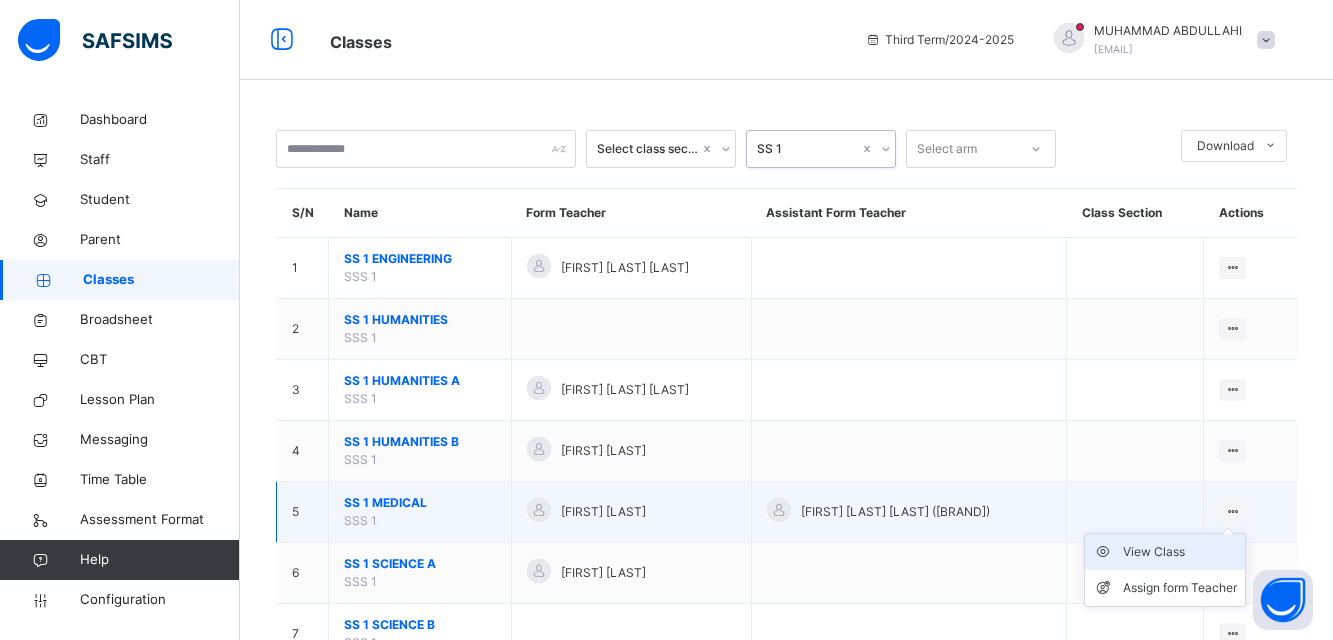 click on "View Class" at bounding box center (1180, 552) 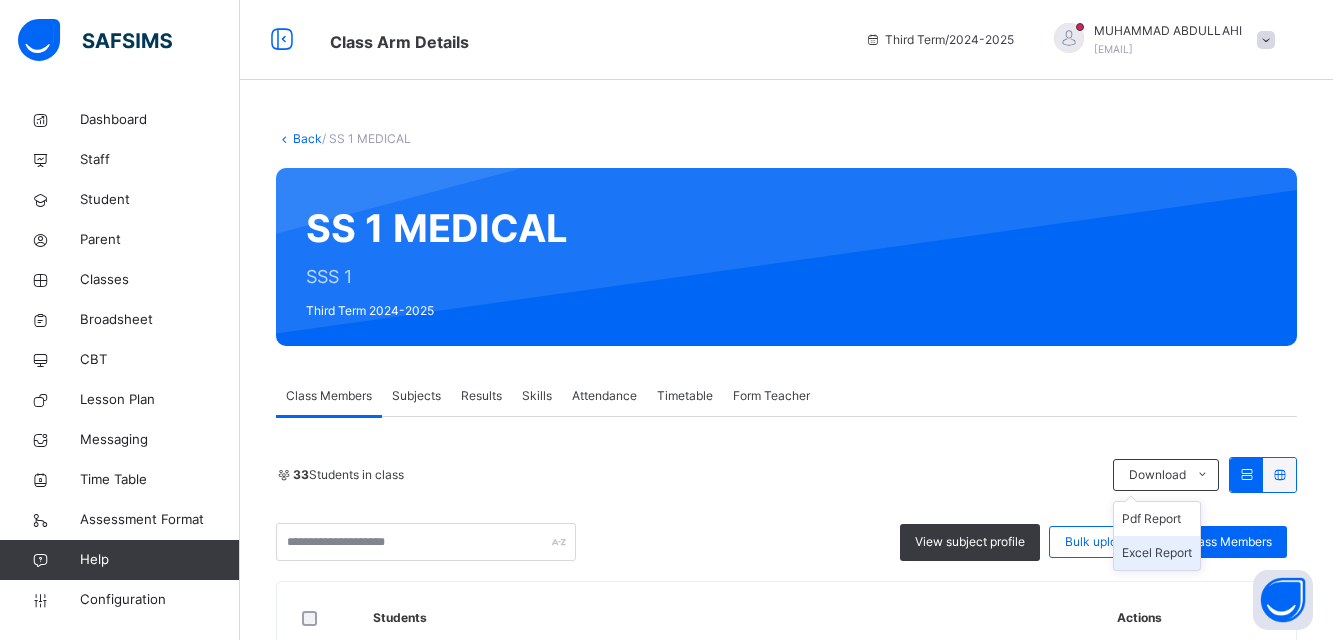 click on "Excel Report" at bounding box center (1157, 553) 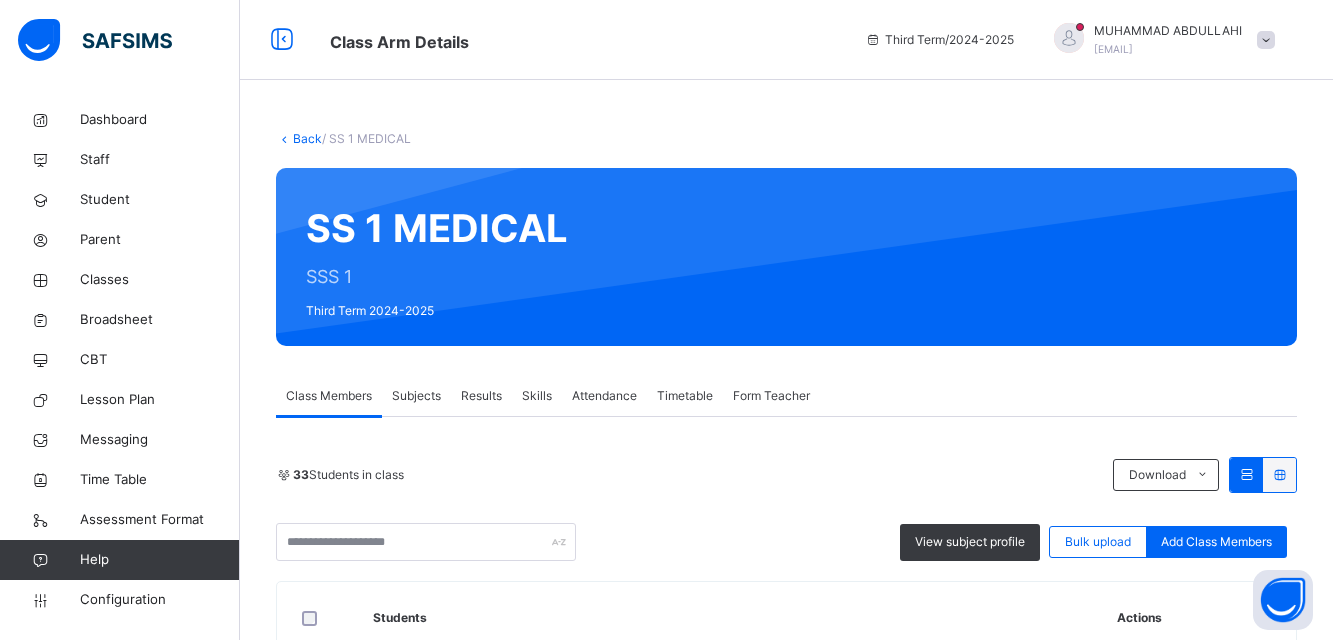 click on "Back" at bounding box center [307, 138] 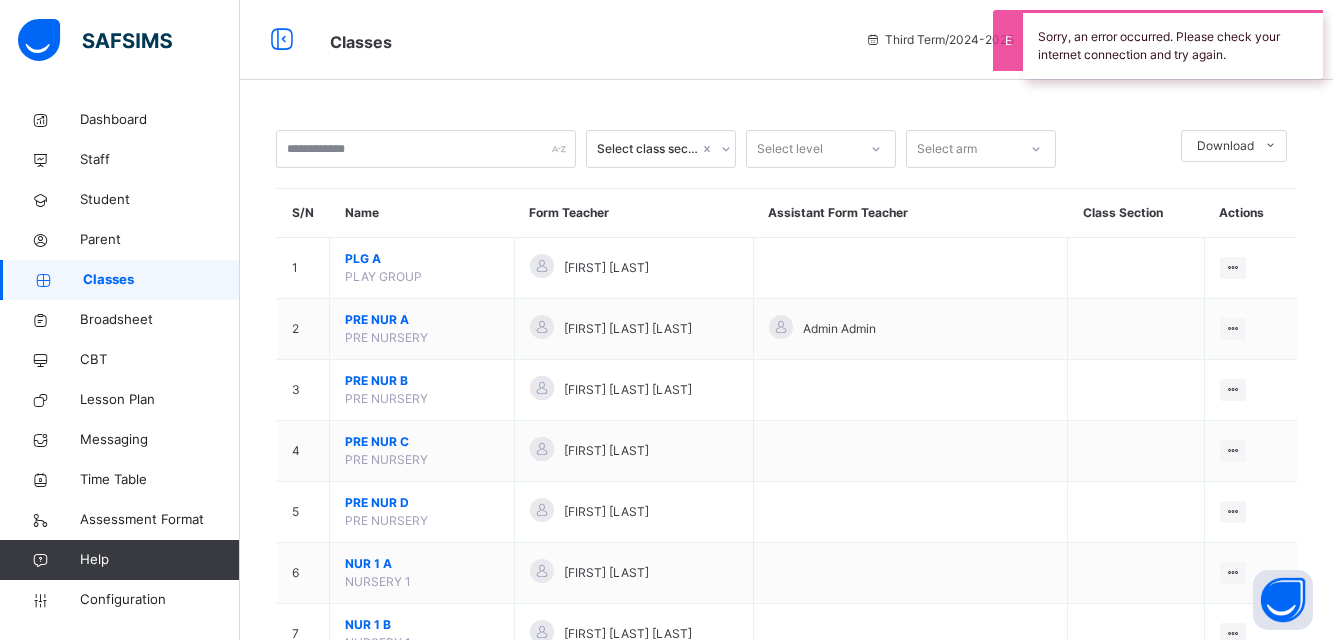 click 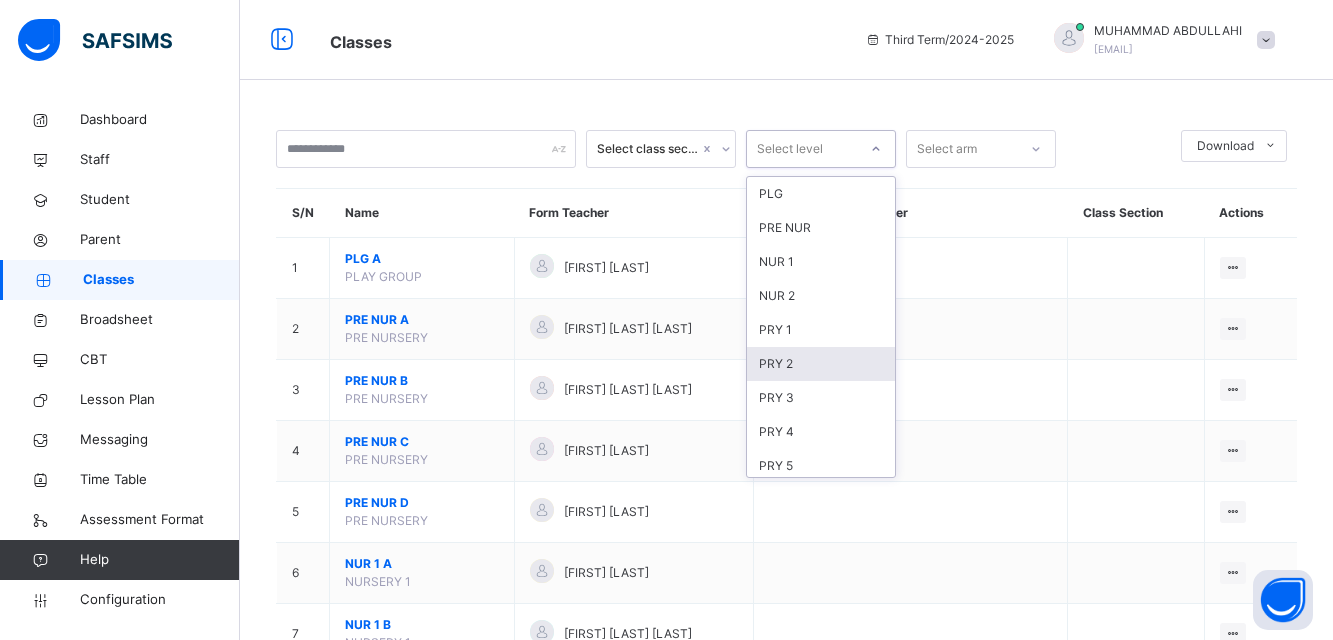 scroll, scrollTop: 244, scrollLeft: 0, axis: vertical 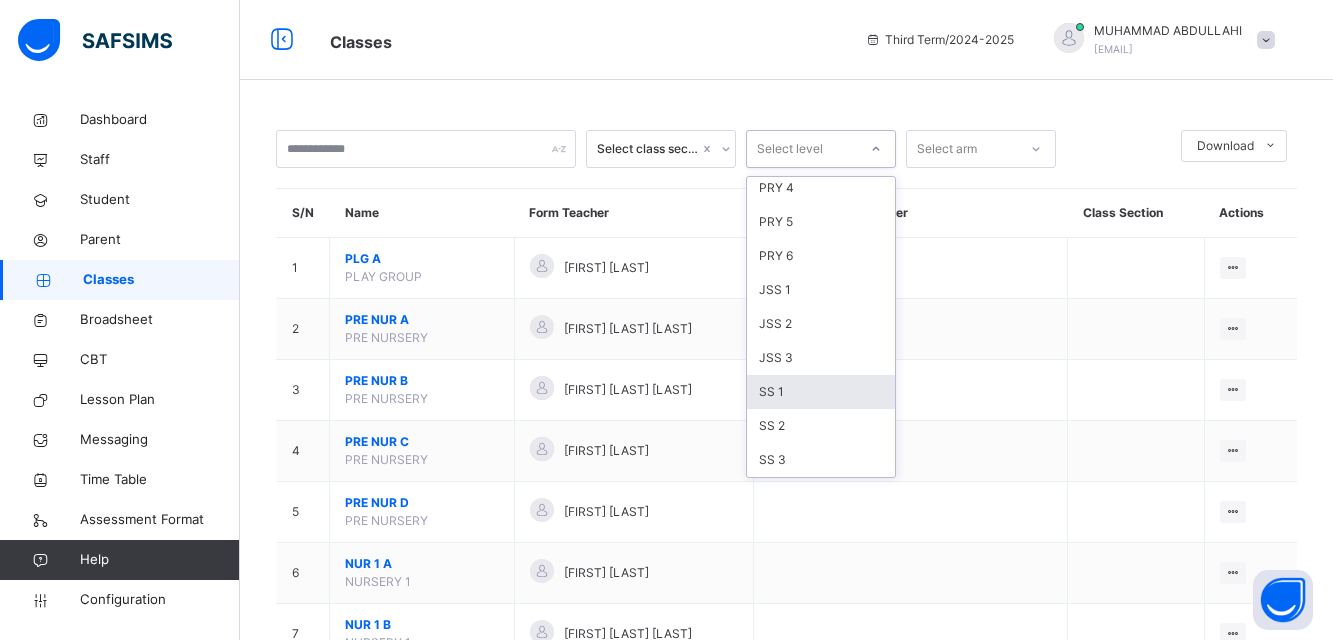 click on "SS 1" at bounding box center (821, 392) 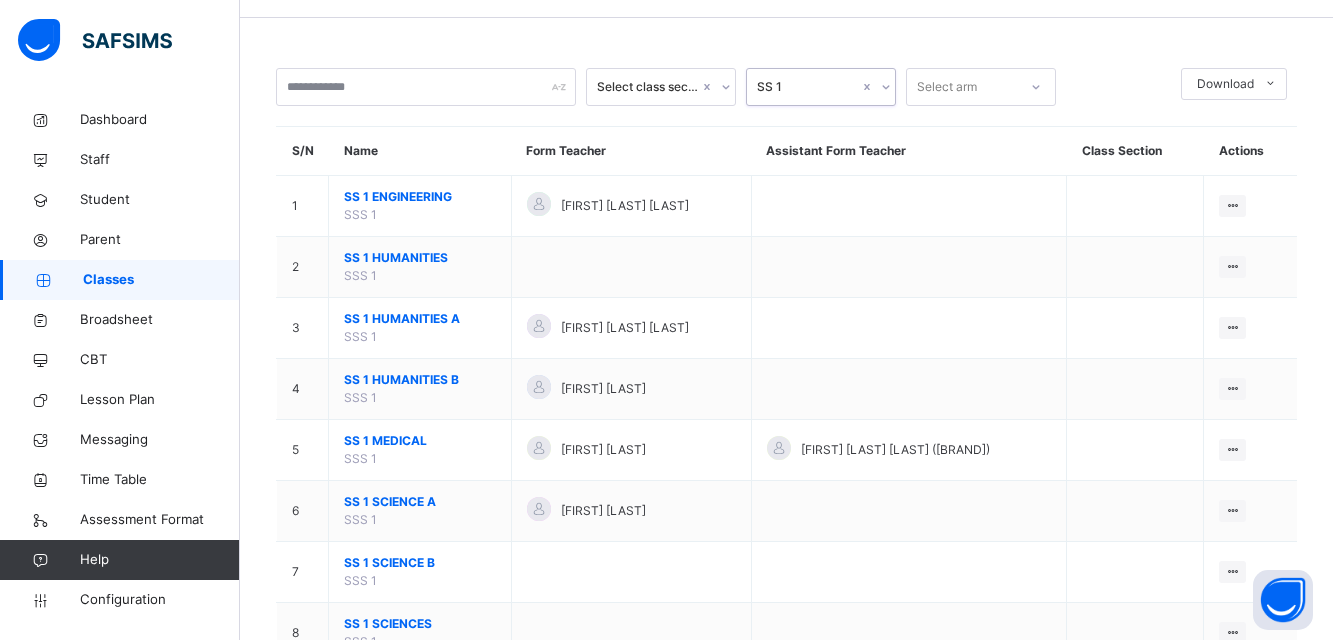 scroll, scrollTop: 63, scrollLeft: 0, axis: vertical 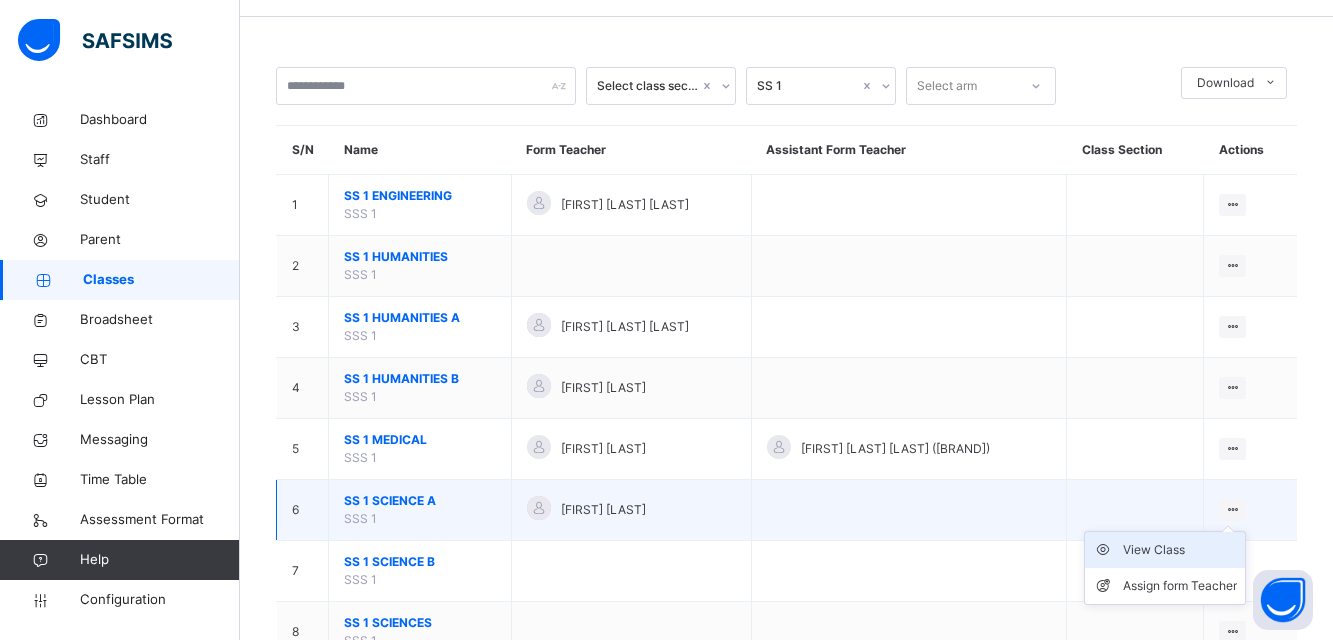 click on "View Class" at bounding box center (1180, 550) 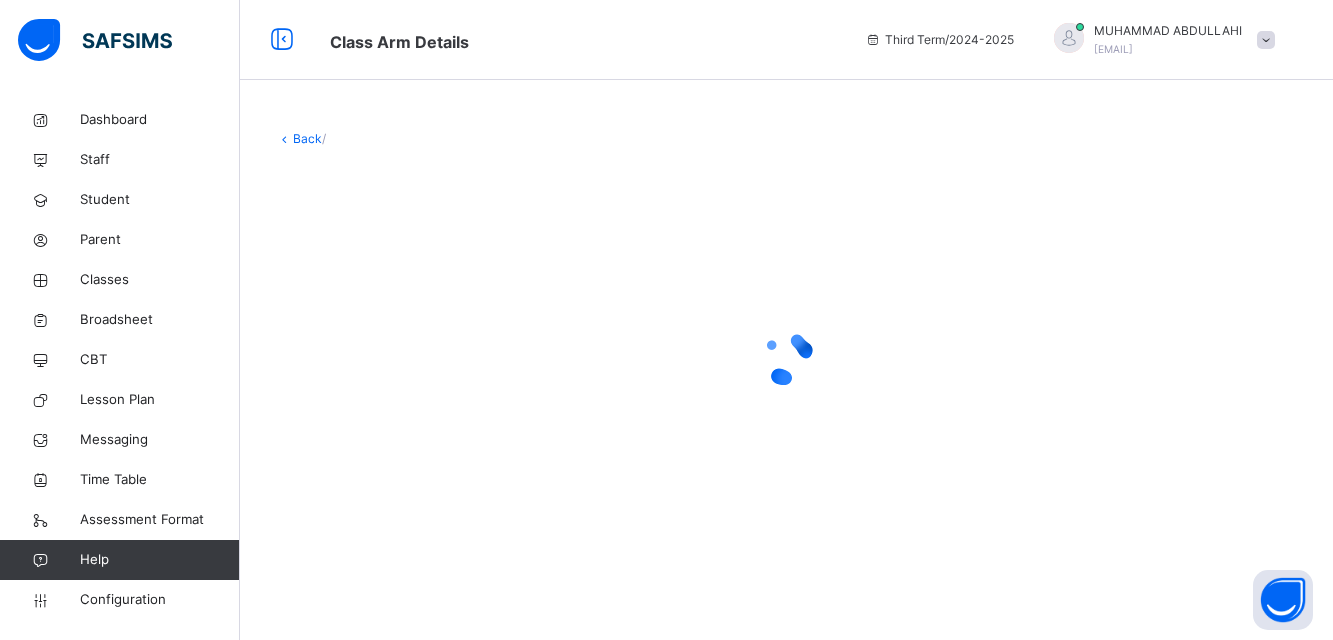 scroll, scrollTop: 0, scrollLeft: 0, axis: both 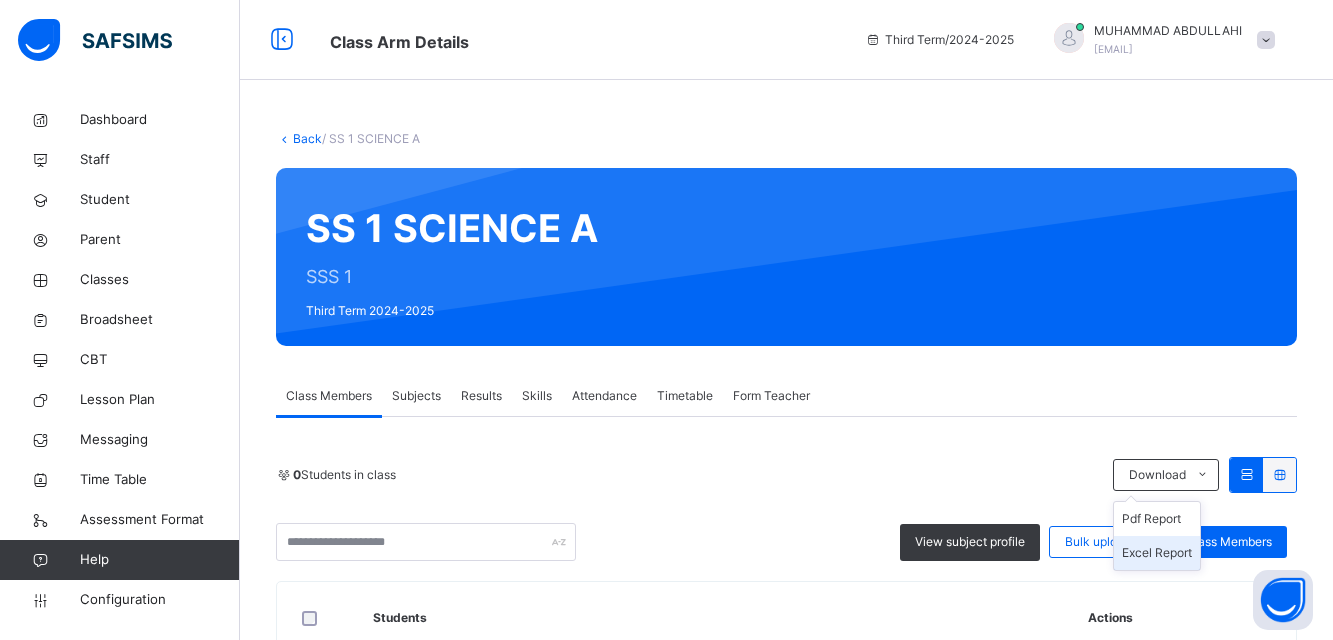click on "Excel Report" at bounding box center (1157, 553) 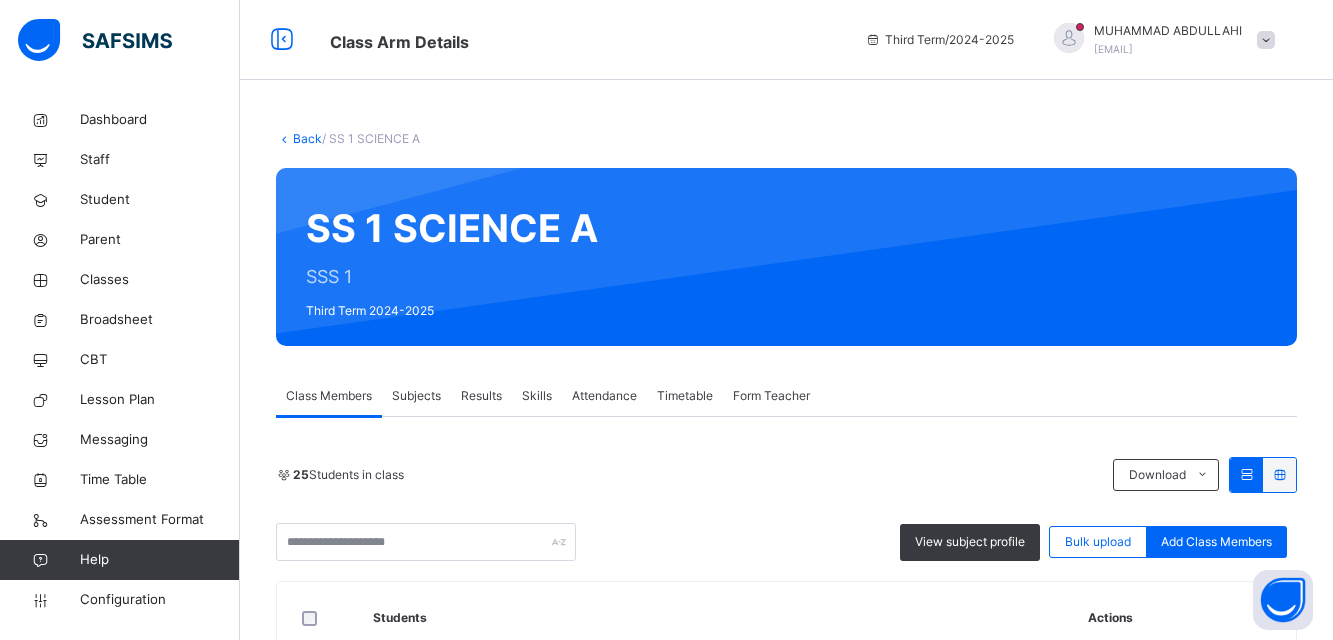 click on "Back" at bounding box center (307, 138) 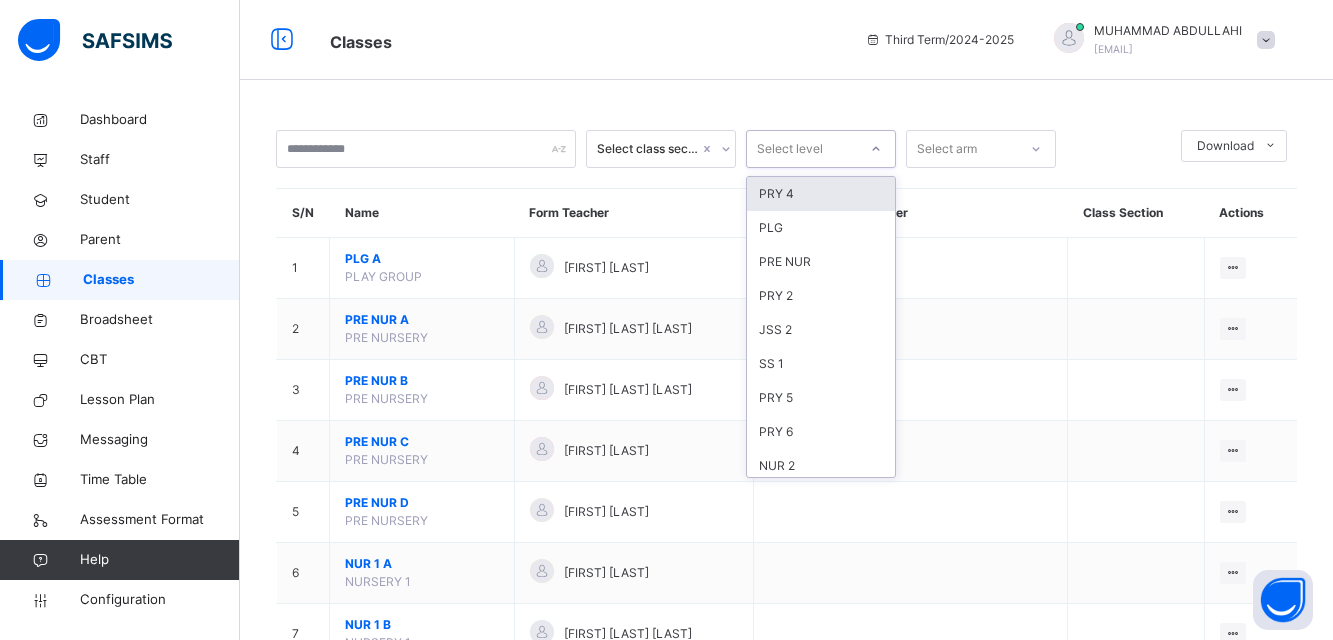 click on "Select level" at bounding box center [802, 149] 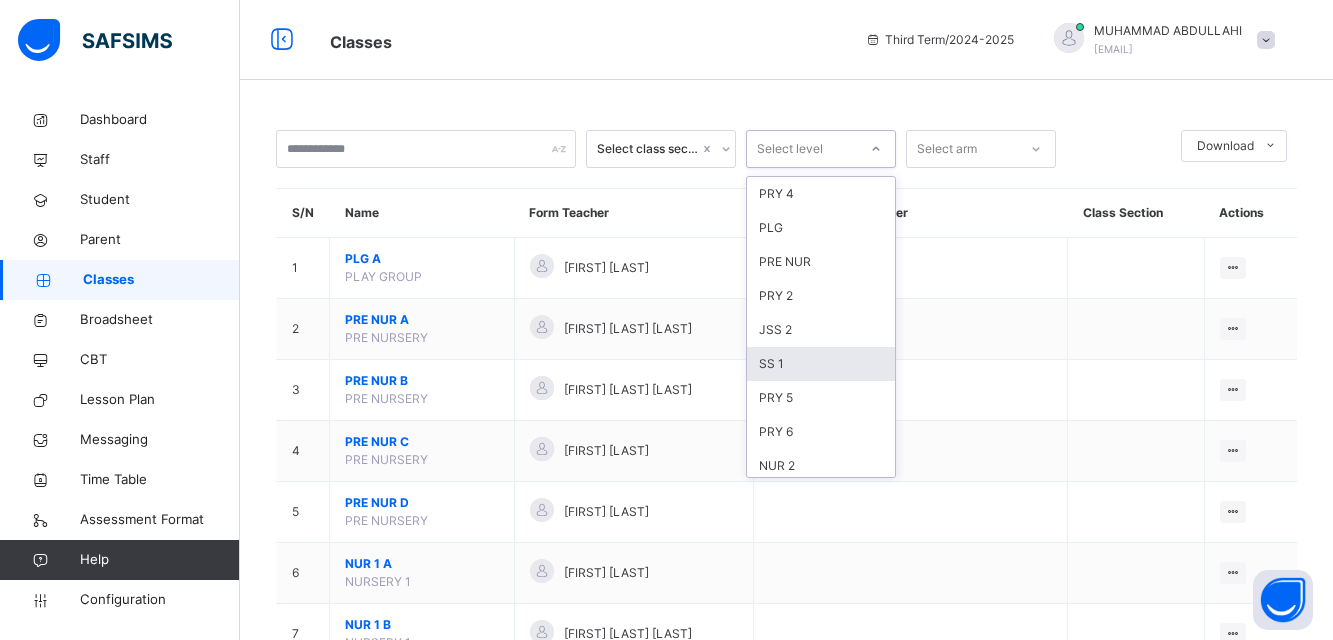 click on "SS 1" at bounding box center (821, 364) 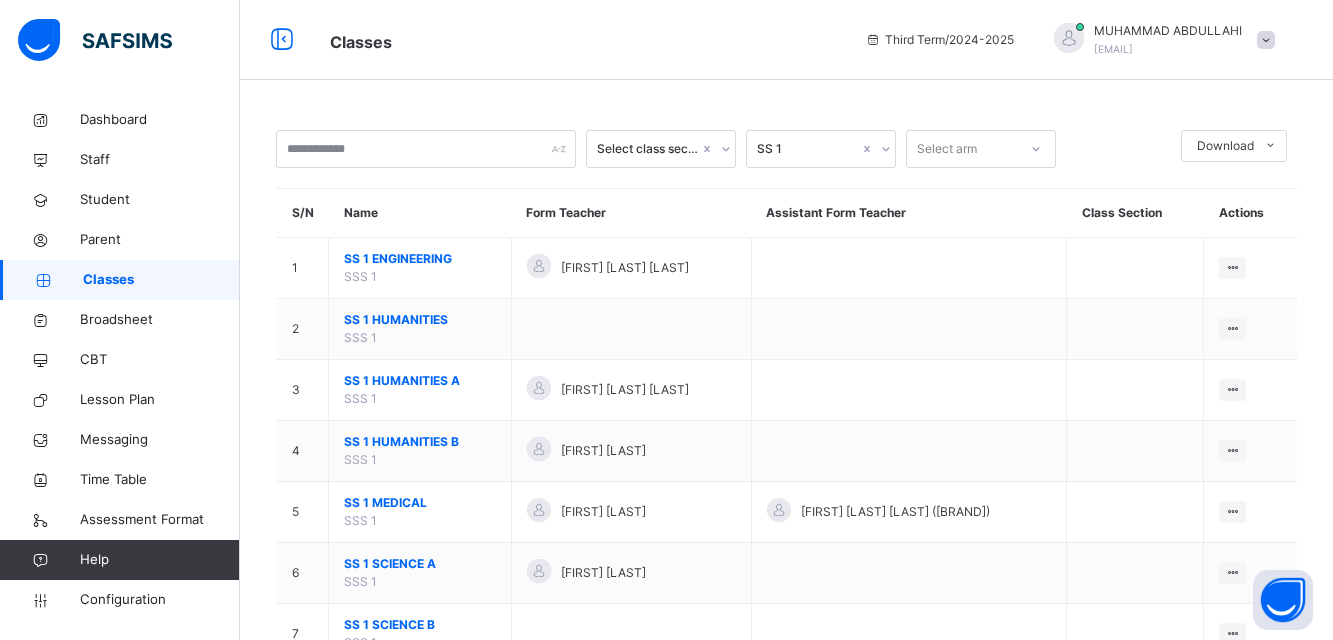 click on "Select class section SS 1 Select arm DownloadPdf Report Excel Report S/N Name Form Teacher Assistant Form Teacher Class Section Actions 1 SS 1   ENGINEERING   SSS 1 [FIRST] [LAST] View Class Assign form Teacher 2 SS 1   HUMANITIES   SSS 1 View Class Assign form Teacher 3 SS 1   HUMANITIES A   SSS 1 [FIRST] [LAST] [LAST] View Class Assign form Teacher 4 SS 1   HUMANITIES B   SSS 1 [FIRST] [LAST]  View Class Assign form Teacher 5 SS 1   MEDICAL   SSS 1 [FIRST] [LAST] [LAST] [FIRST] [LAST] (SunusTronics) View Class Assign form Teacher 6 SS 1   SCIENCE A   SSS 1 [FIRST] [LAST]  View Class Assign form Teacher 7 SS 1   SCIENCE B   SSS 1 View Class Assign form Teacher 8 SS 1   SCIENCES   SSS 1 View Class Assign form Teacher × Form Teacher Select Form Teacher [FIRST] [LAST]  Select Assistant Form Teacher Cancel Save" at bounding box center (786, 438) 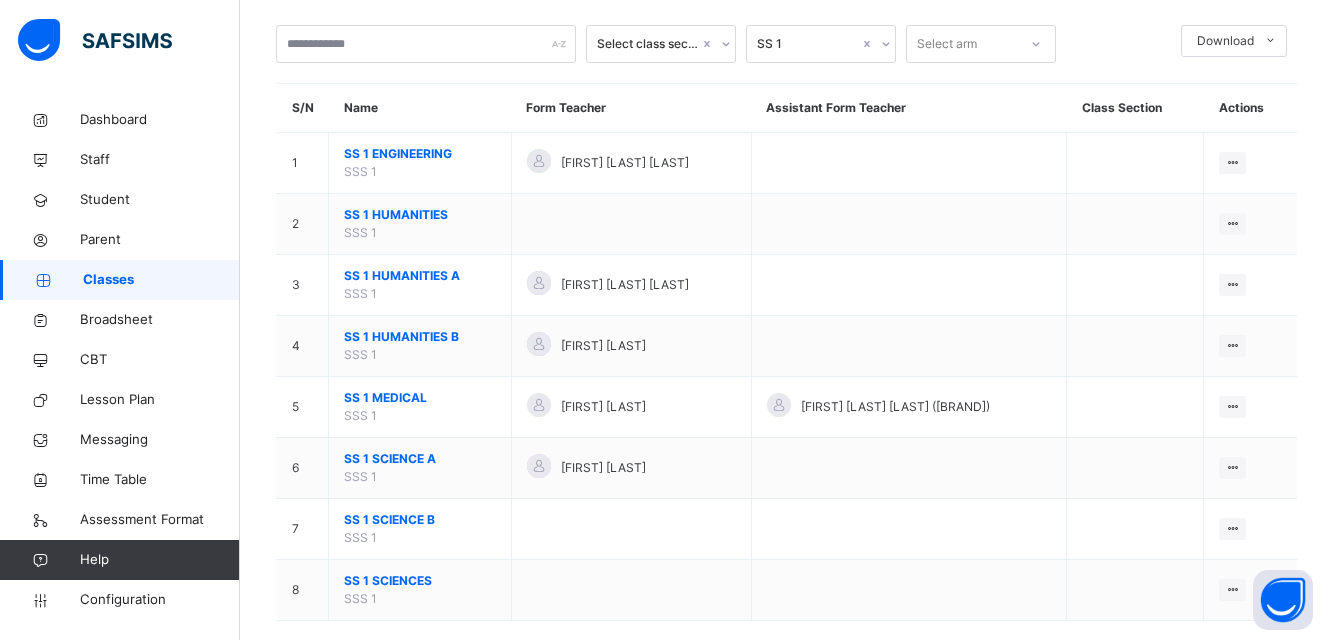 scroll, scrollTop: 106, scrollLeft: 0, axis: vertical 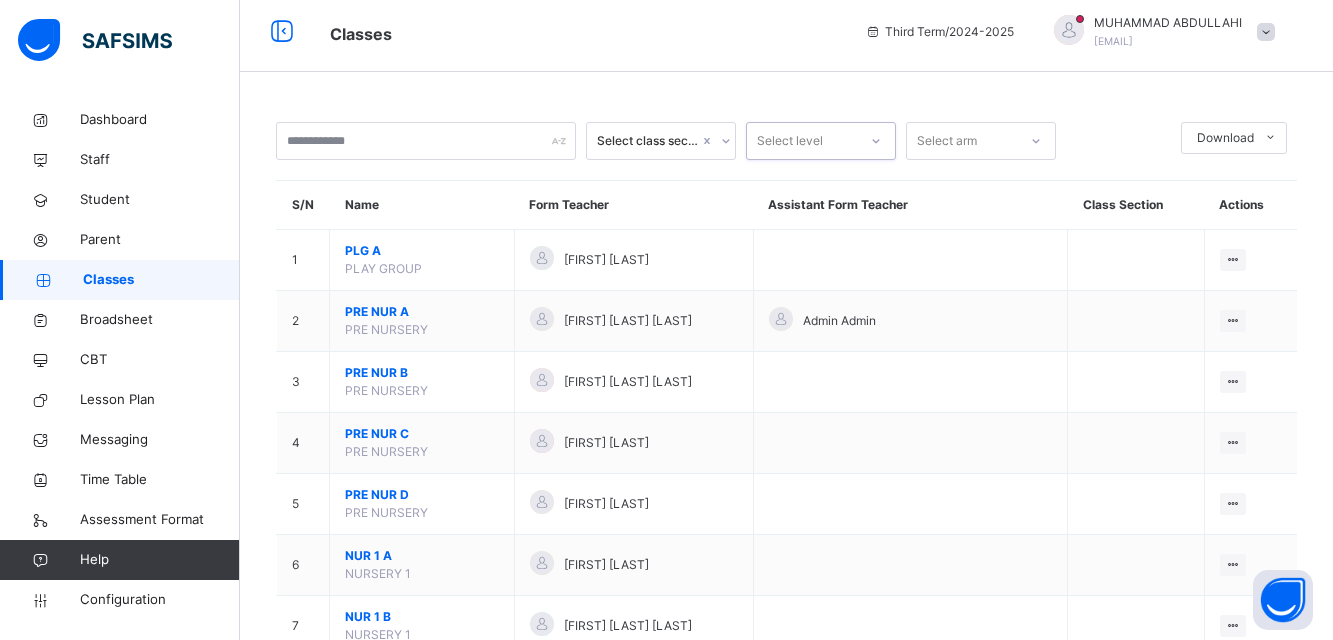 click at bounding box center (876, 141) 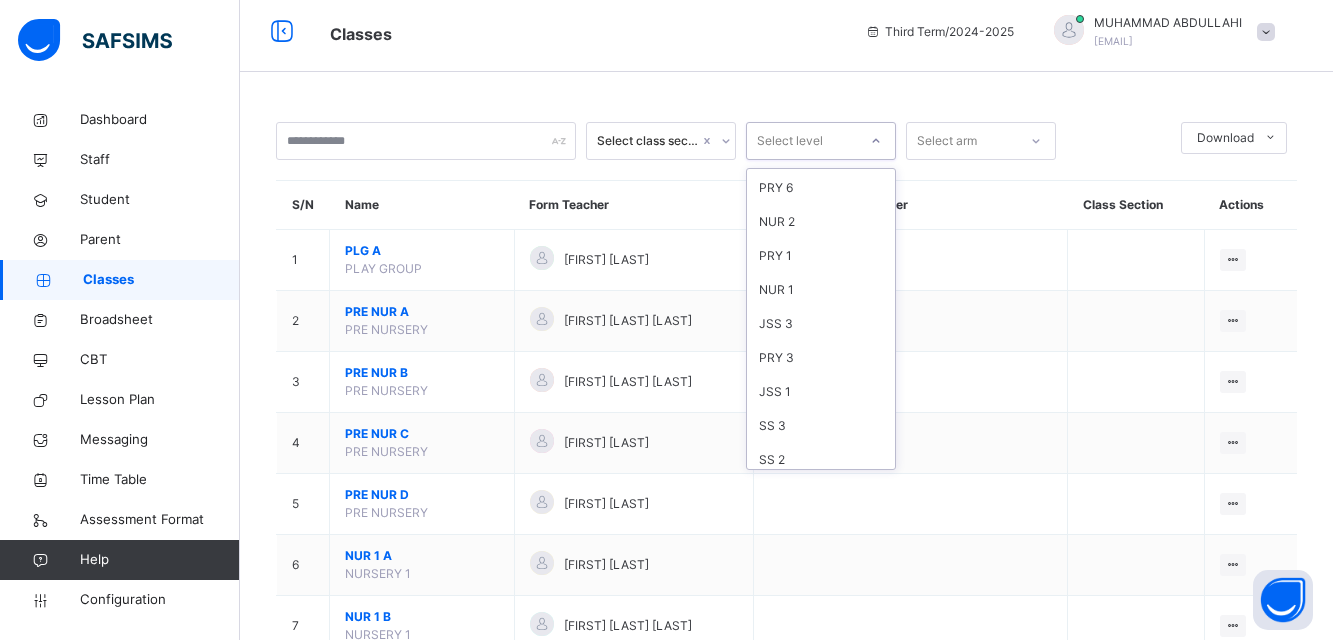 scroll, scrollTop: 238, scrollLeft: 0, axis: vertical 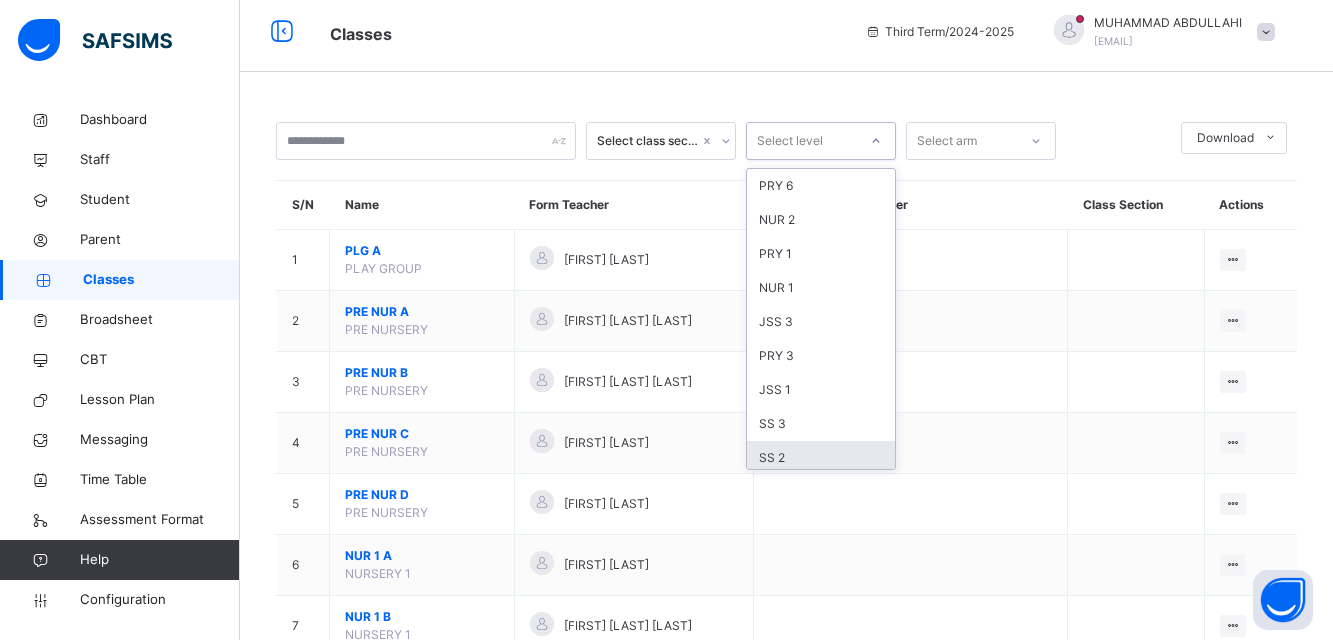 click on "SS 2" at bounding box center [821, 458] 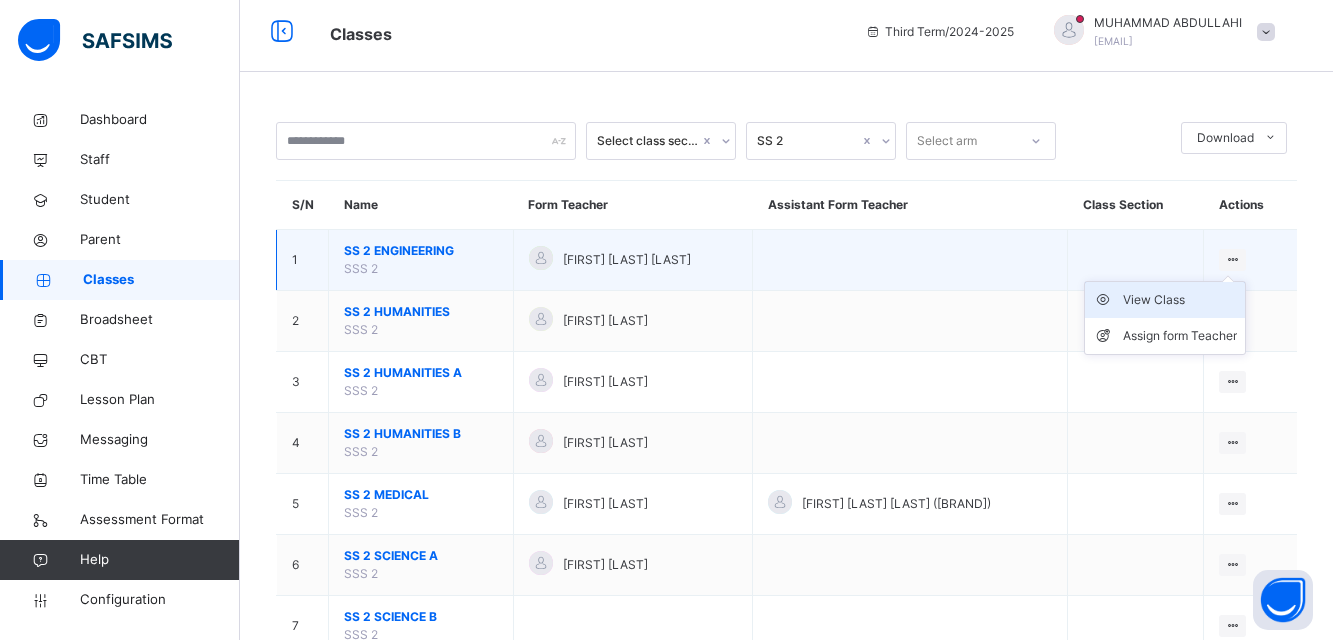 click on "View Class" at bounding box center [1180, 300] 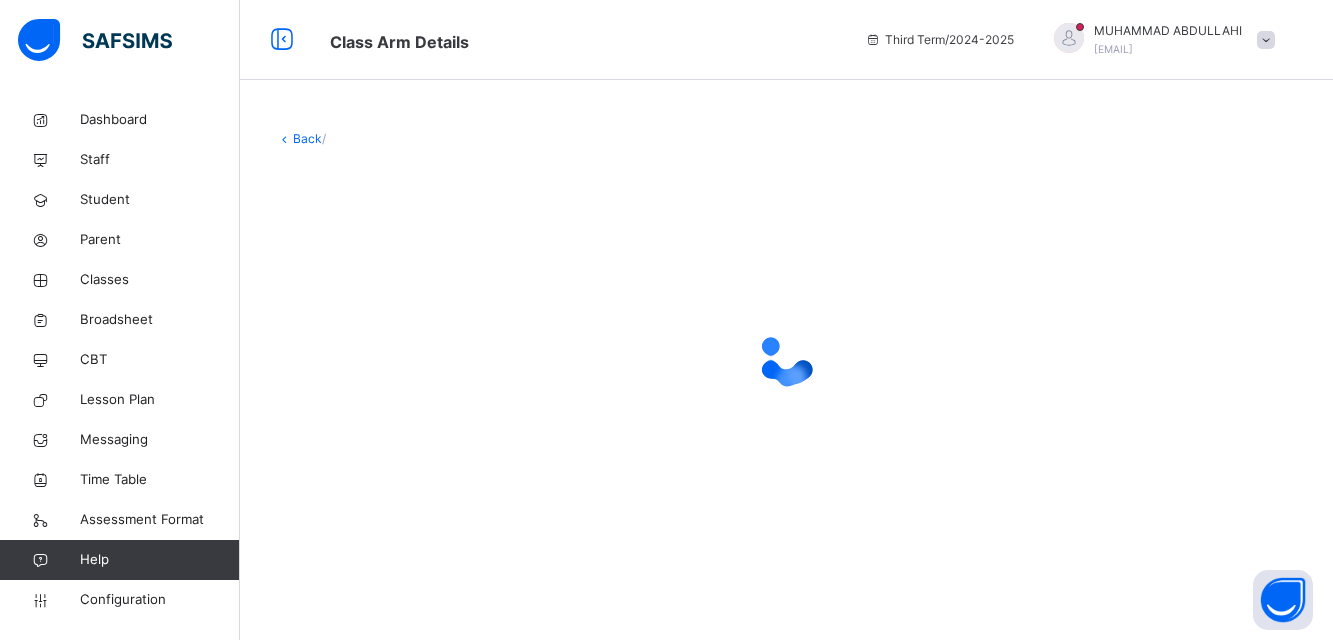 scroll, scrollTop: 0, scrollLeft: 0, axis: both 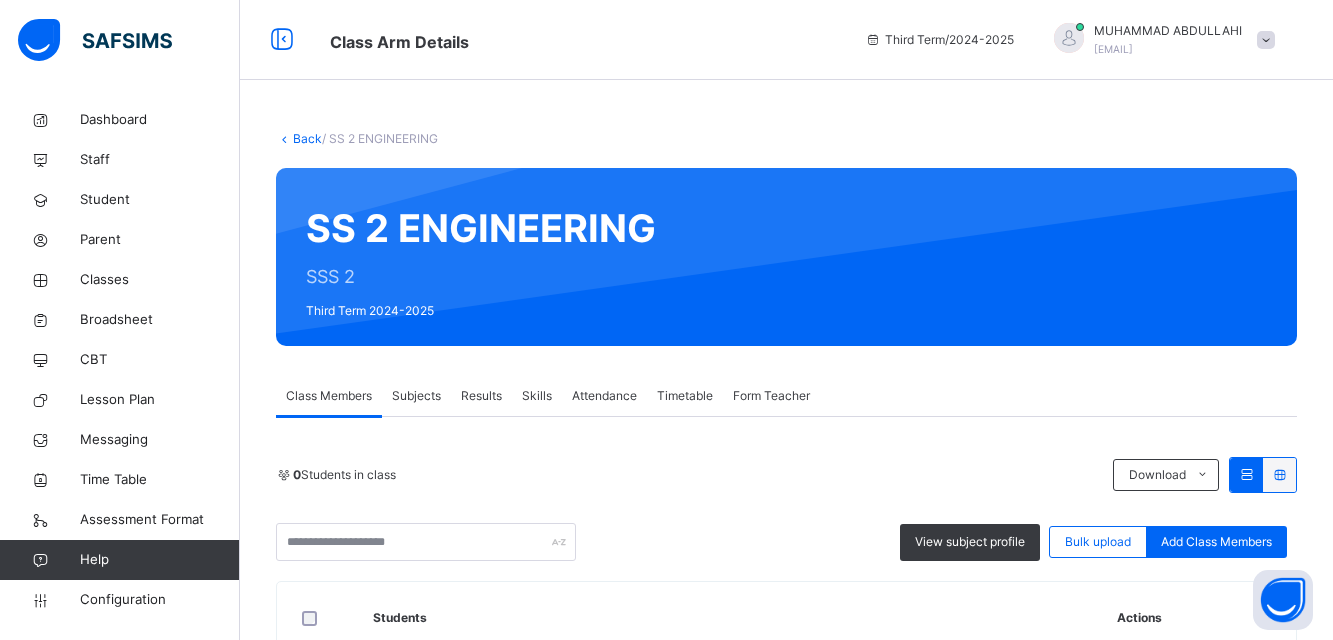click on "Excel Report" at bounding box center (0, 0) 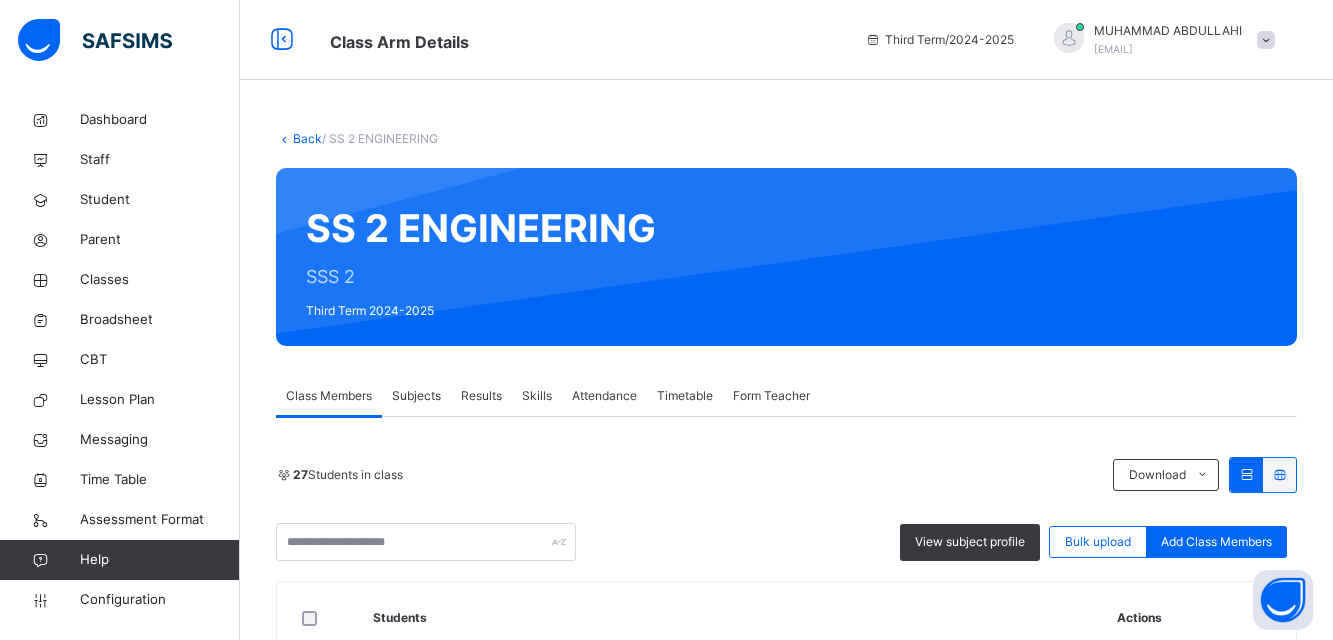 click on "Back" at bounding box center (307, 138) 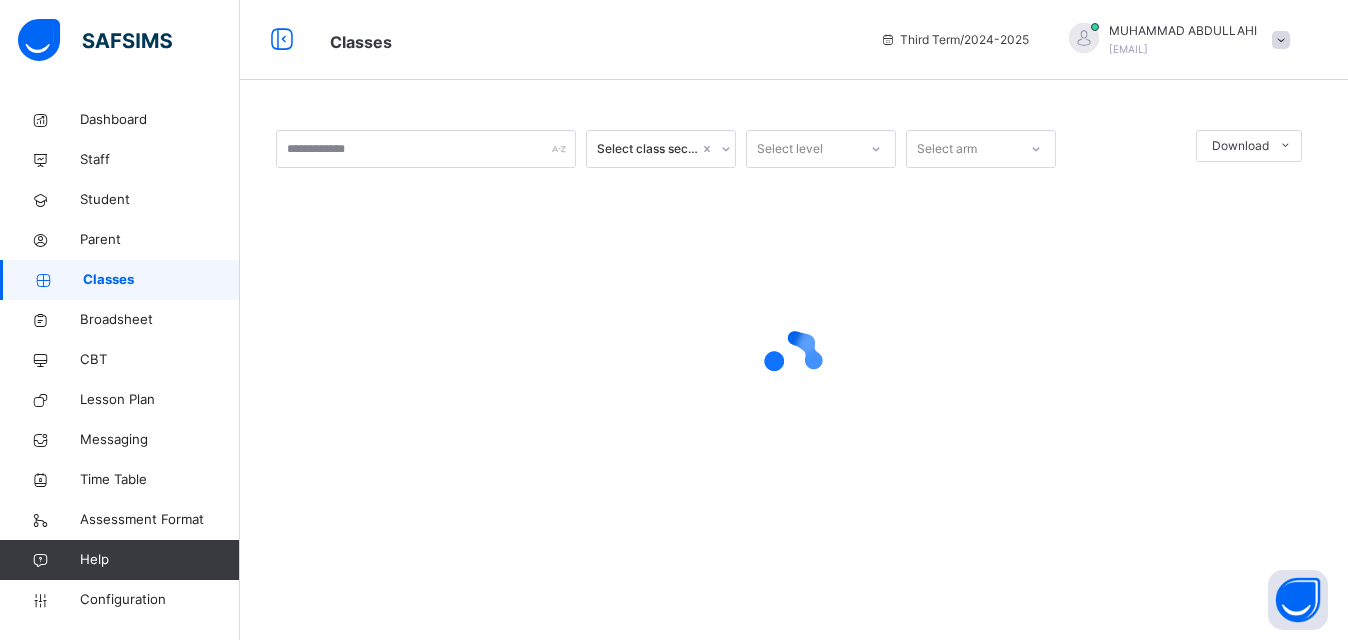 click on "Select level" at bounding box center [802, 149] 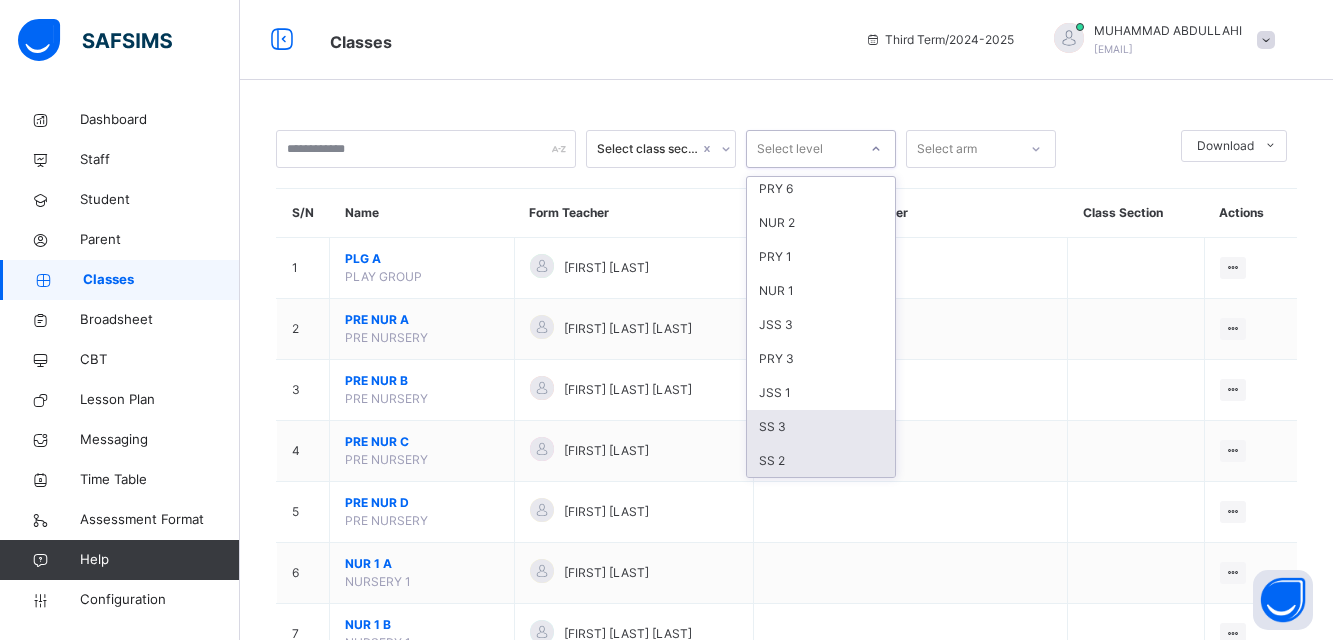 scroll, scrollTop: 244, scrollLeft: 0, axis: vertical 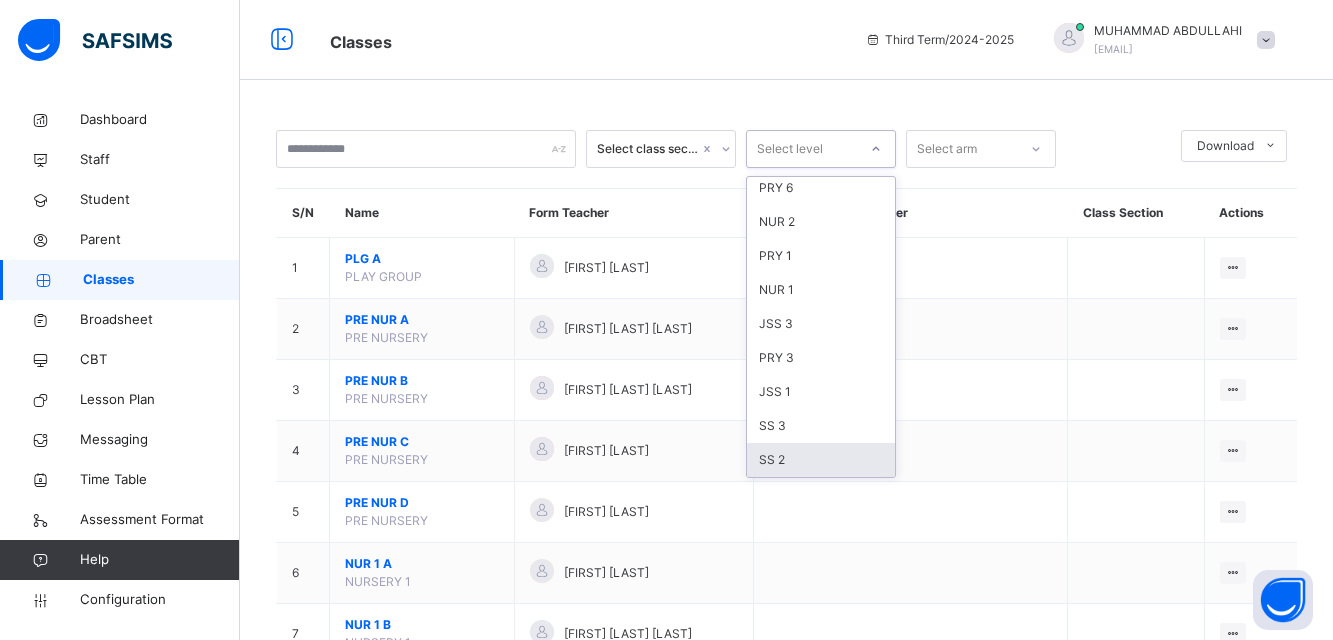 click on "SS 2" at bounding box center (821, 460) 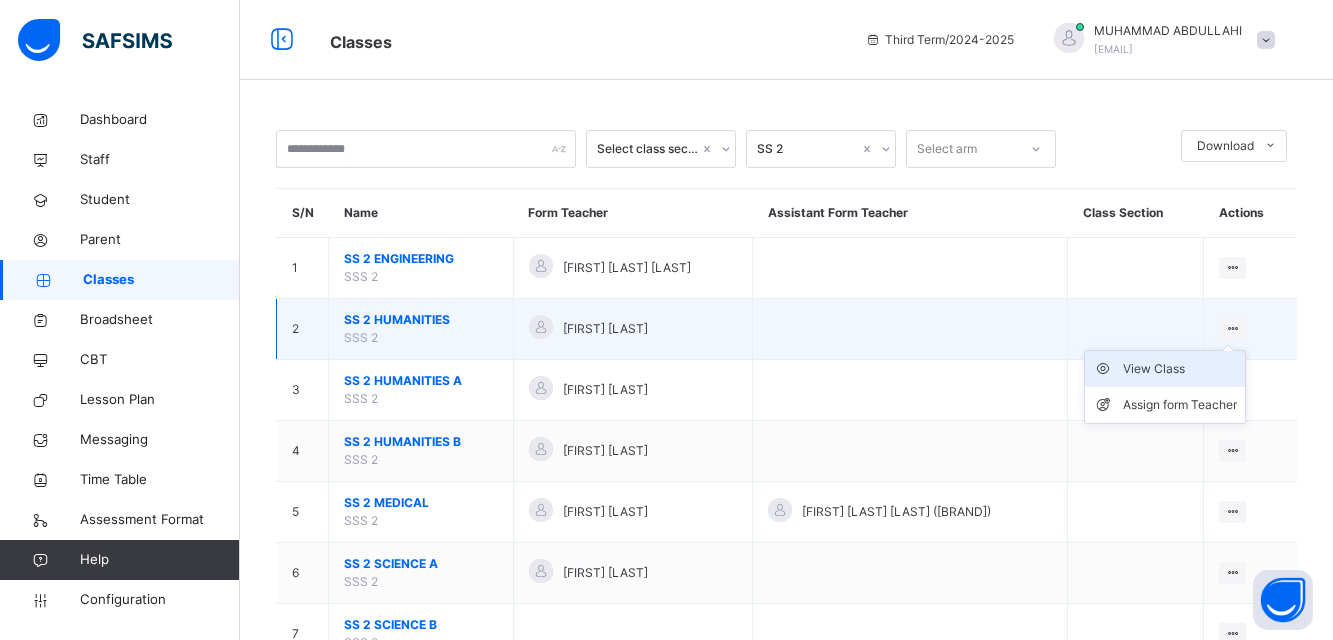 click on "View Class" at bounding box center [1180, 369] 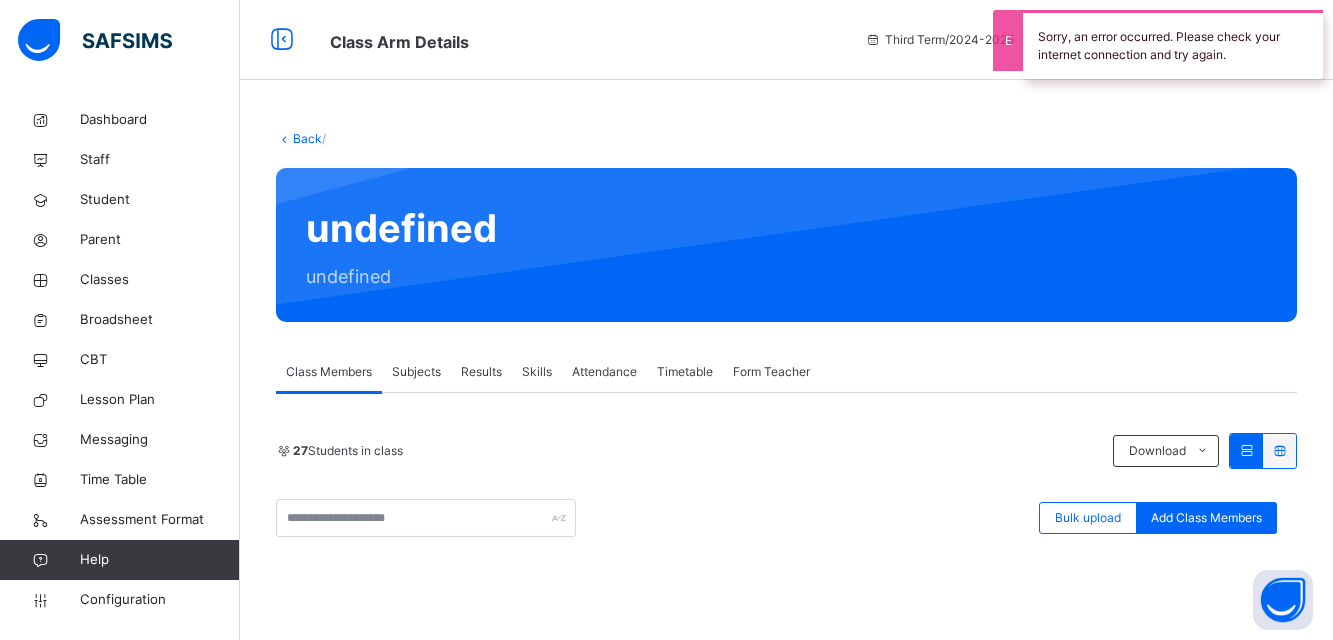 click on "Back" at bounding box center (307, 138) 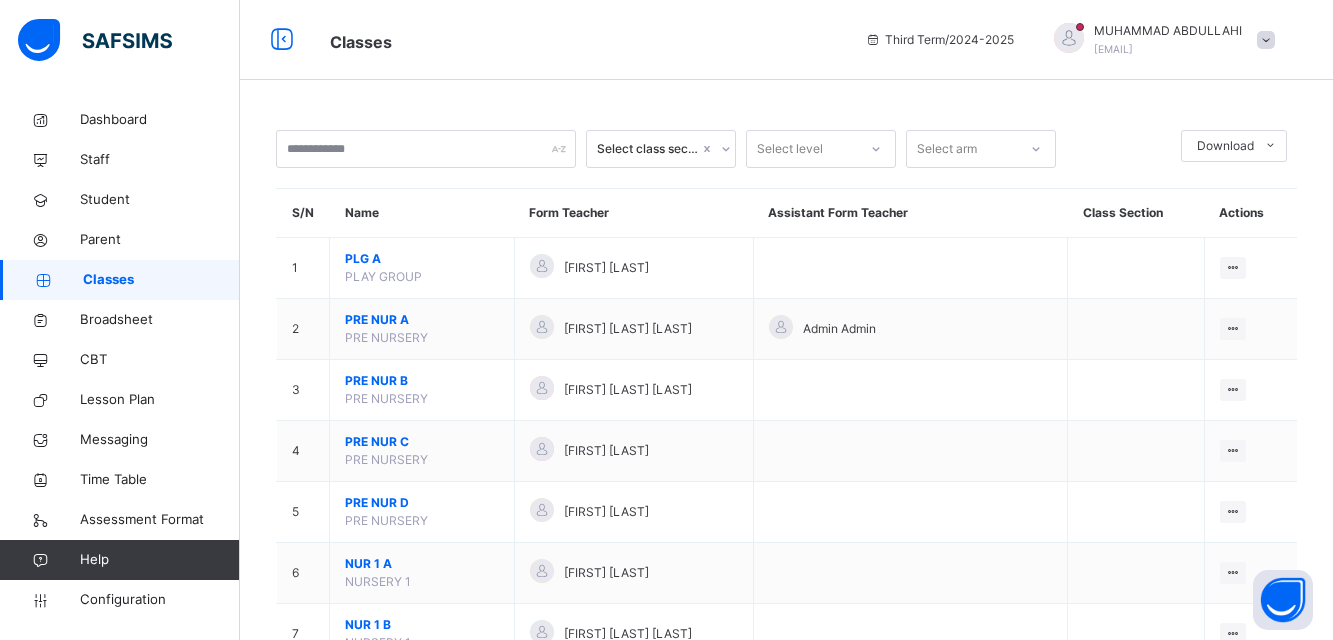 click at bounding box center [876, 149] 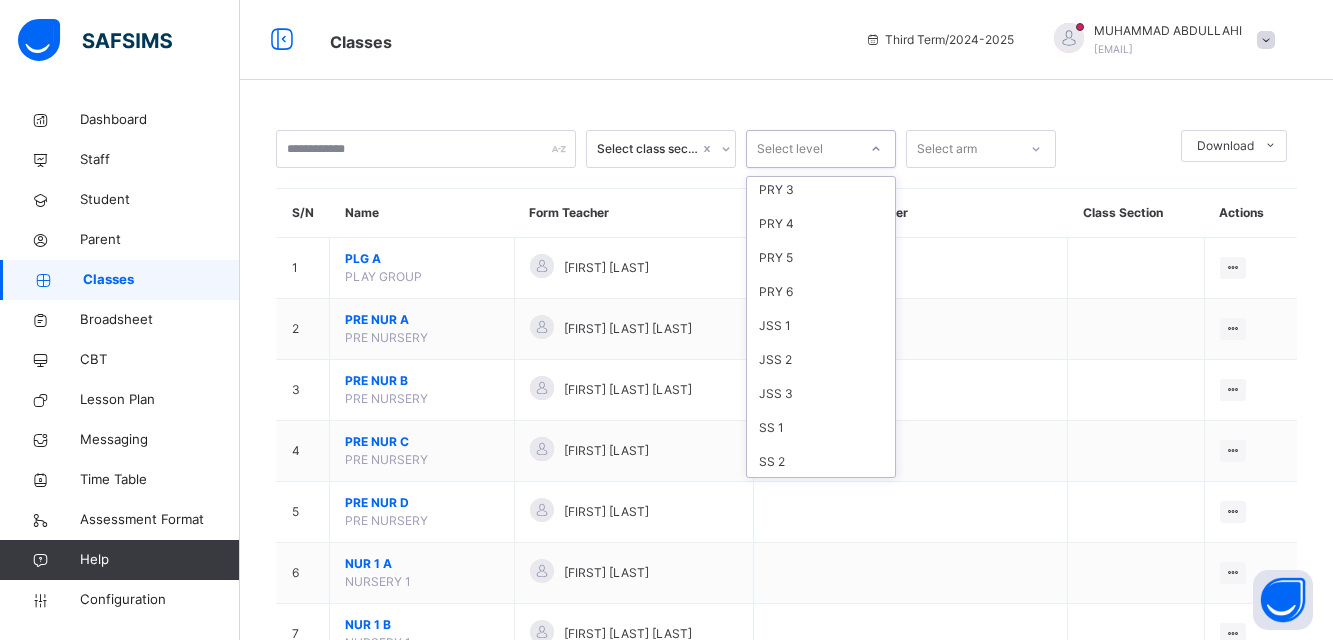 scroll, scrollTop: 244, scrollLeft: 0, axis: vertical 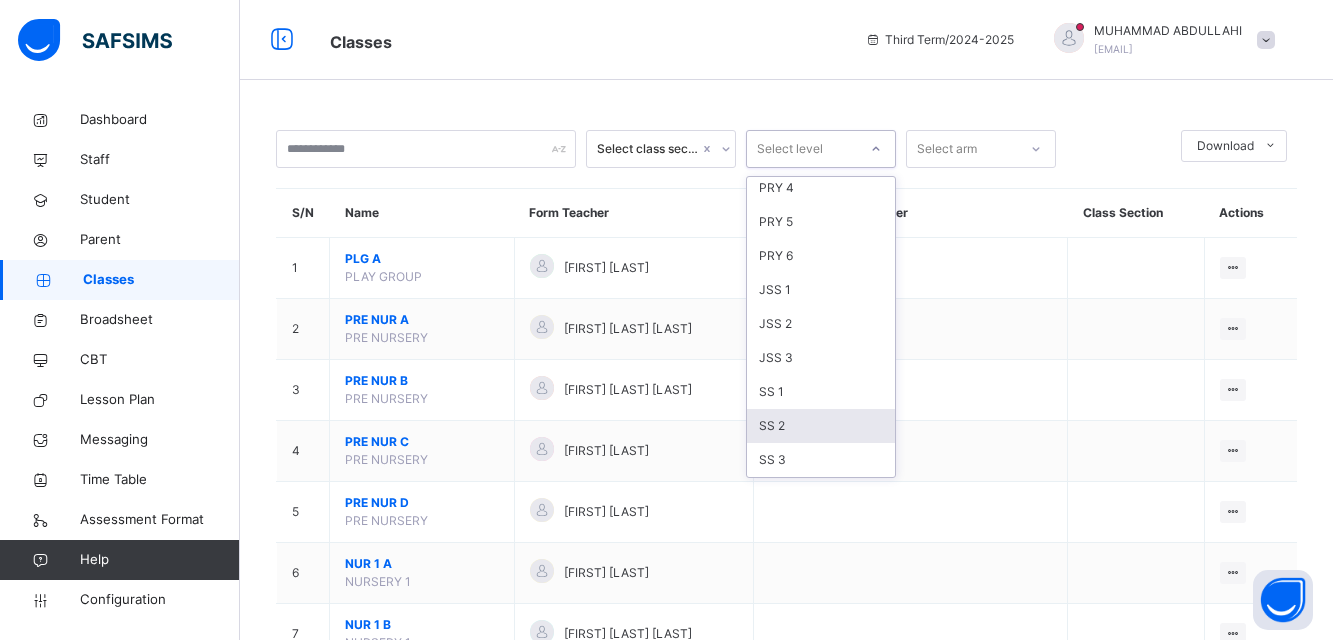 click on "SS 2" at bounding box center [821, 426] 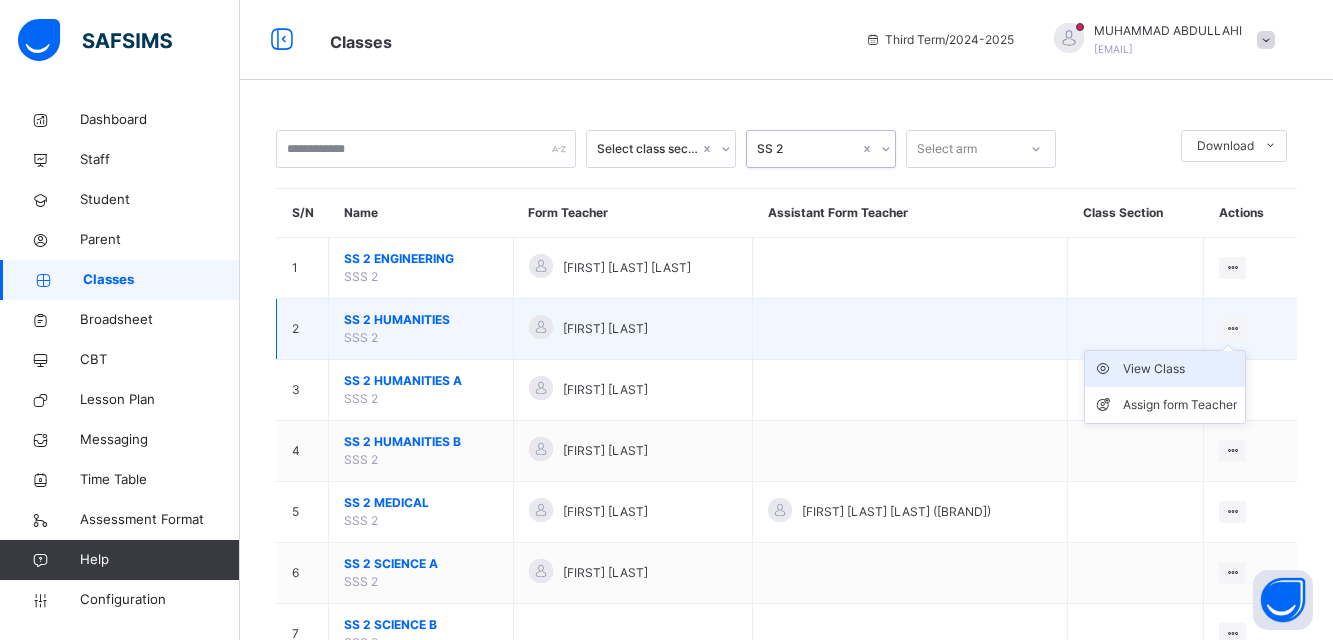 click on "View Class" at bounding box center (1180, 369) 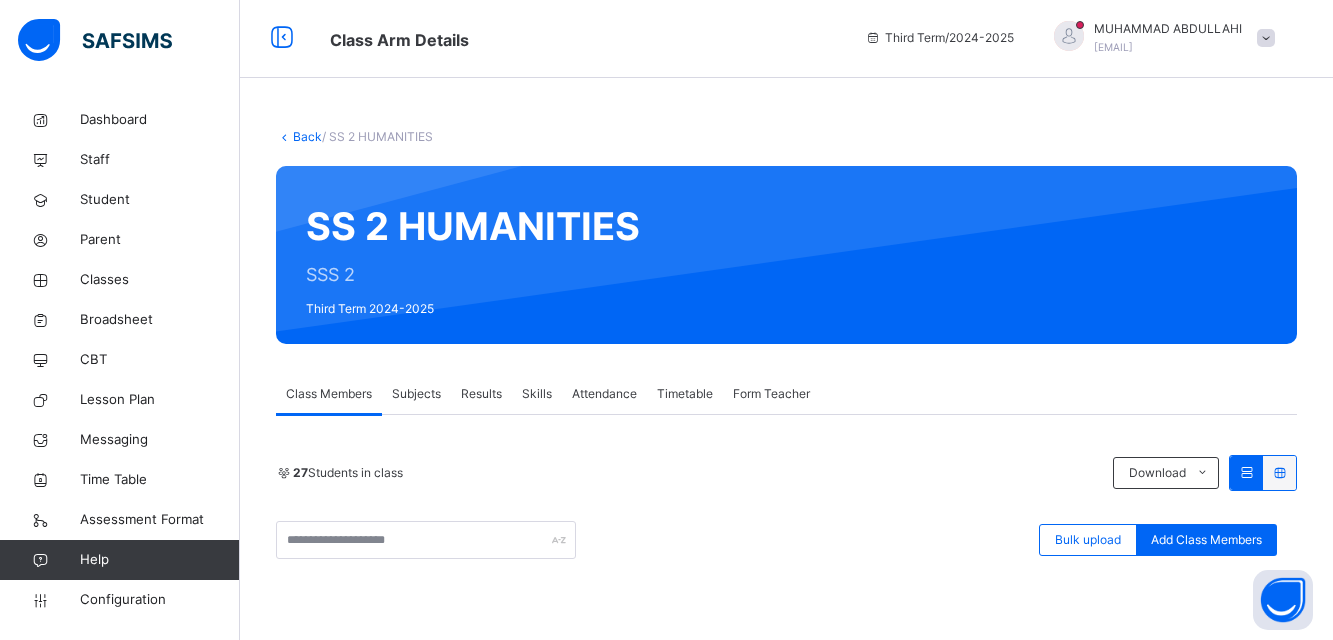 scroll, scrollTop: 0, scrollLeft: 0, axis: both 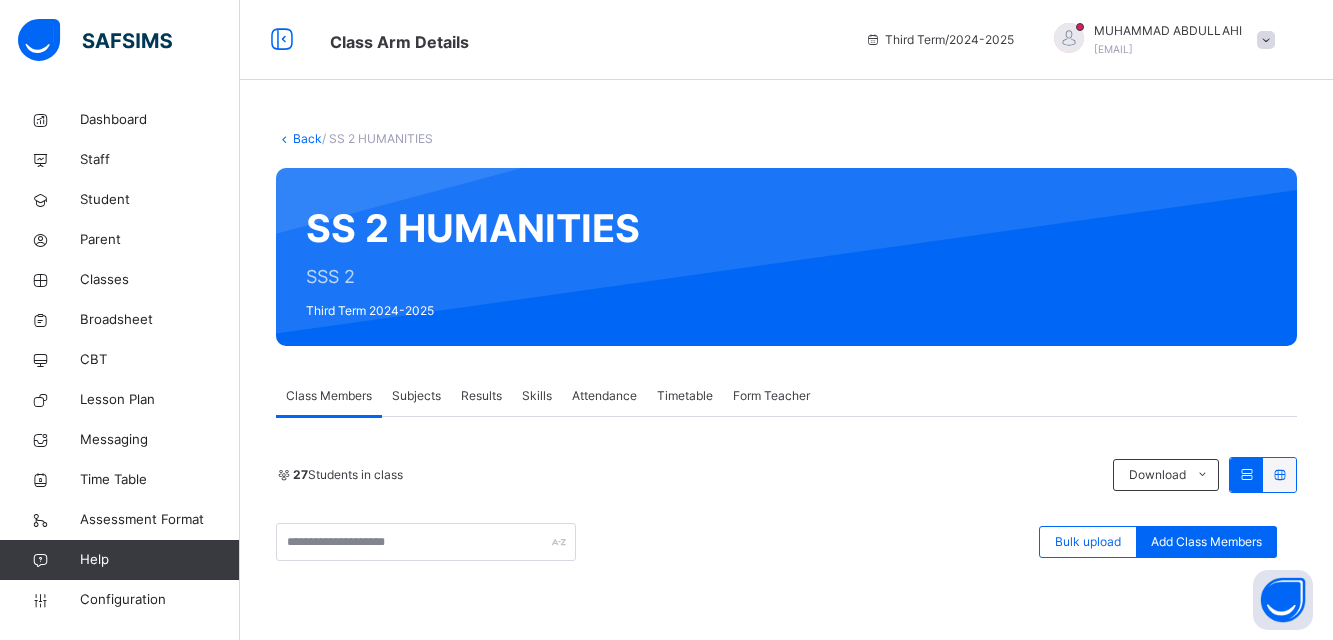 click on "Back" at bounding box center [307, 138] 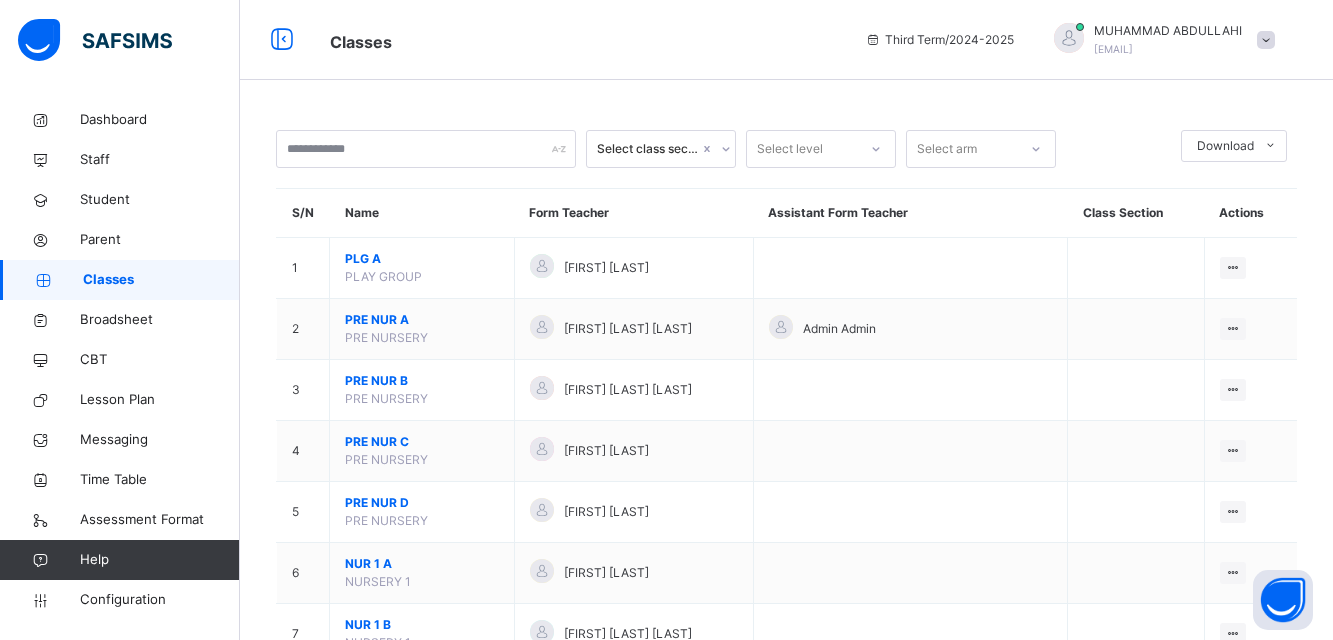 click on "Select level" at bounding box center [802, 149] 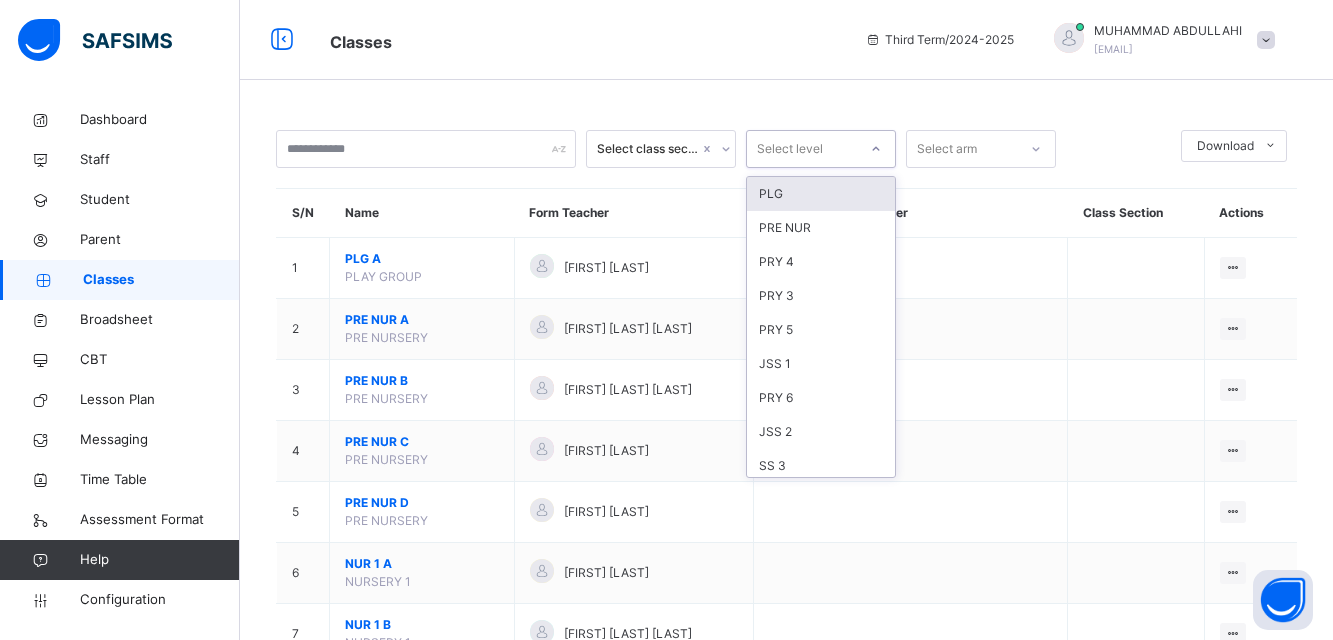 scroll, scrollTop: 244, scrollLeft: 0, axis: vertical 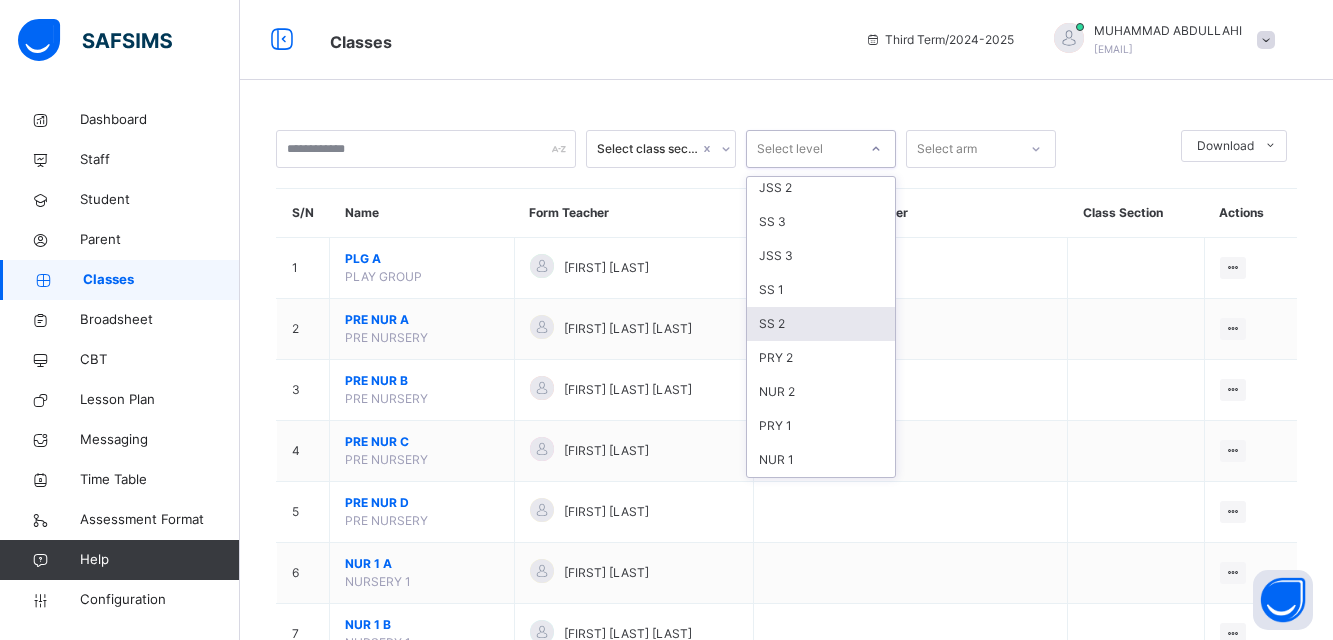 click on "SS 2" at bounding box center (821, 324) 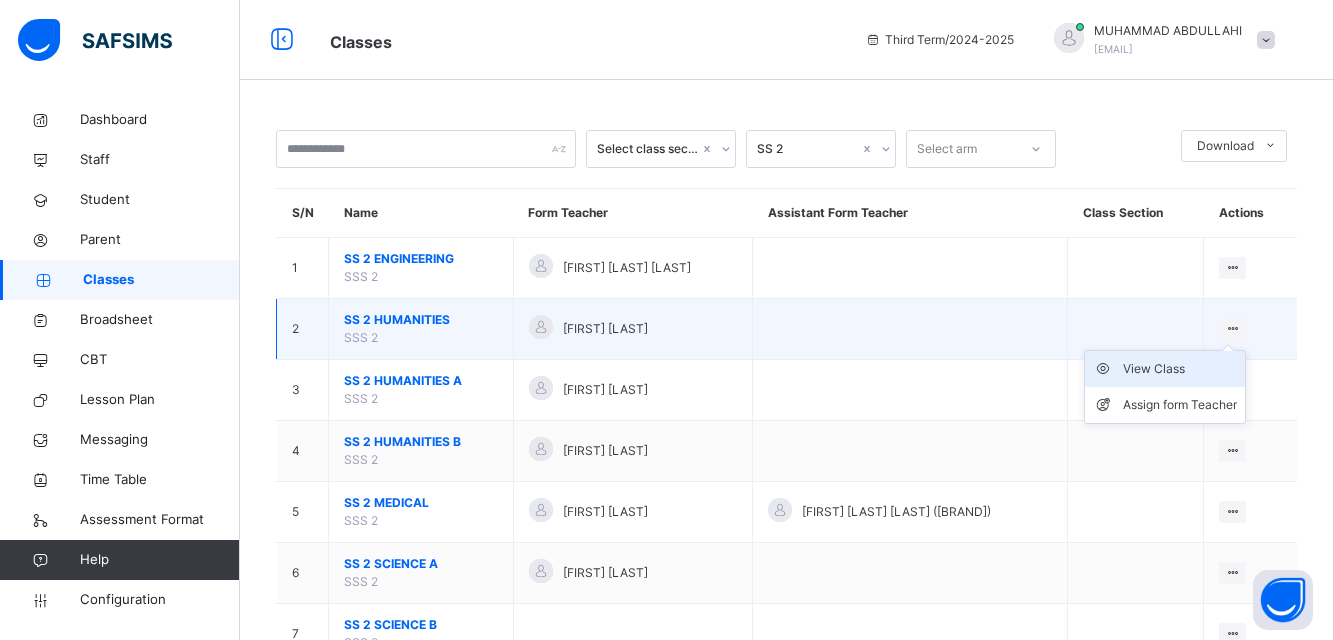 click on "View Class" at bounding box center [1180, 369] 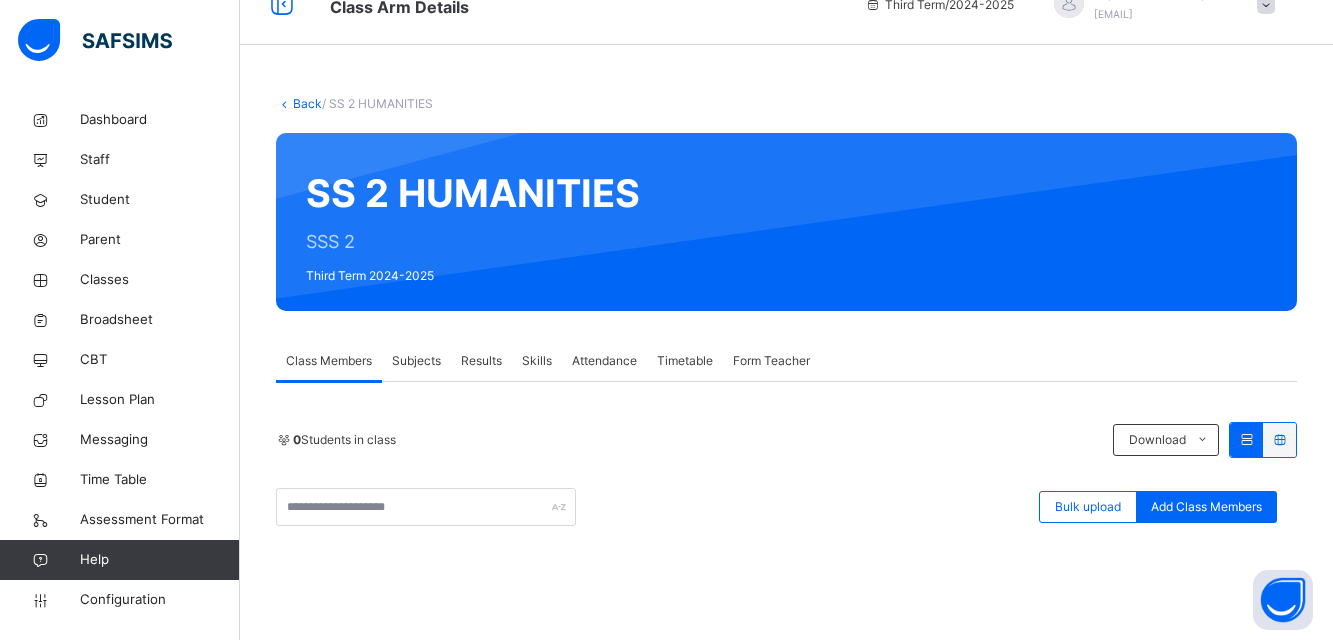 scroll, scrollTop: 0, scrollLeft: 0, axis: both 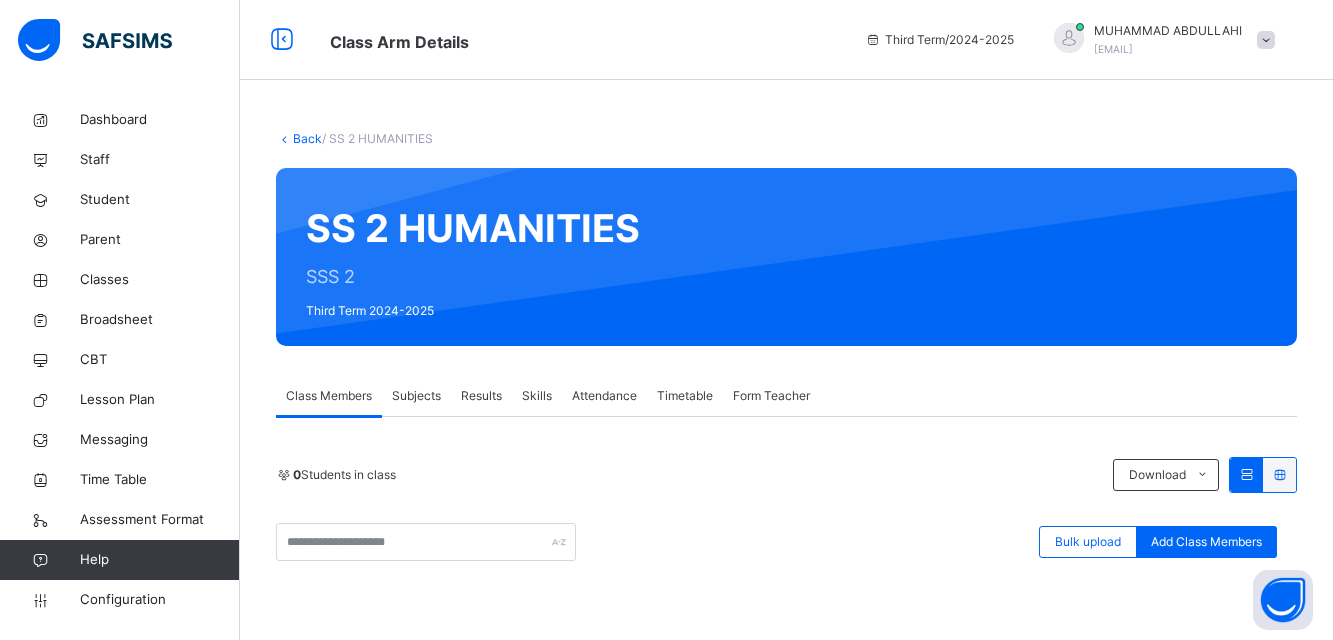 click on "Back" at bounding box center [307, 138] 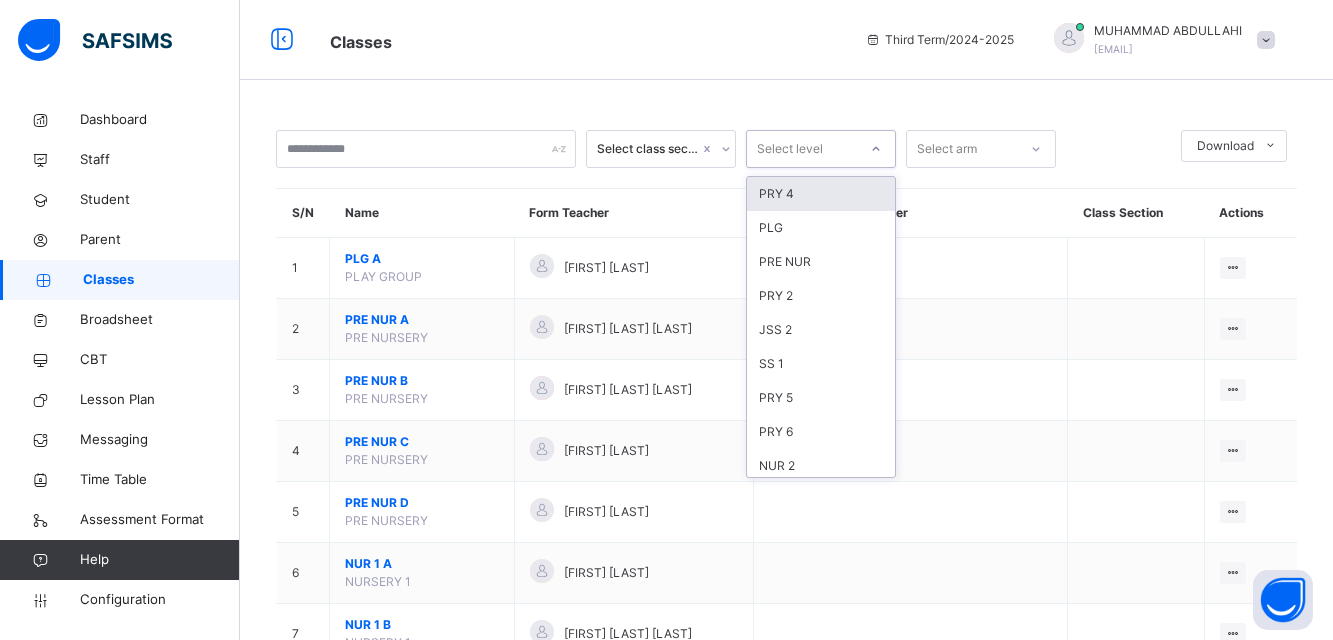 click at bounding box center (876, 149) 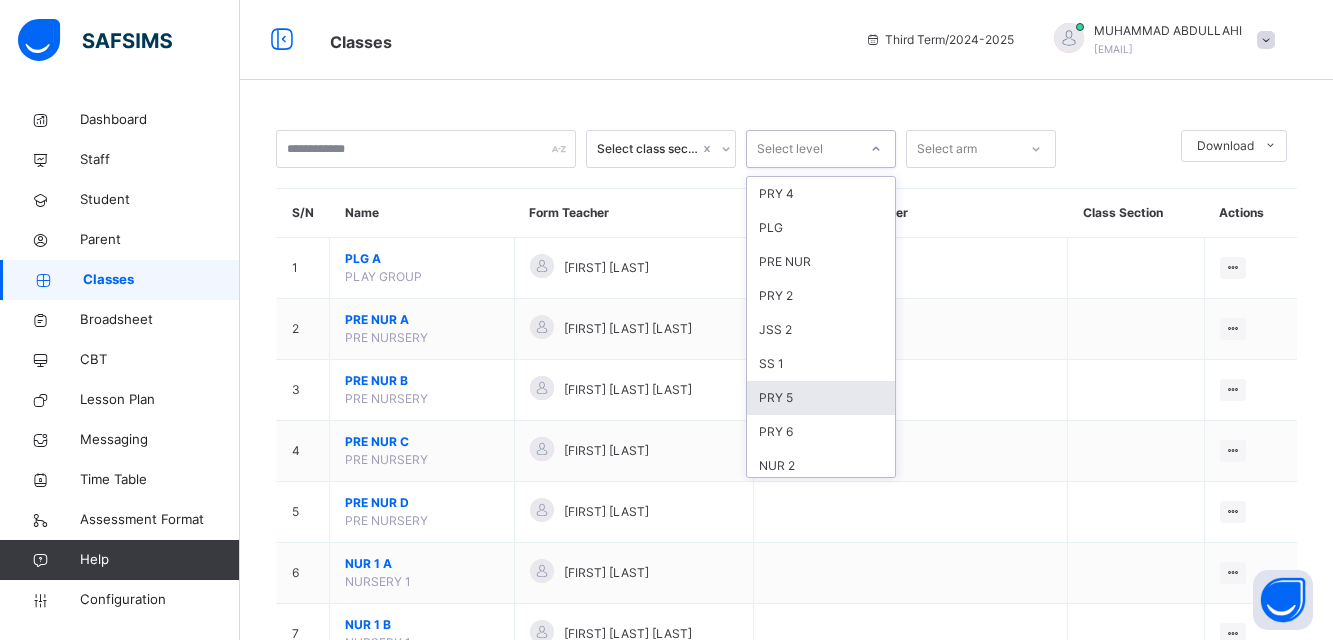 scroll, scrollTop: 244, scrollLeft: 0, axis: vertical 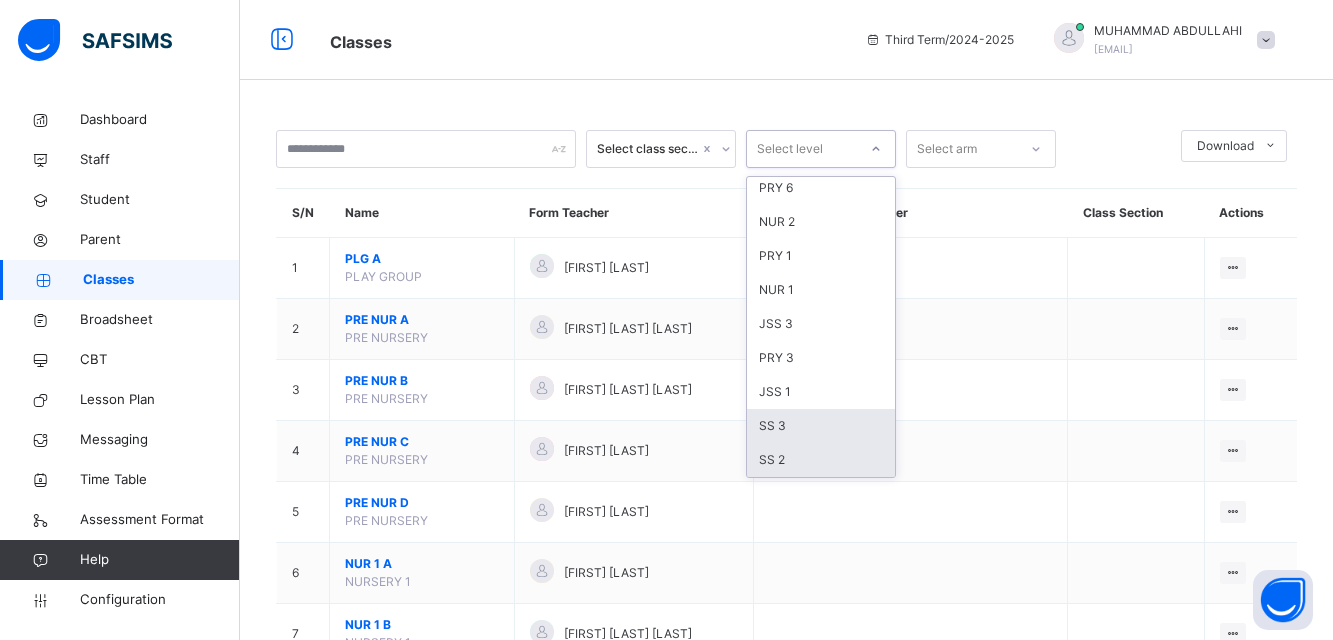 click on "SS 2" at bounding box center (821, 460) 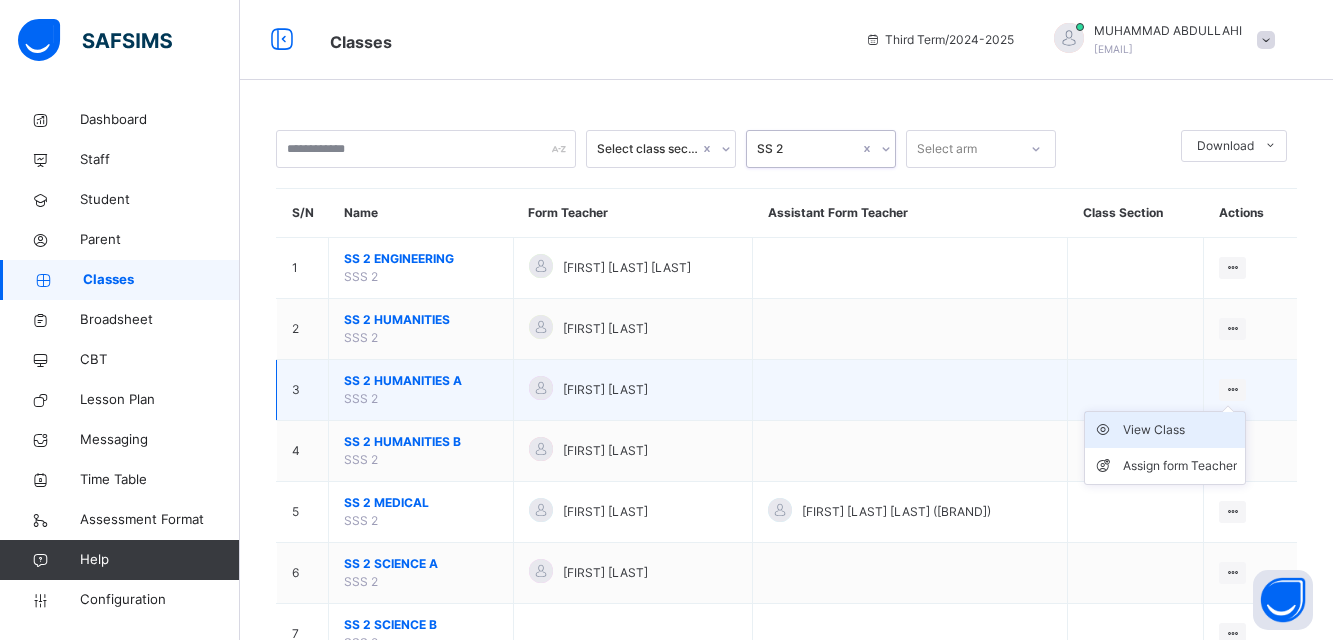 click on "View Class" at bounding box center (1180, 430) 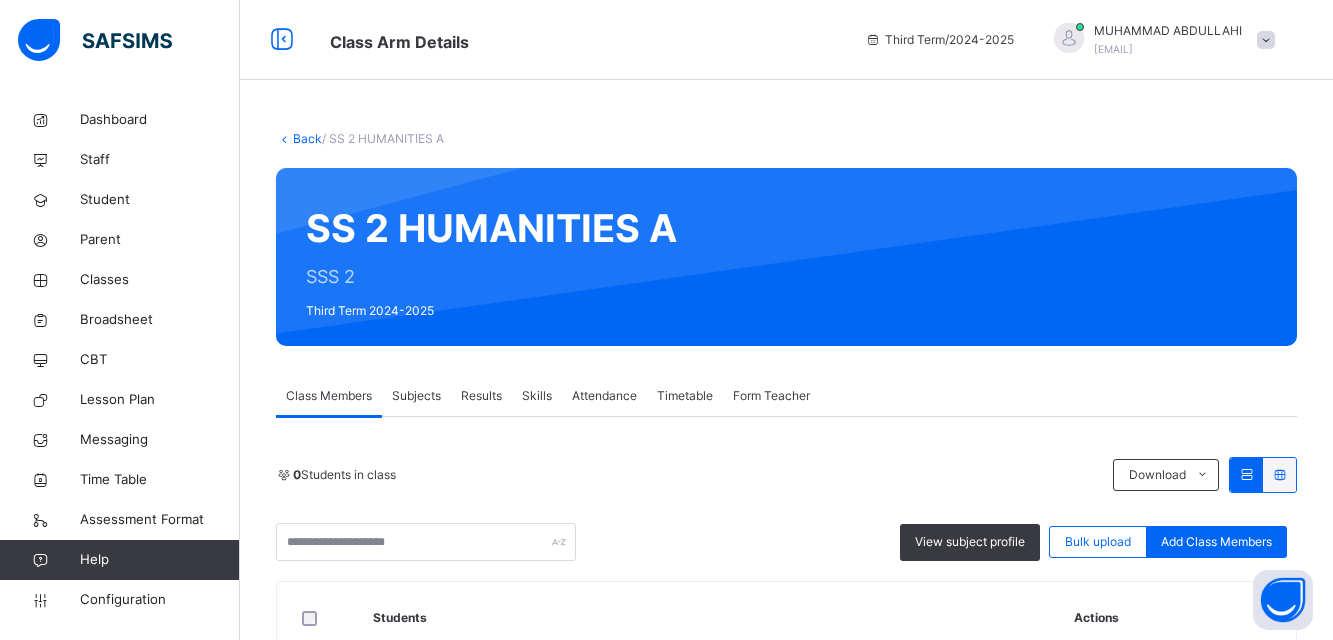 scroll, scrollTop: 560, scrollLeft: 0, axis: vertical 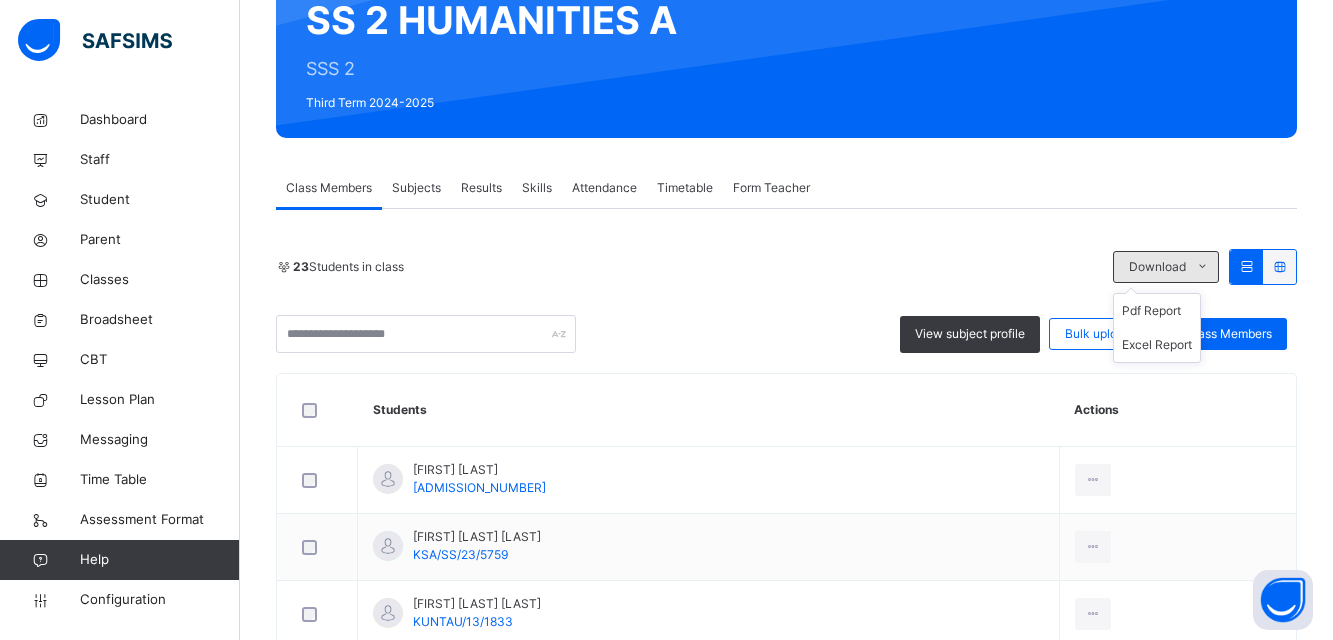click on "Download" at bounding box center (1157, 267) 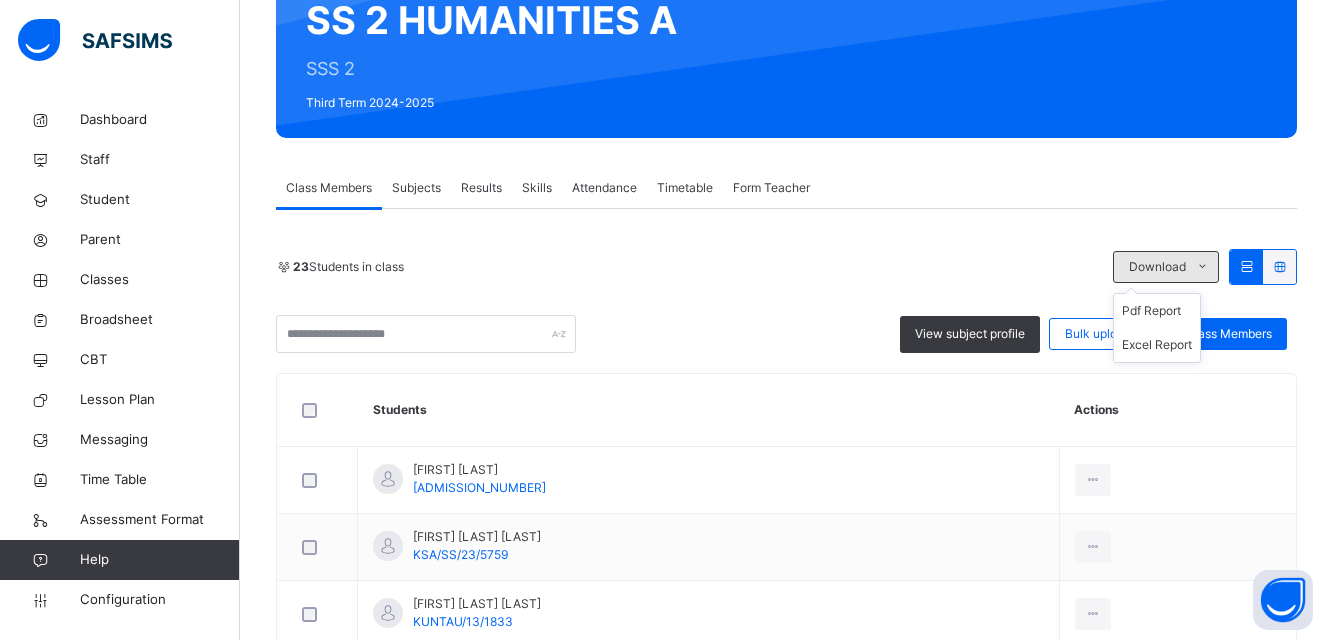 click on "Download" at bounding box center (1157, 267) 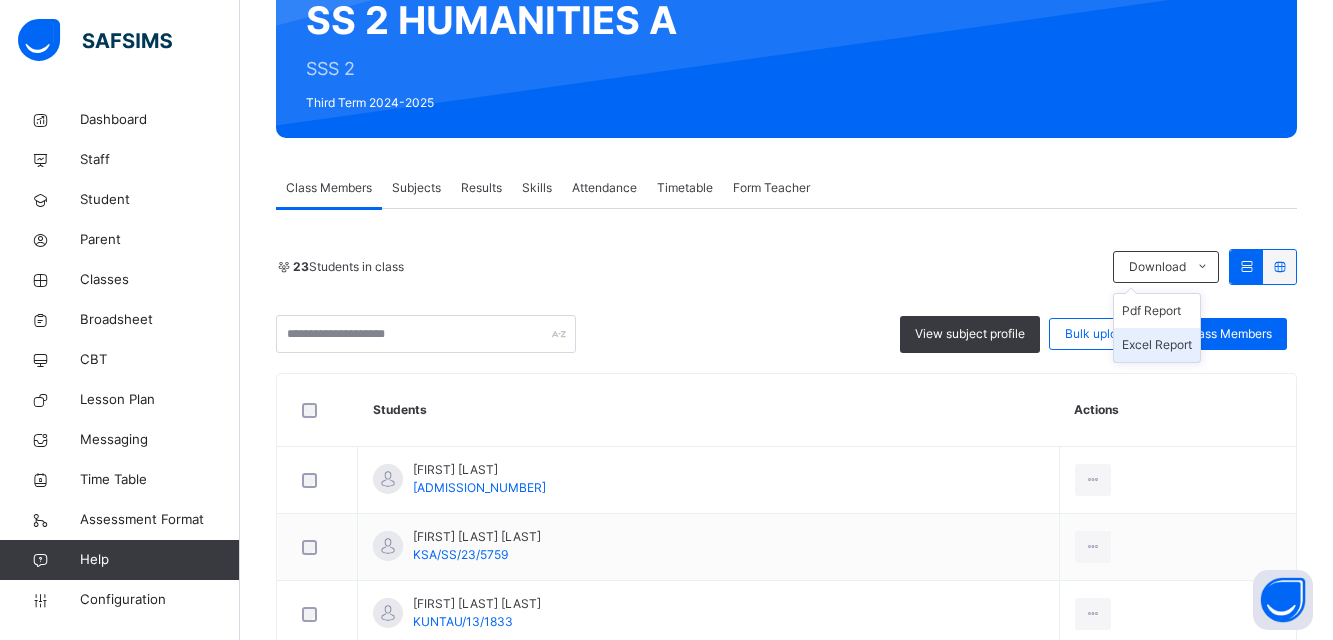 click on "Excel Report" at bounding box center [1157, 345] 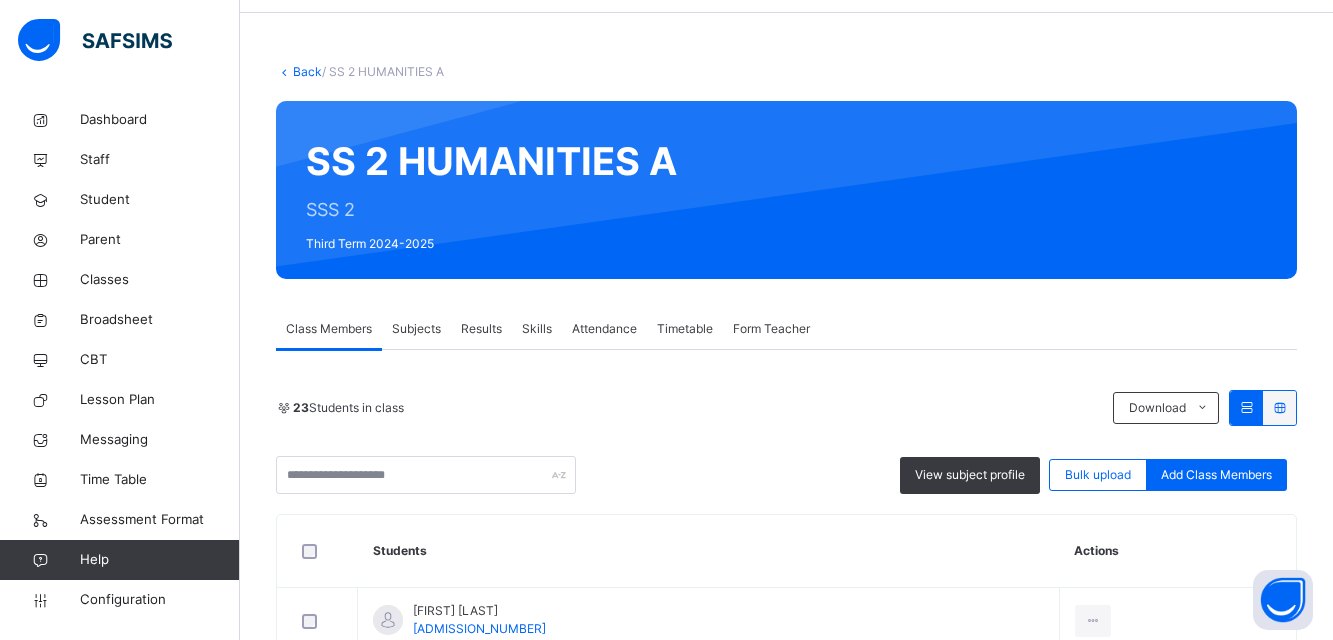 scroll, scrollTop: 59, scrollLeft: 0, axis: vertical 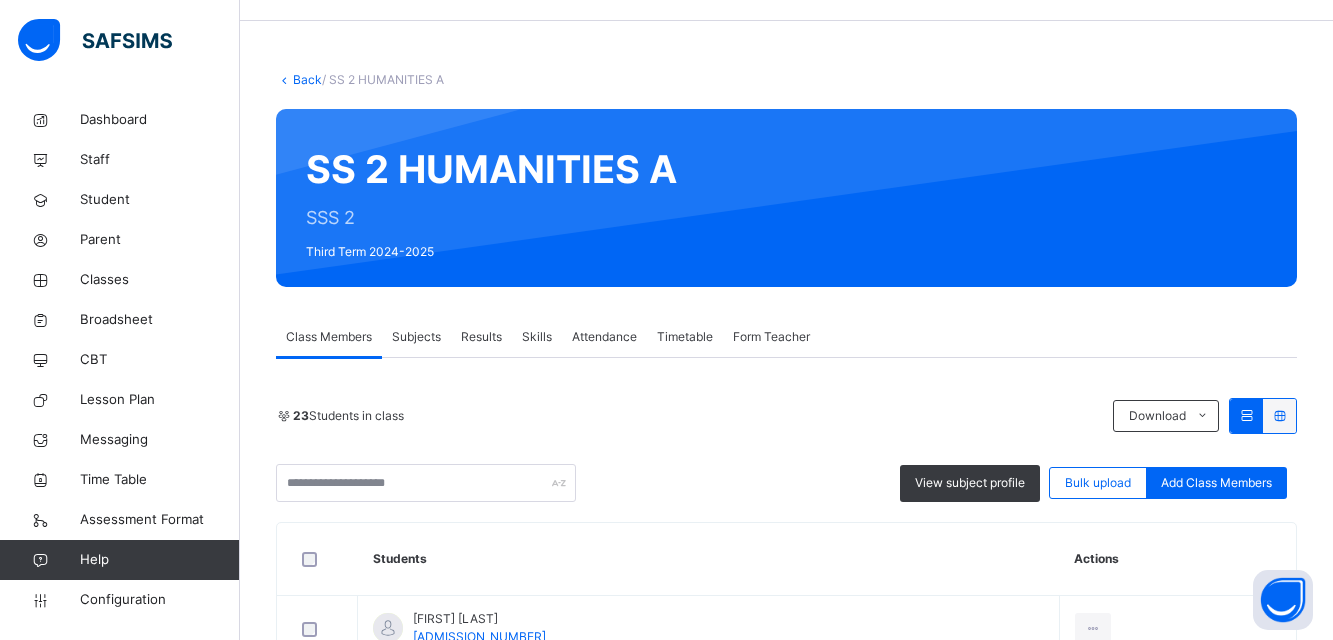 click on "Back" at bounding box center [307, 79] 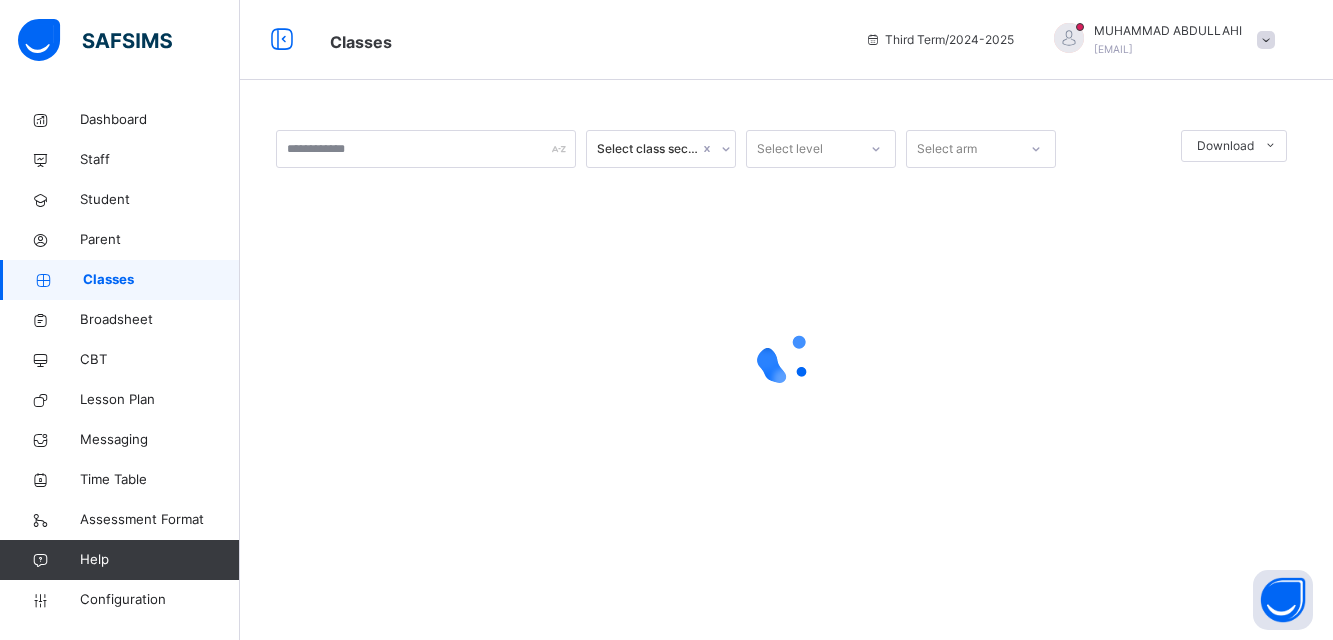 scroll, scrollTop: 0, scrollLeft: 0, axis: both 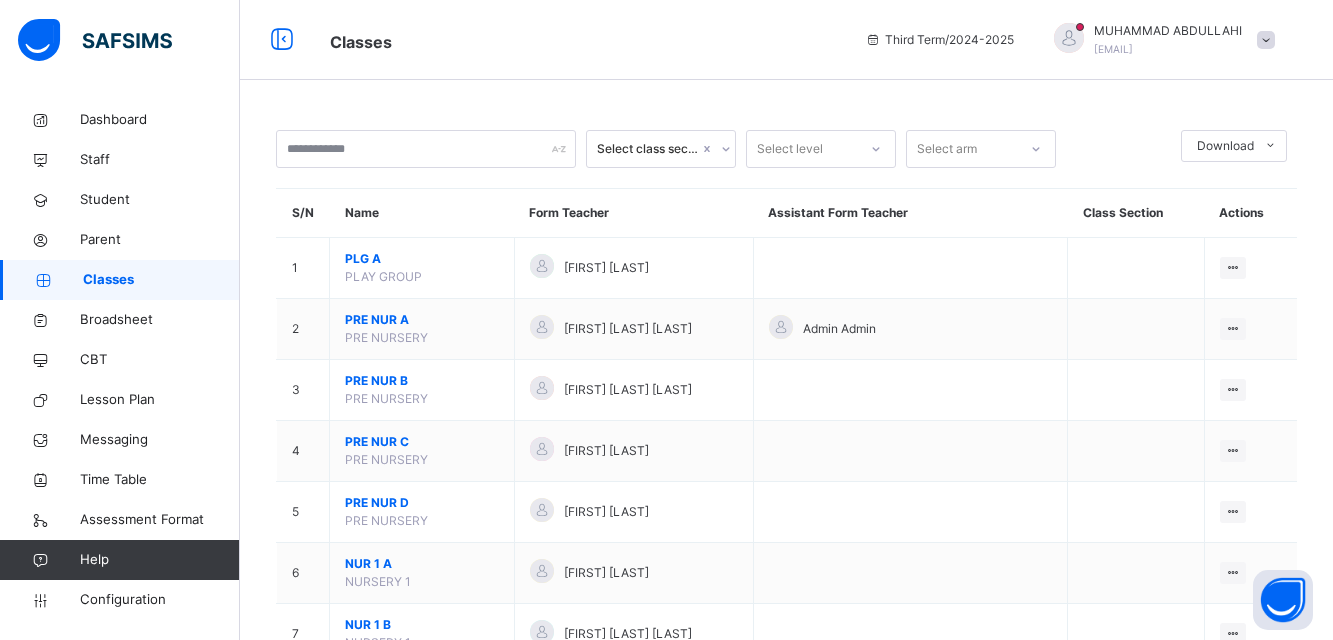 click on "Select level" at bounding box center (802, 149) 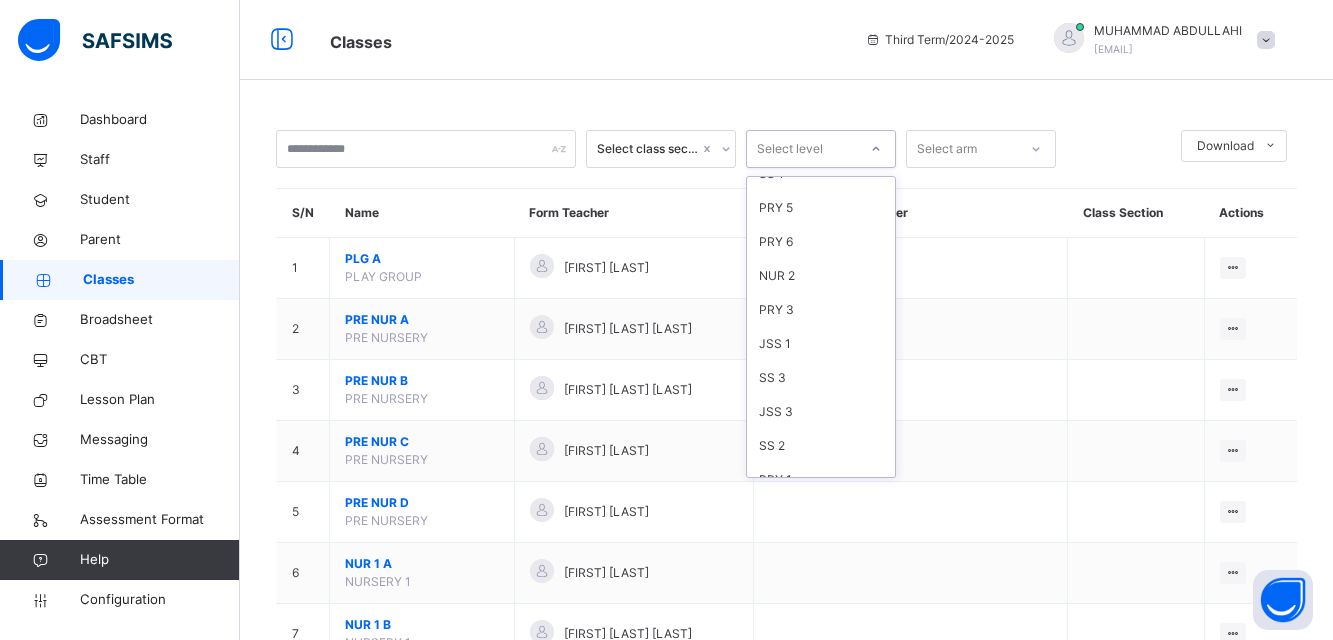 scroll, scrollTop: 244, scrollLeft: 0, axis: vertical 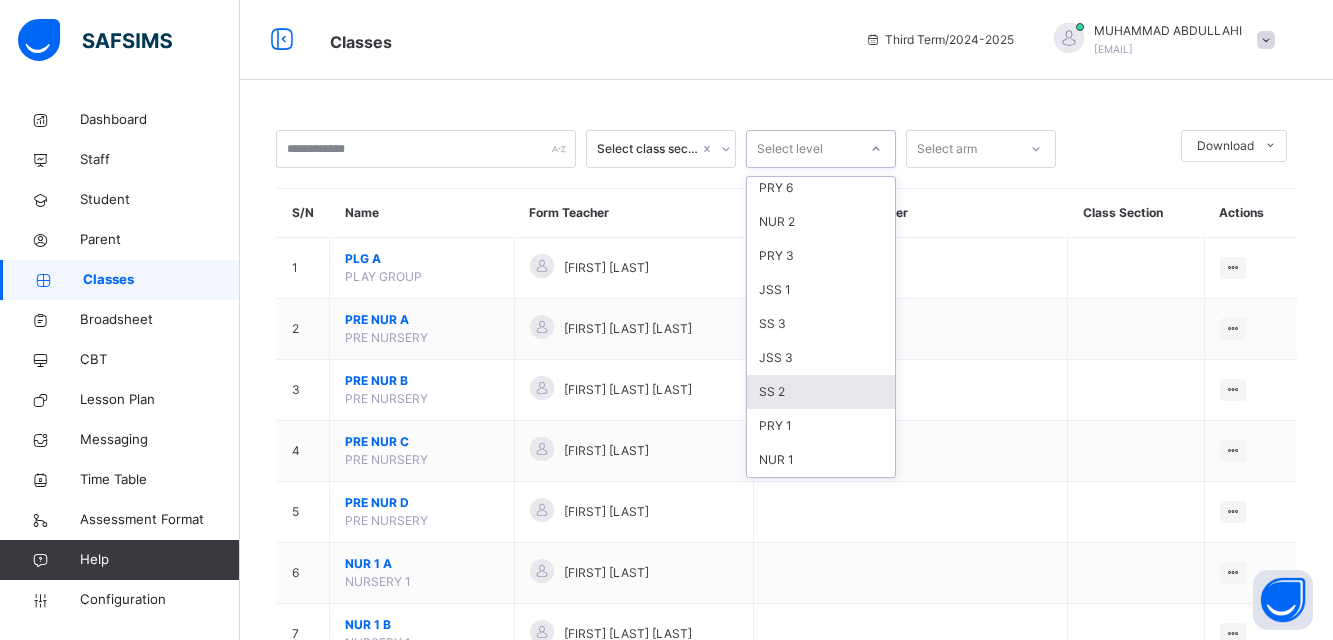 click on "SS 2" at bounding box center [821, 392] 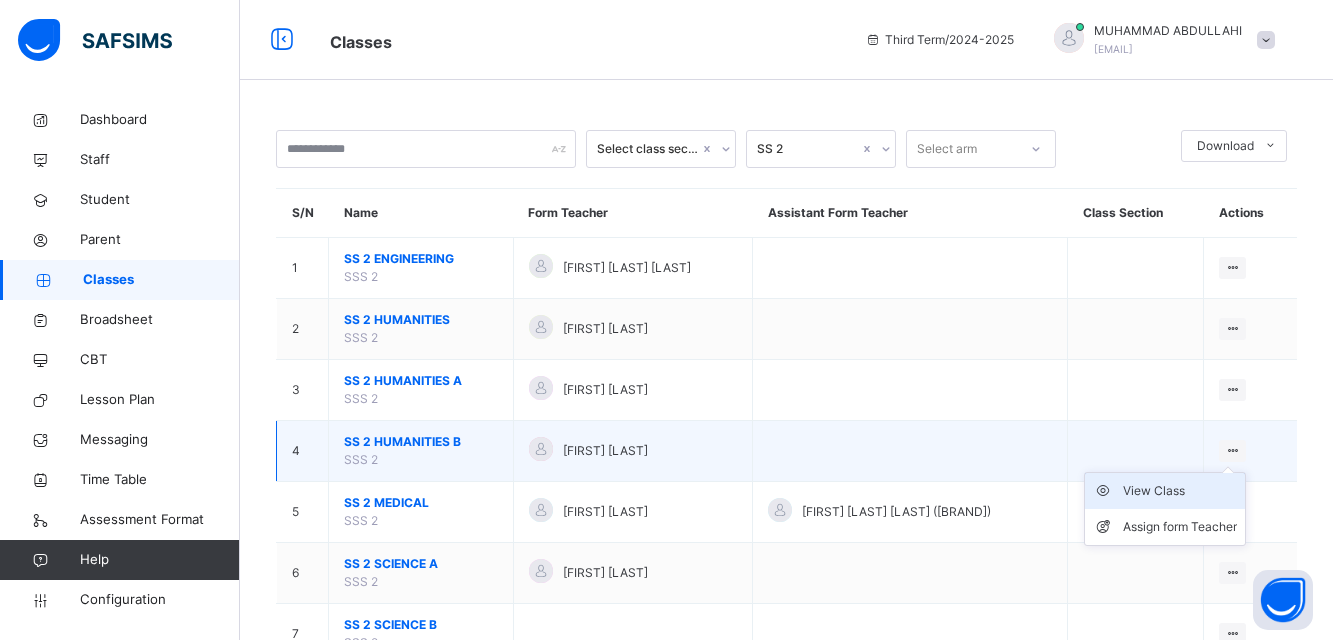 click on "View Class" at bounding box center [1180, 491] 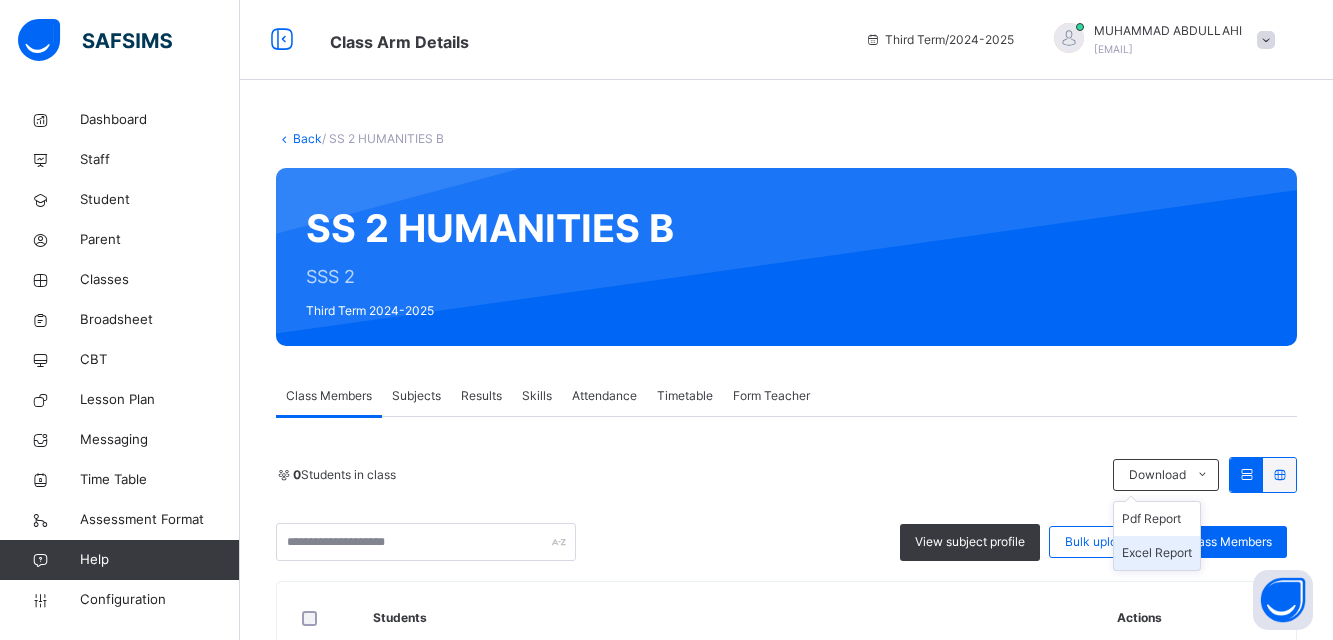 click on "Excel Report" at bounding box center [1157, 553] 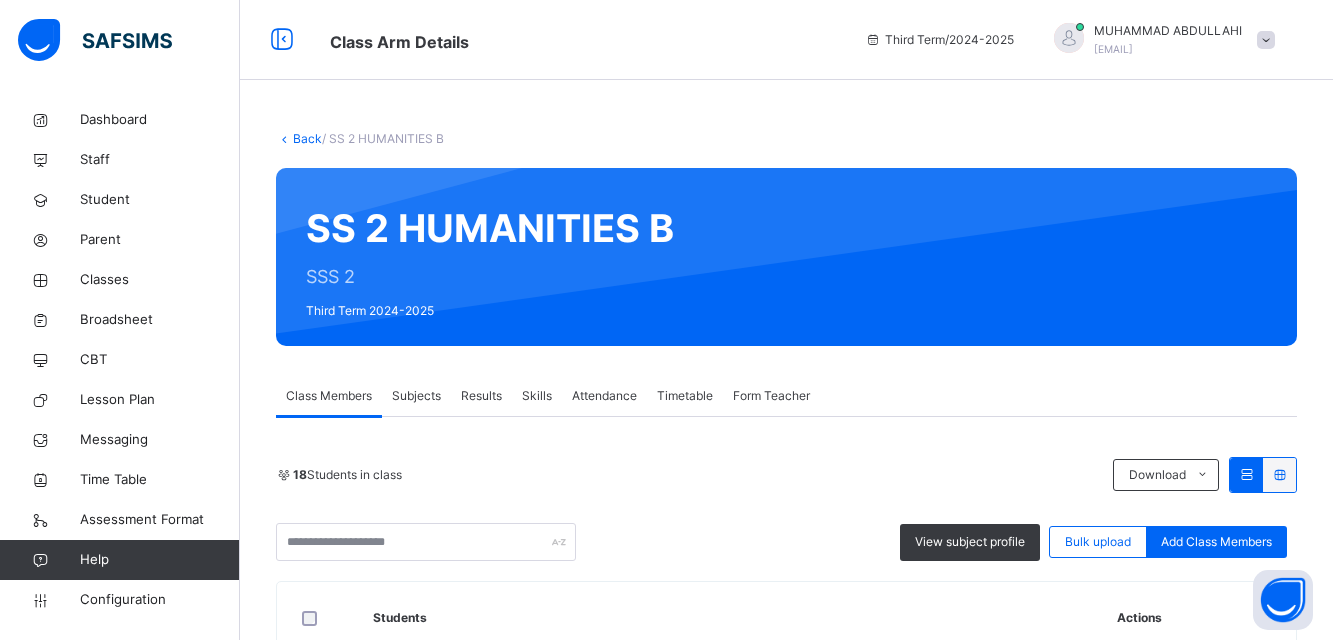 click on "Back" at bounding box center (307, 138) 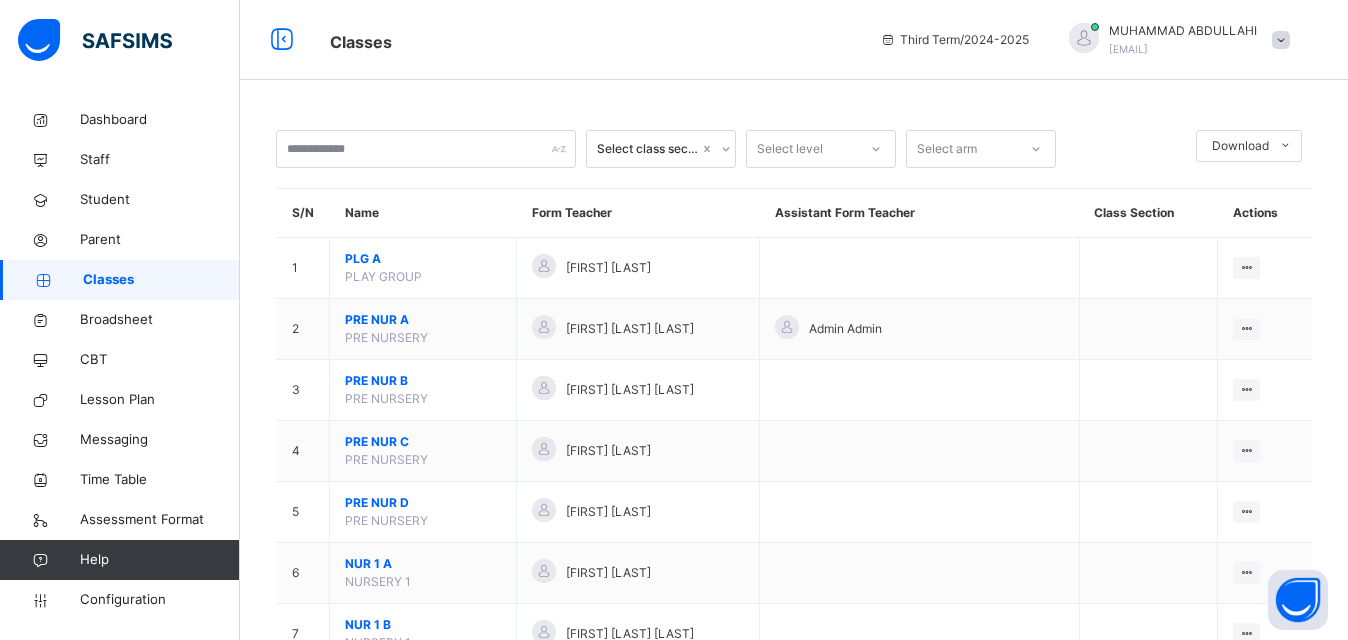 click on "Select level" at bounding box center (802, 149) 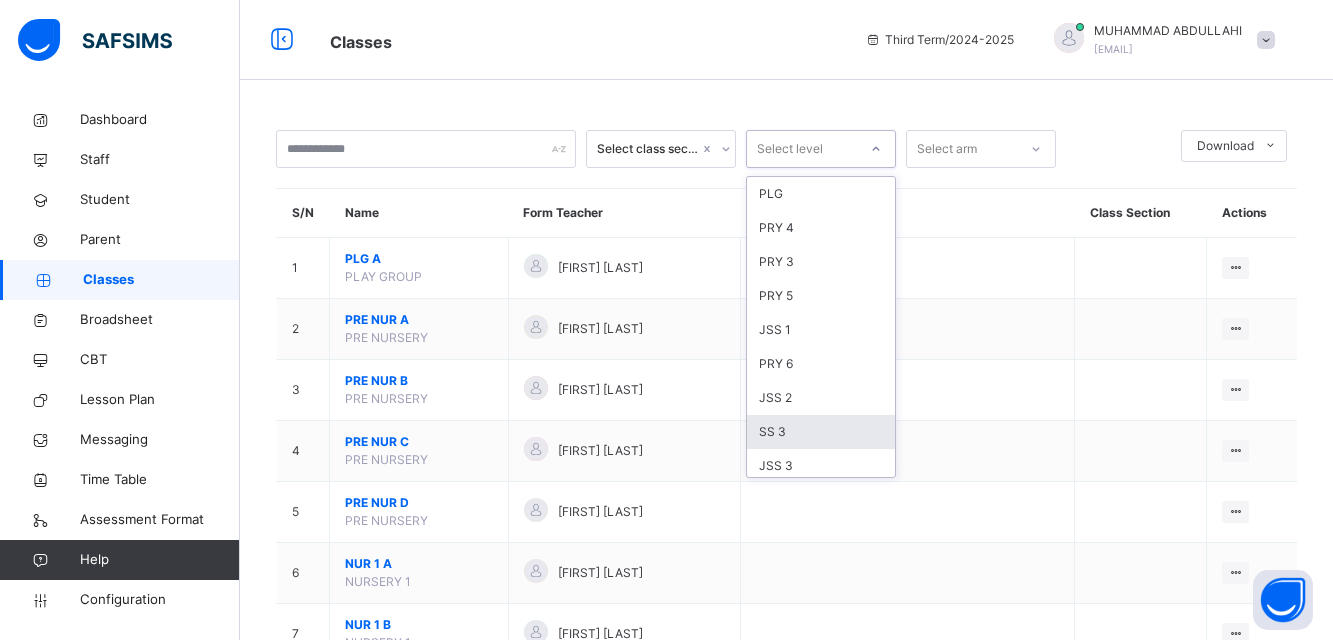 scroll, scrollTop: 0, scrollLeft: 0, axis: both 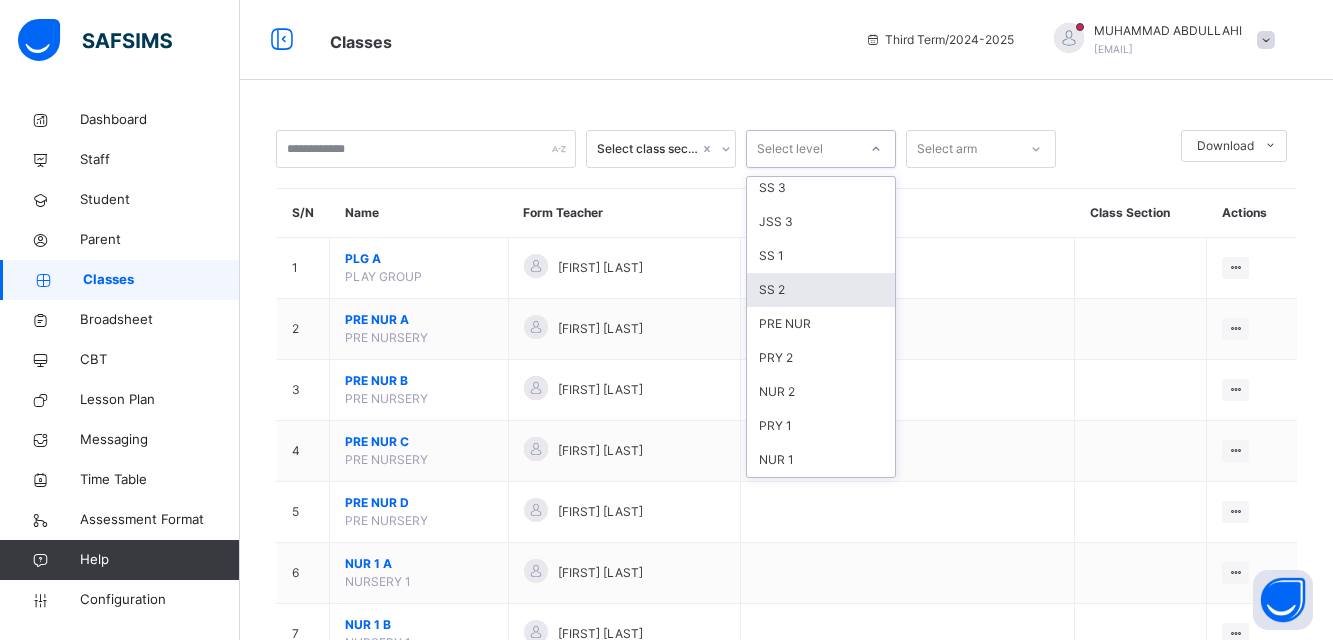 click on "SS 2" at bounding box center [821, 290] 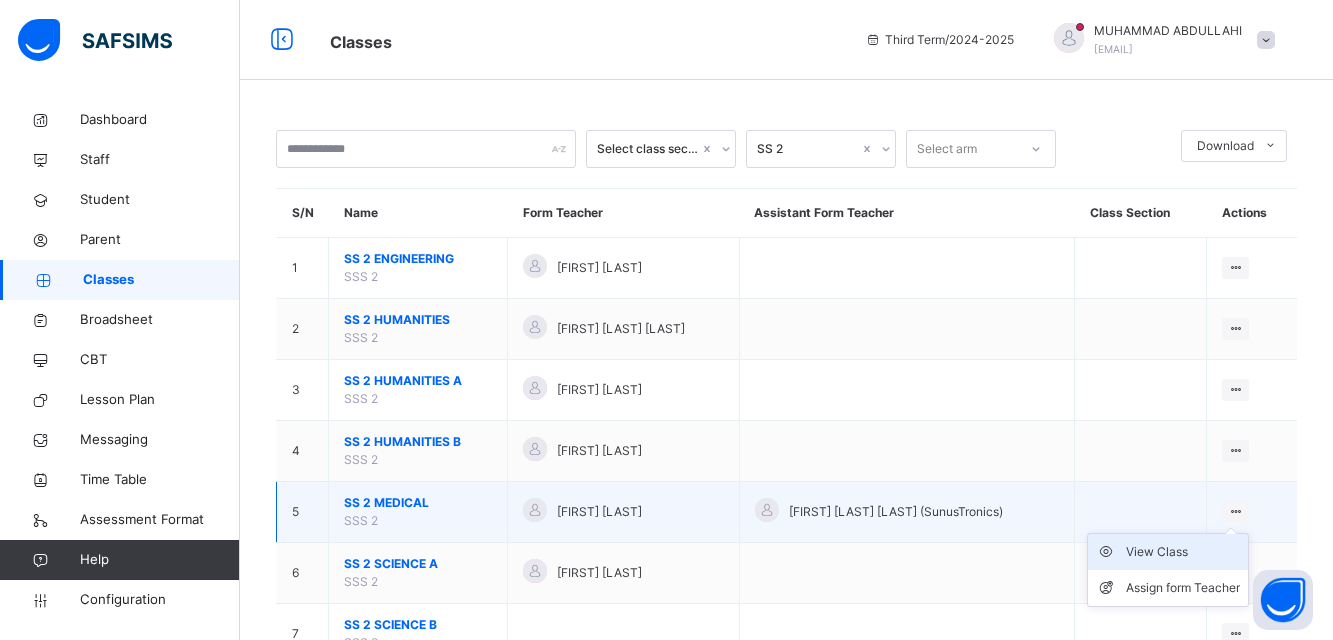 click on "View Class" at bounding box center [1183, 552] 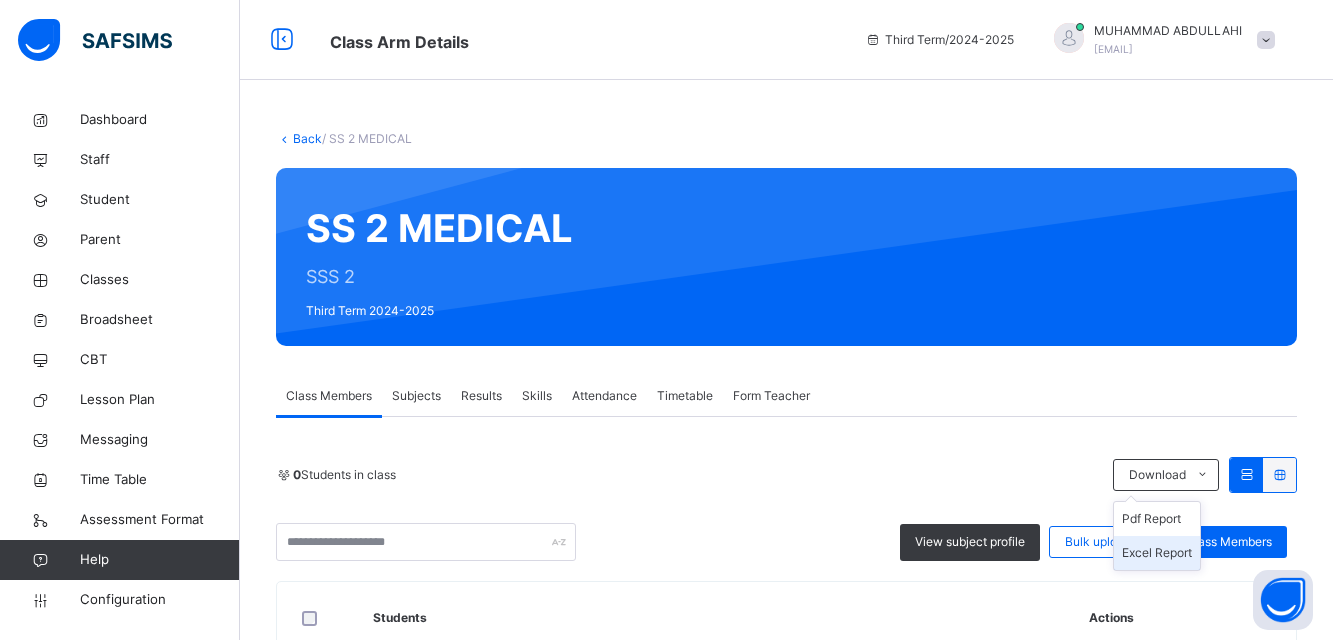 click on "Excel Report" at bounding box center (1157, 553) 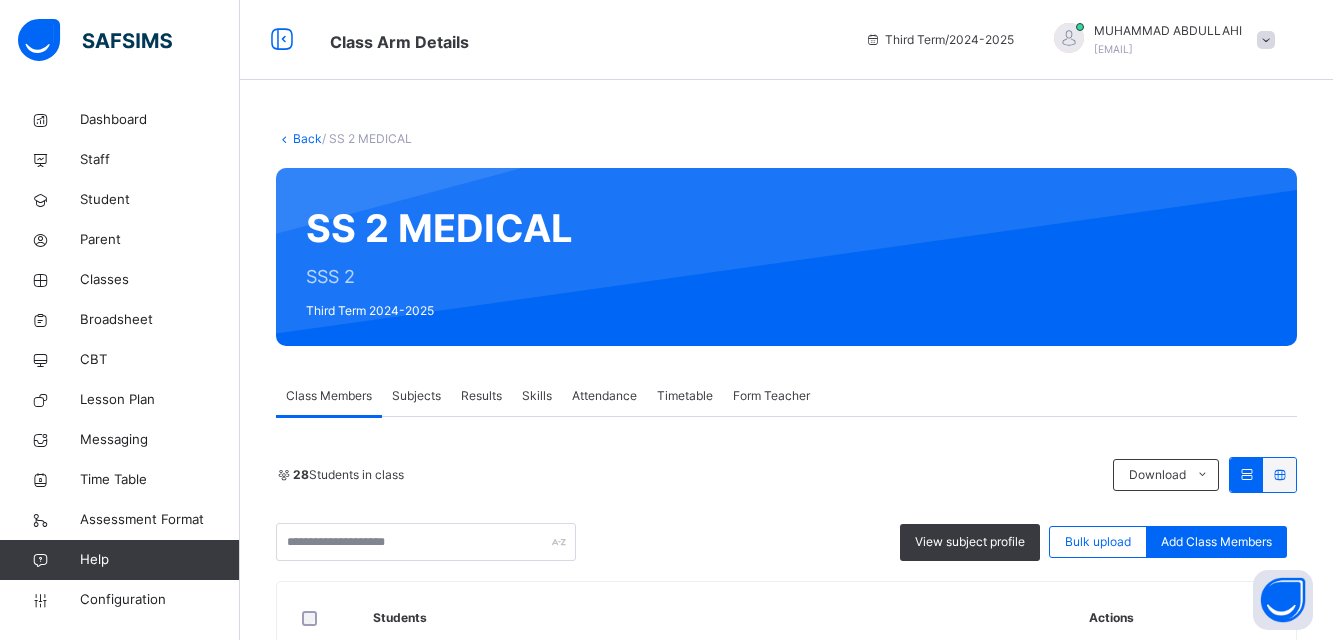 click on "Back" at bounding box center [307, 138] 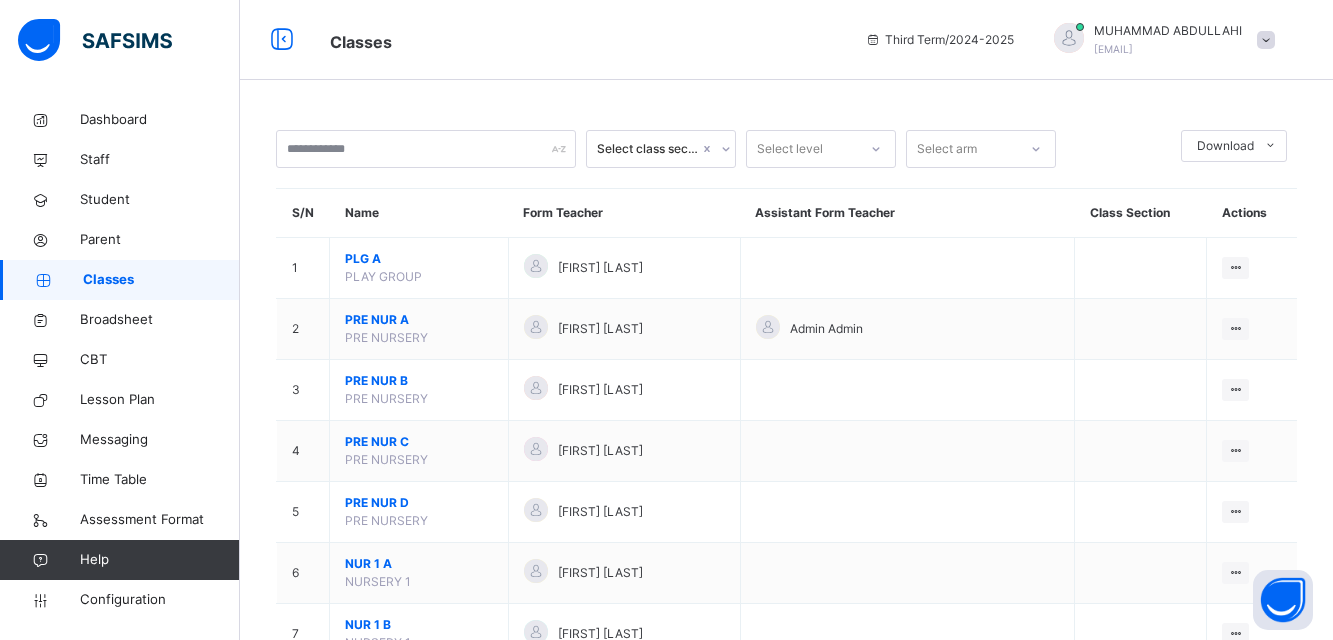 click on "Select level" at bounding box center (790, 149) 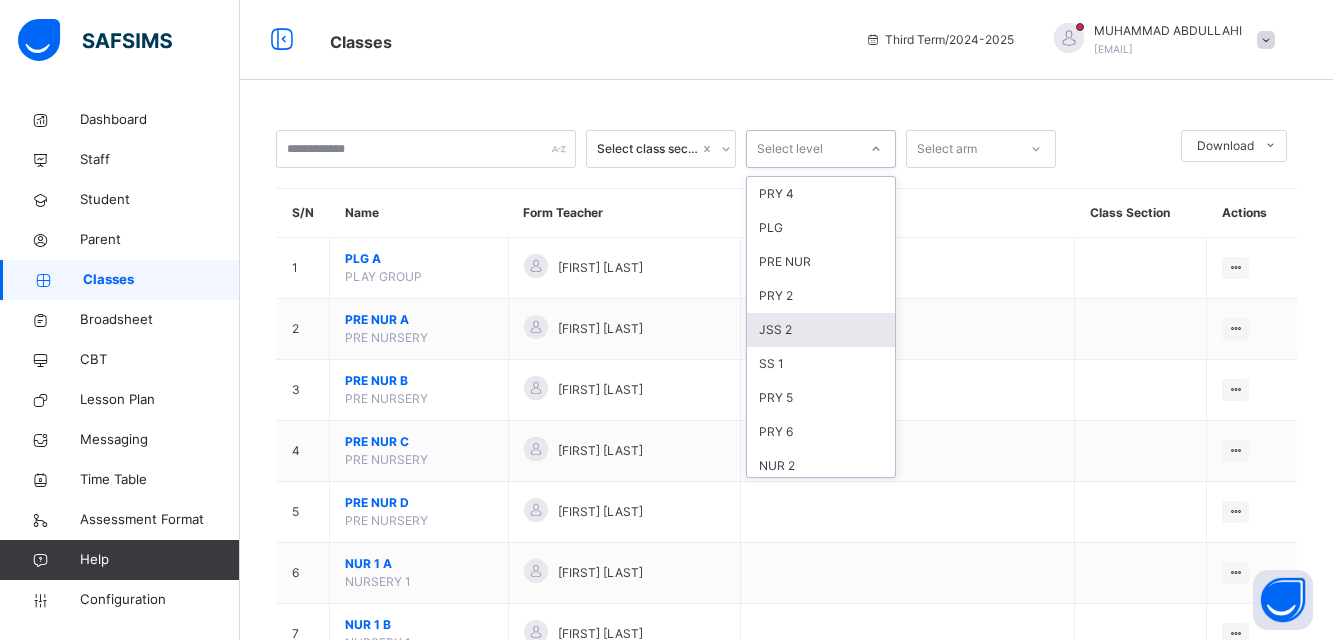 scroll, scrollTop: 244, scrollLeft: 0, axis: vertical 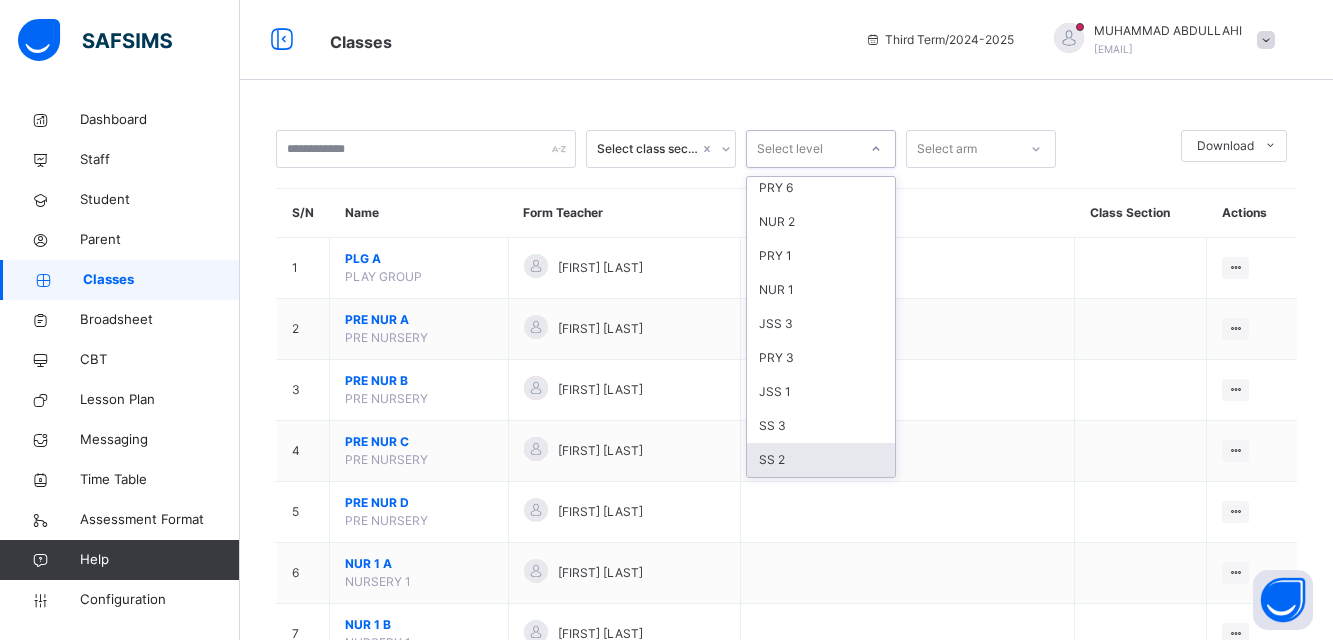 click on "SS 2" at bounding box center (821, 460) 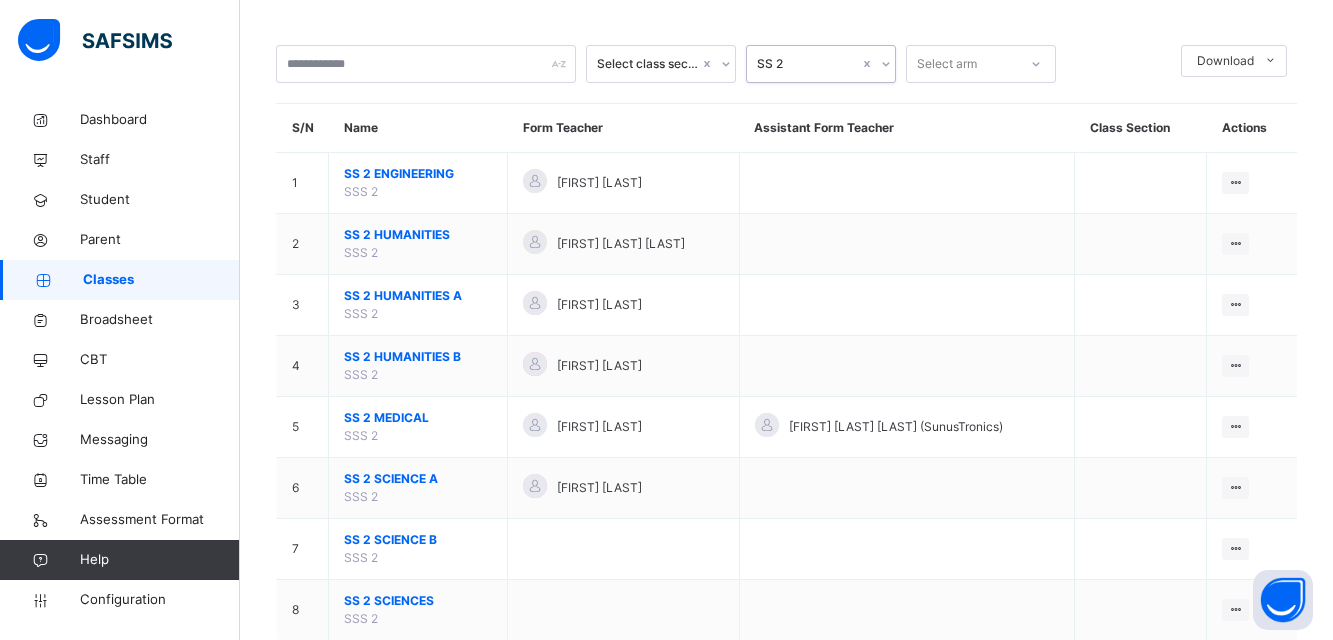 scroll, scrollTop: 92, scrollLeft: 0, axis: vertical 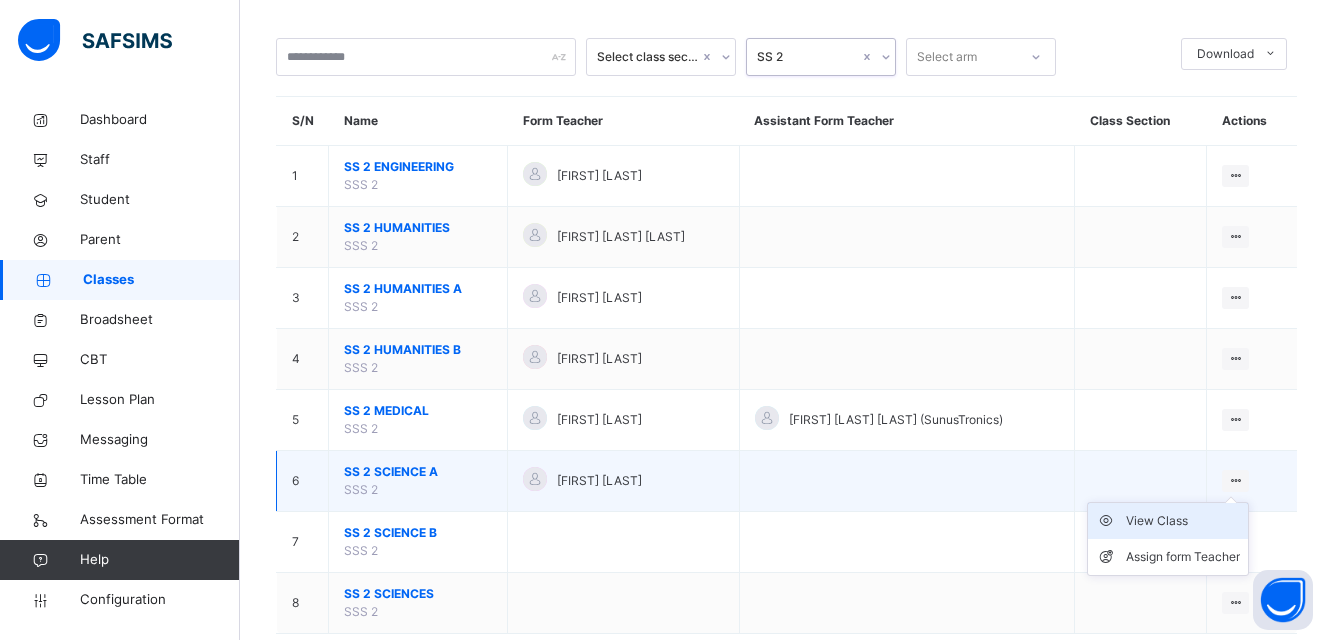 click on "View Class" at bounding box center (1183, 521) 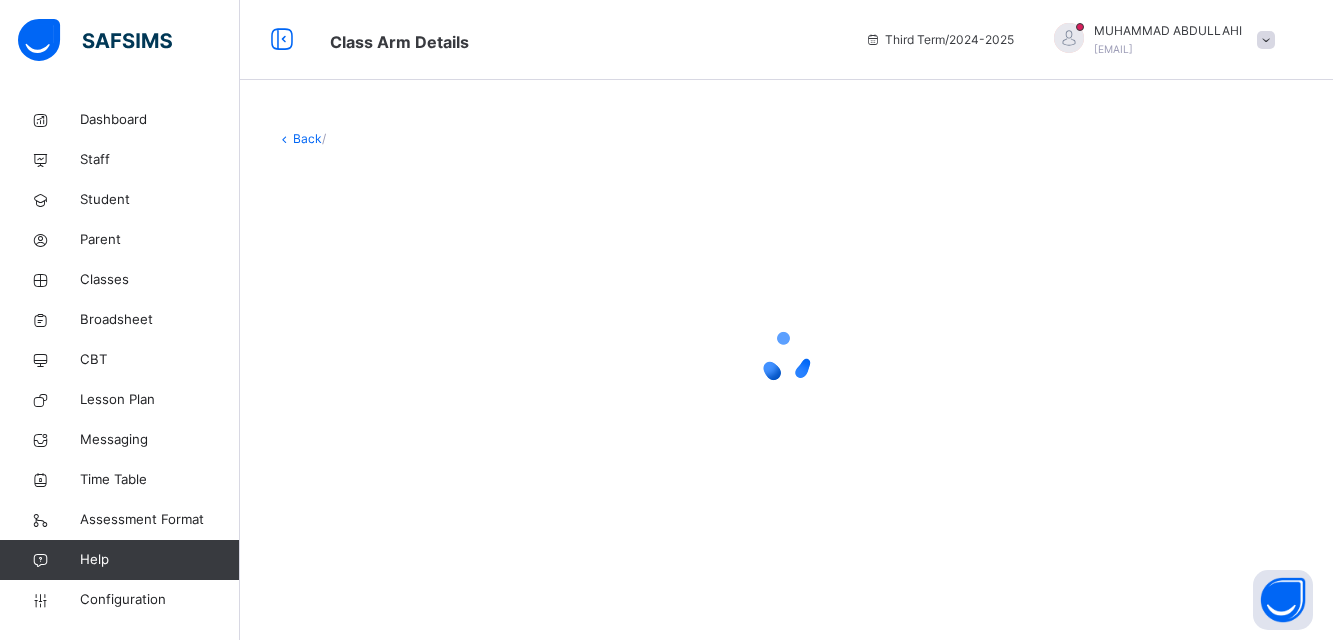 scroll, scrollTop: 0, scrollLeft: 0, axis: both 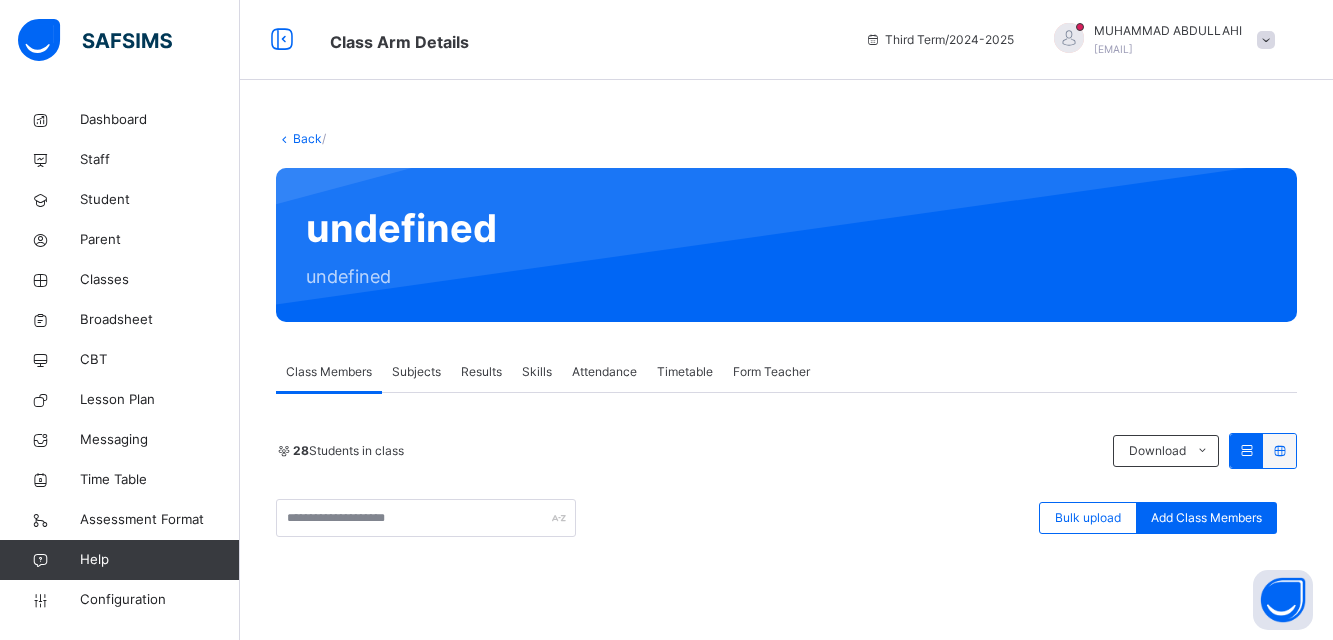 click on "Back" at bounding box center (307, 138) 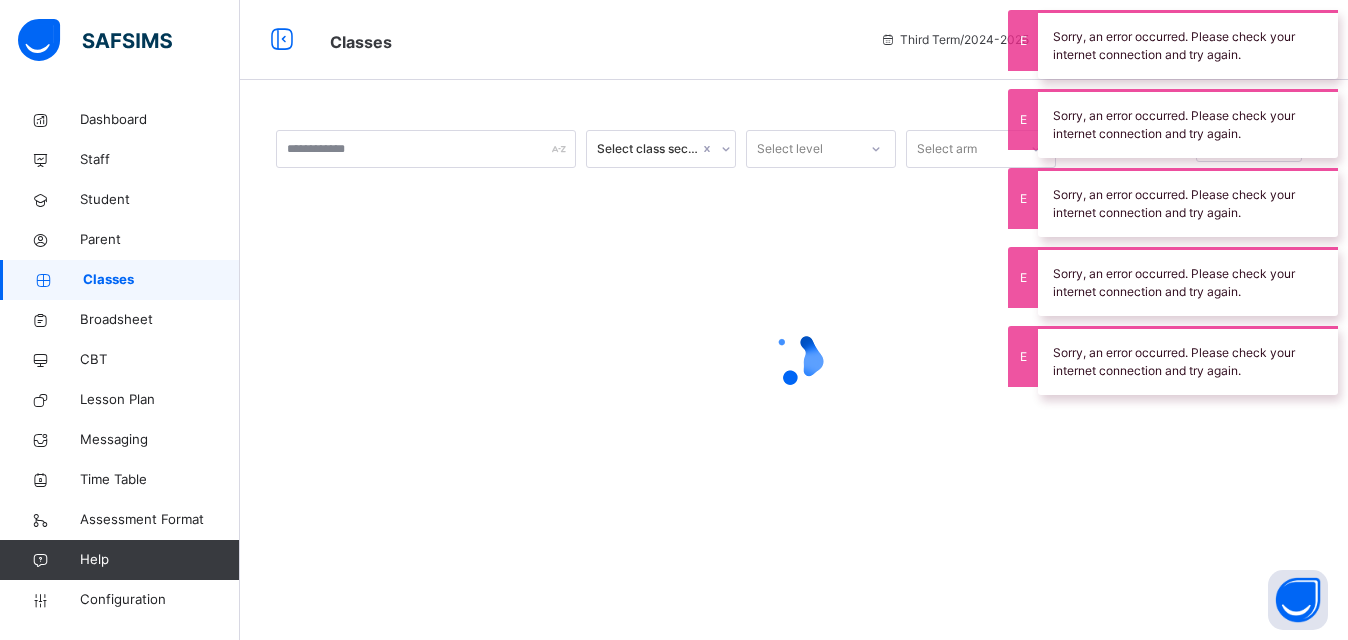 click at bounding box center (794, 358) 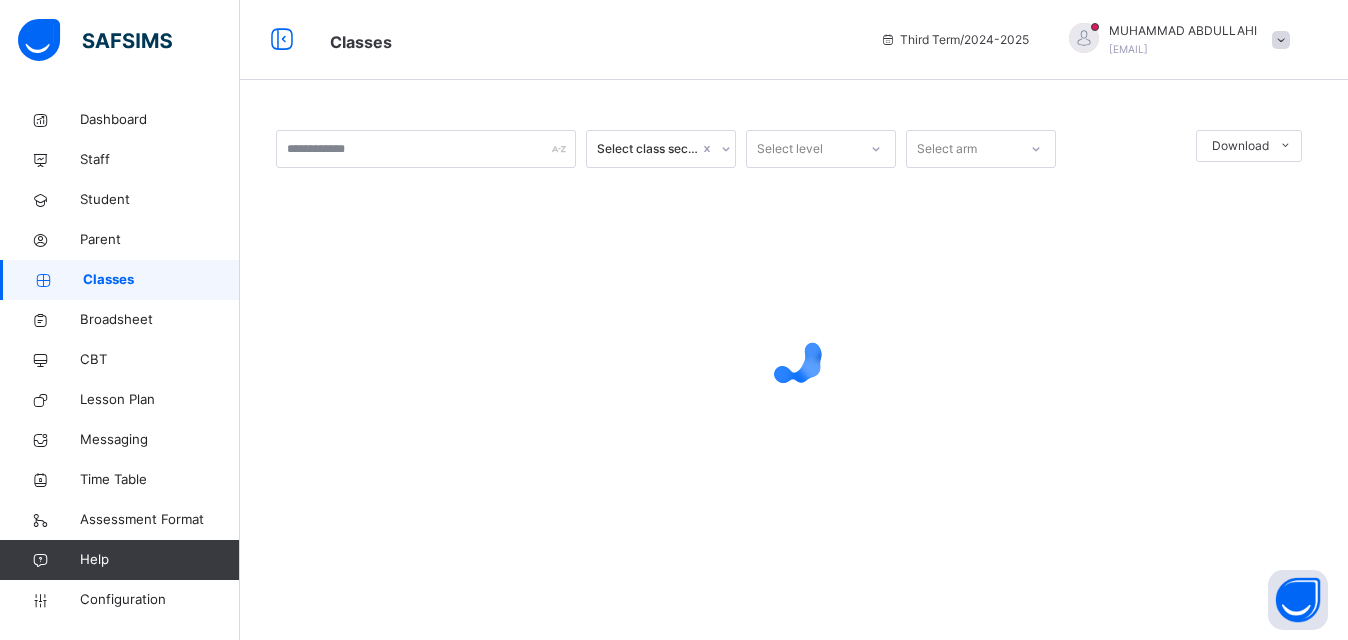 drag, startPoint x: 455, startPoint y: 355, endPoint x: 388, endPoint y: 368, distance: 68.24954 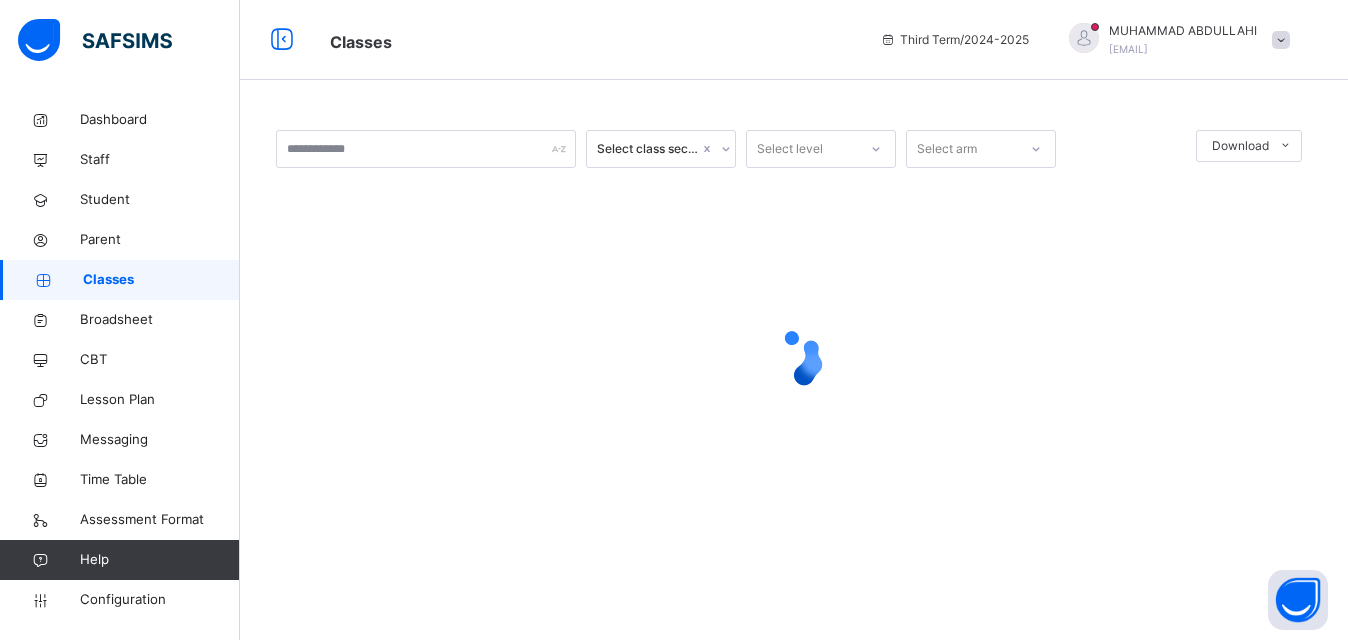 click at bounding box center [794, 358] 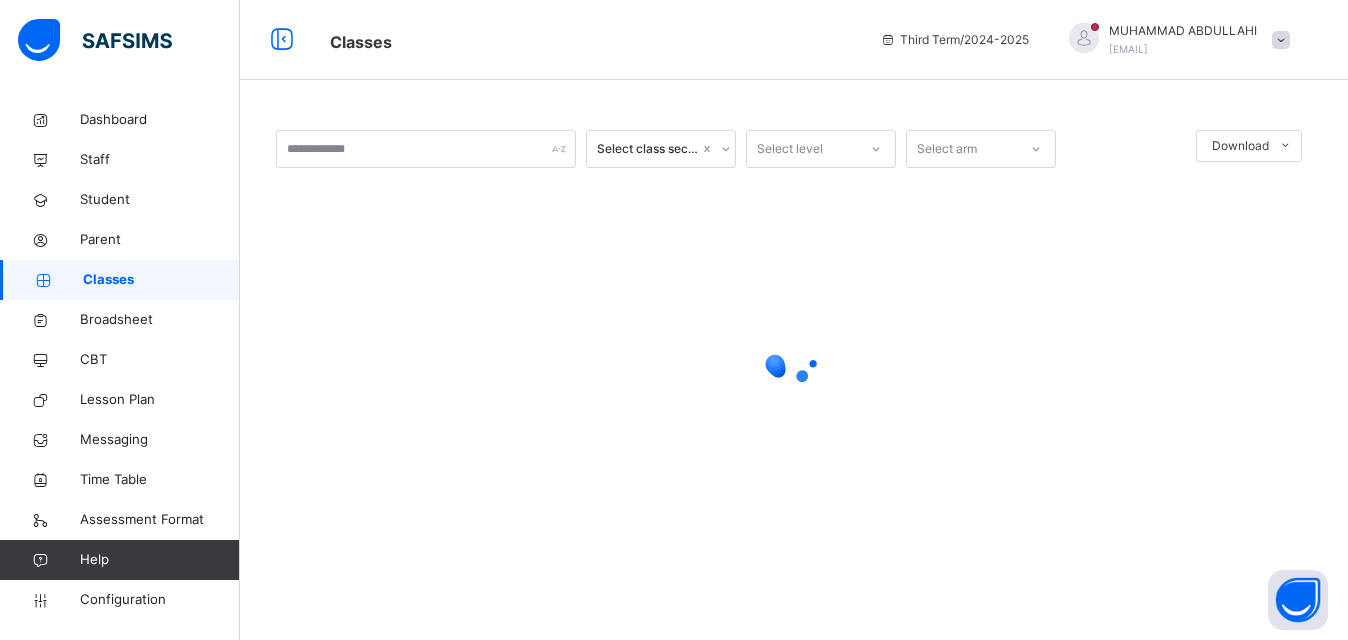 drag, startPoint x: 682, startPoint y: 344, endPoint x: 626, endPoint y: 331, distance: 57.48913 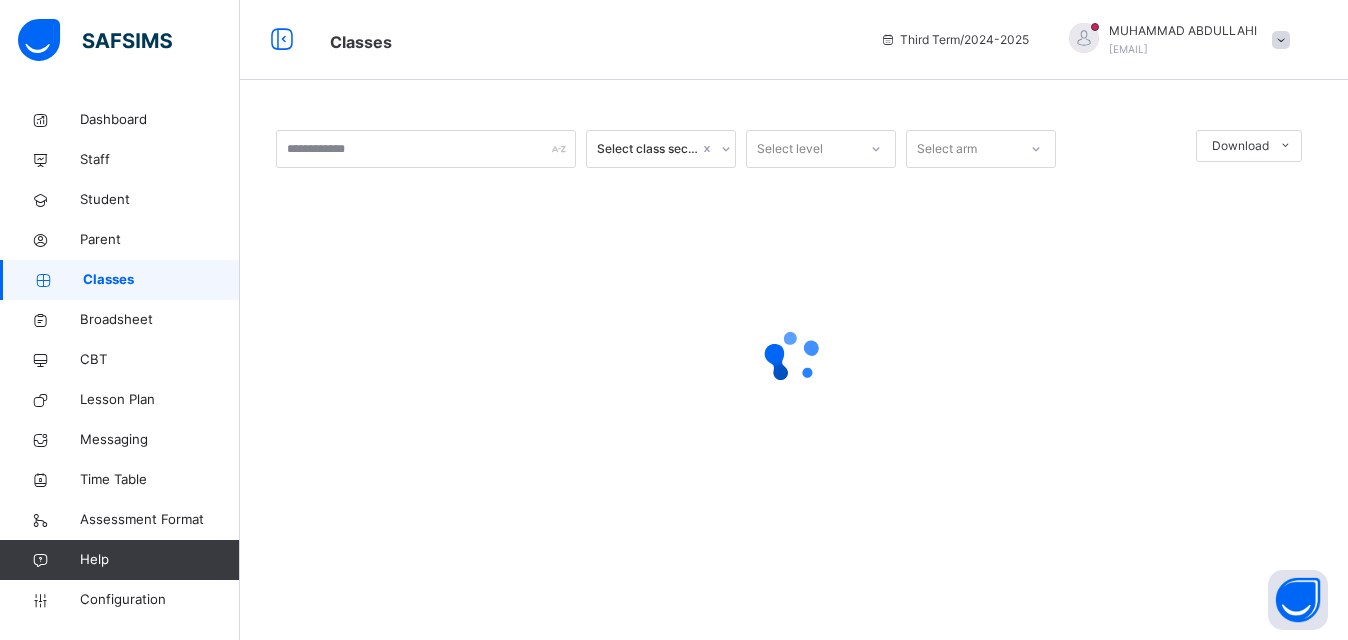 click at bounding box center [794, 358] 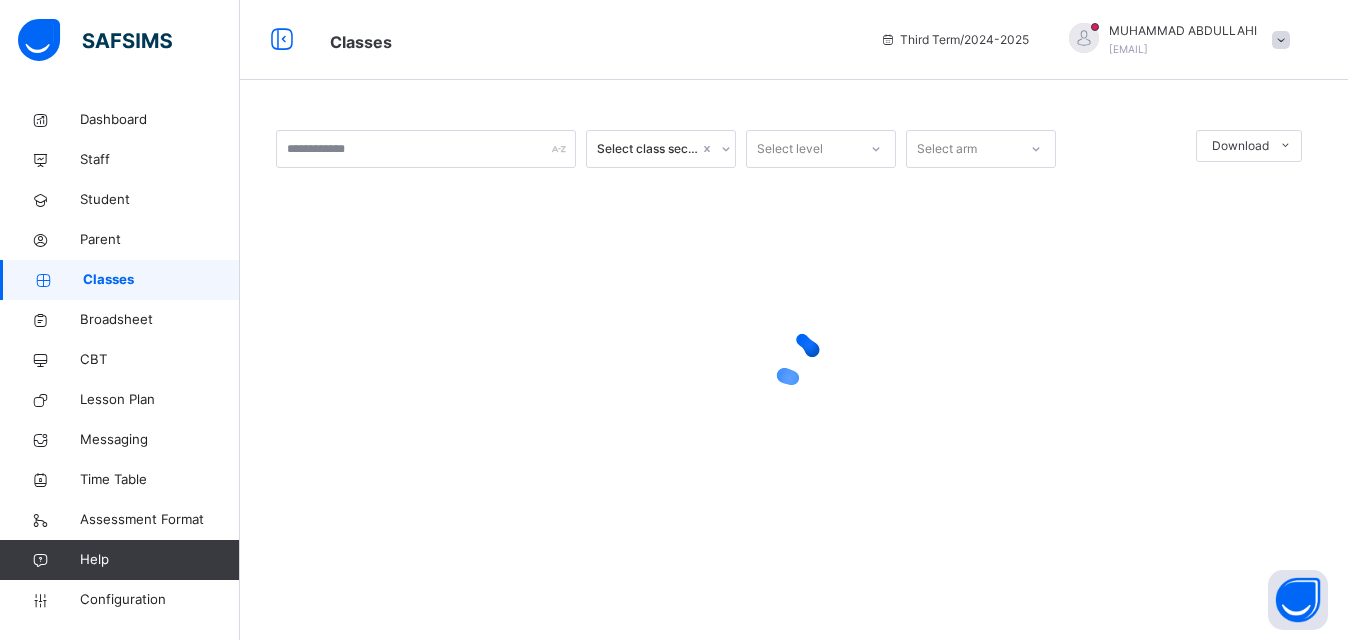 drag, startPoint x: 626, startPoint y: 337, endPoint x: 492, endPoint y: 297, distance: 139.84277 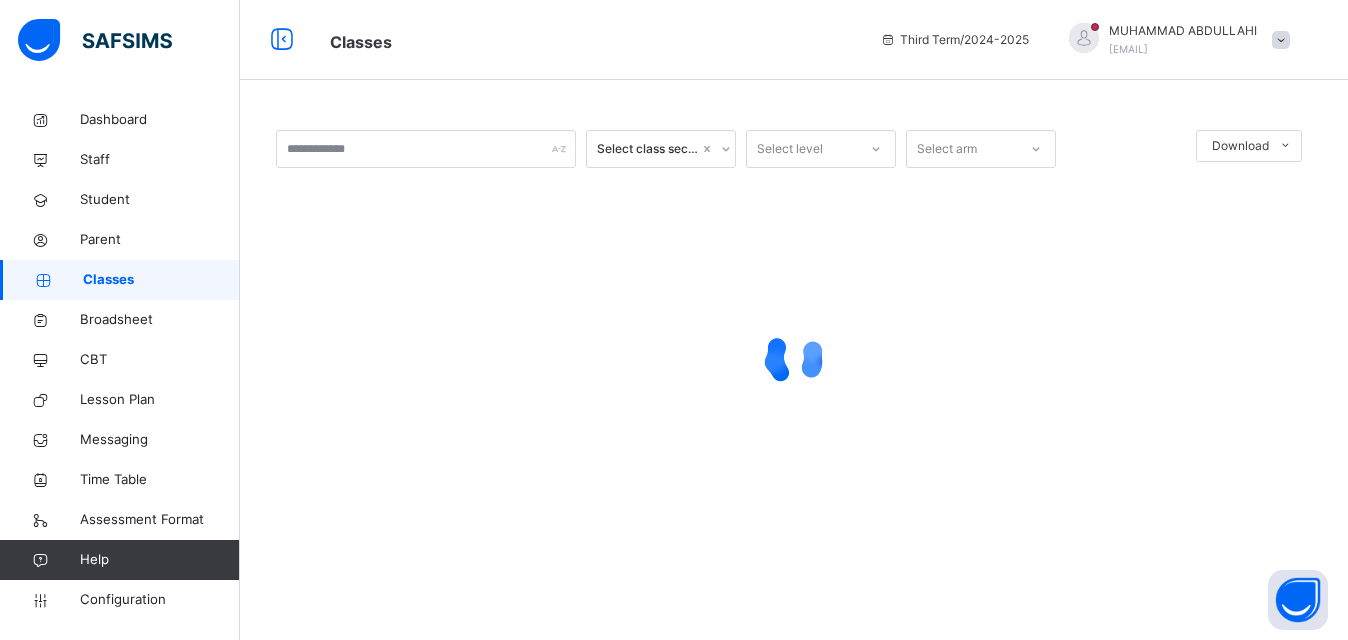 click at bounding box center (794, 358) 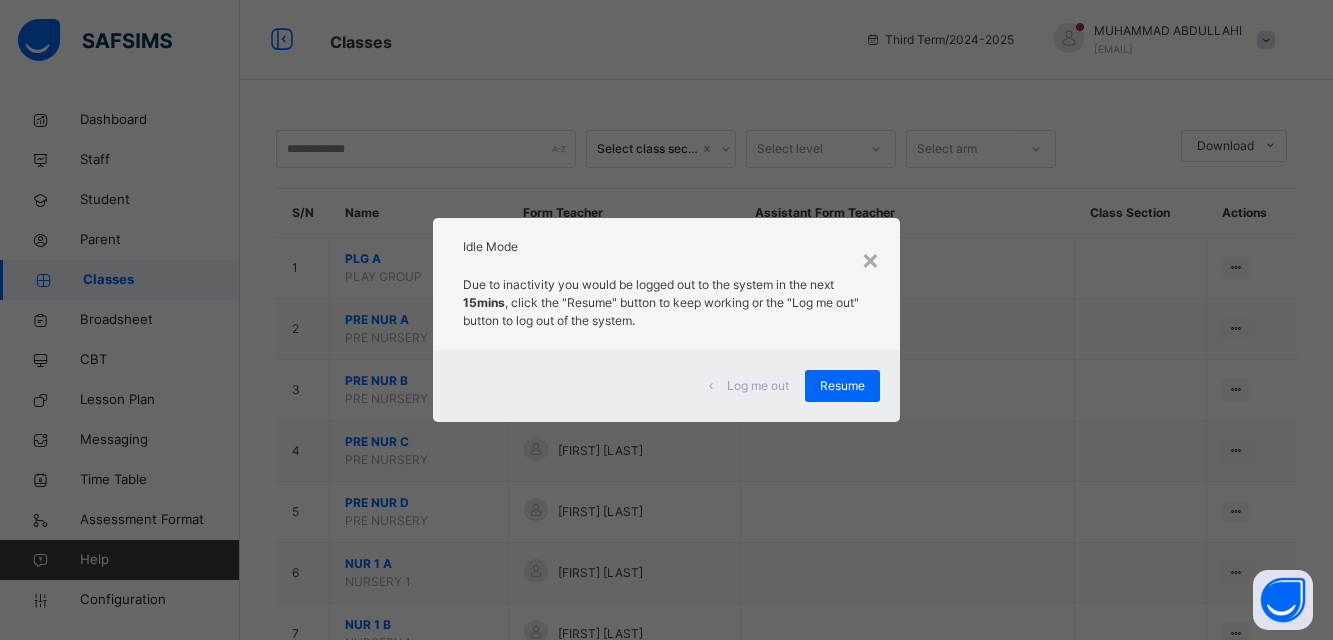 drag, startPoint x: 492, startPoint y: 297, endPoint x: 835, endPoint y: 349, distance: 346.9193 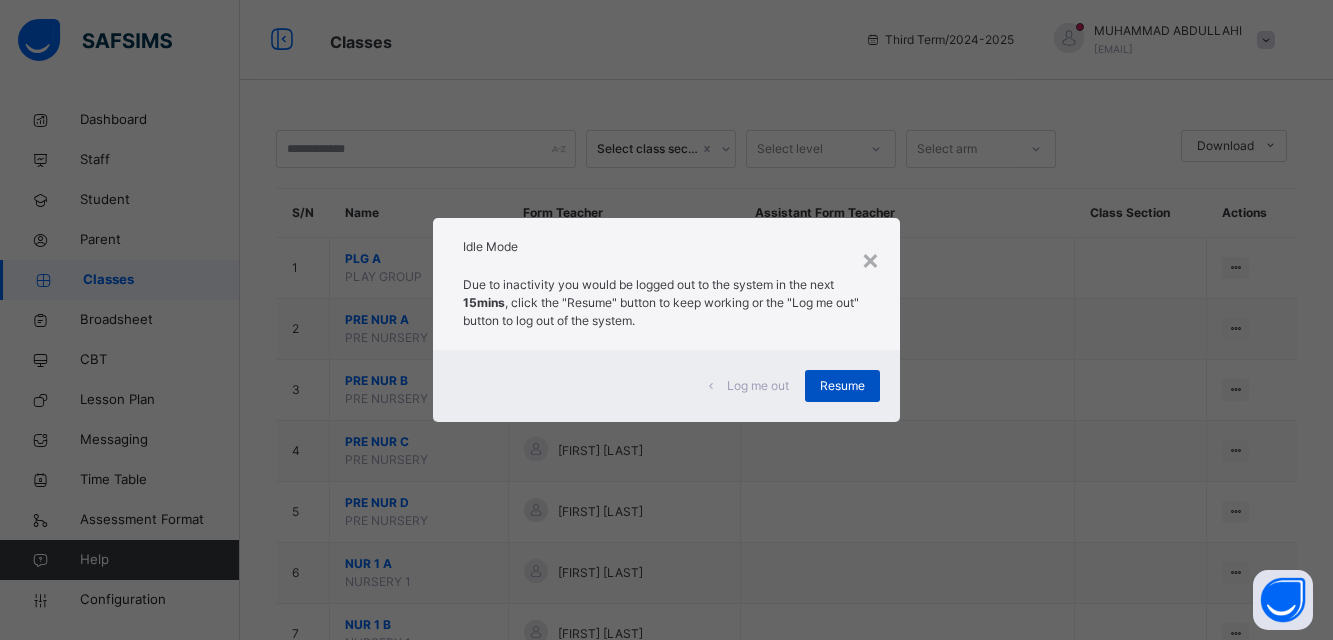 click on "Resume" at bounding box center (842, 386) 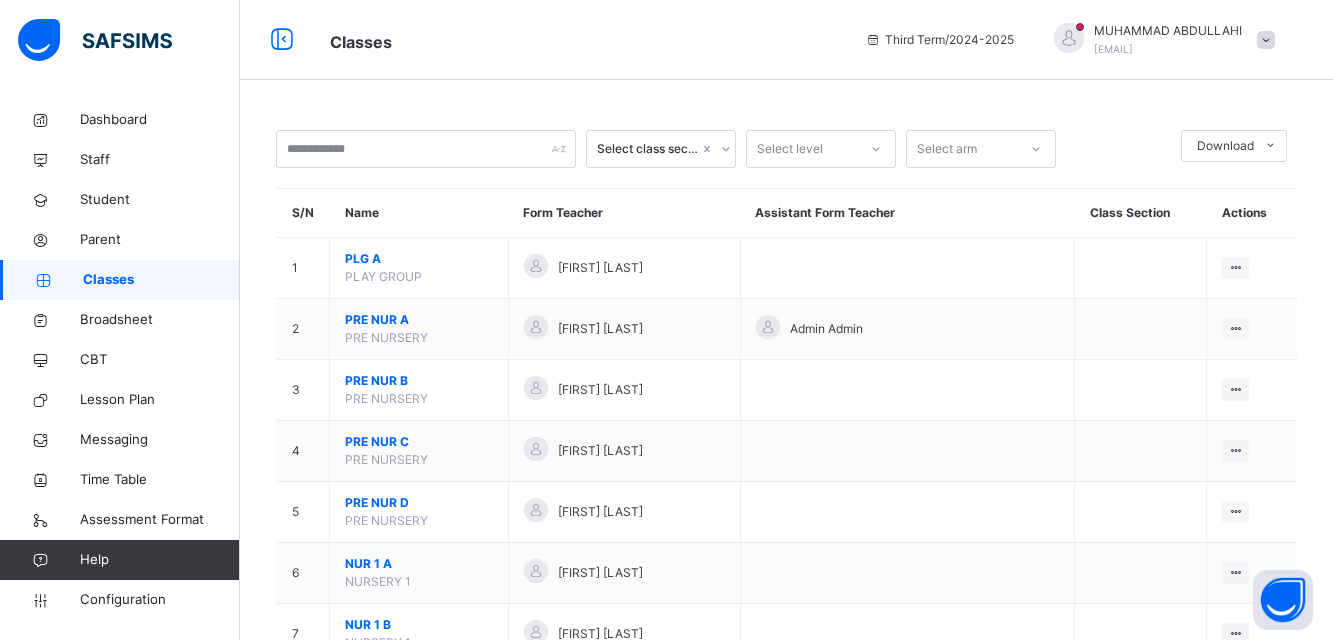 click on "Select level" at bounding box center (802, 149) 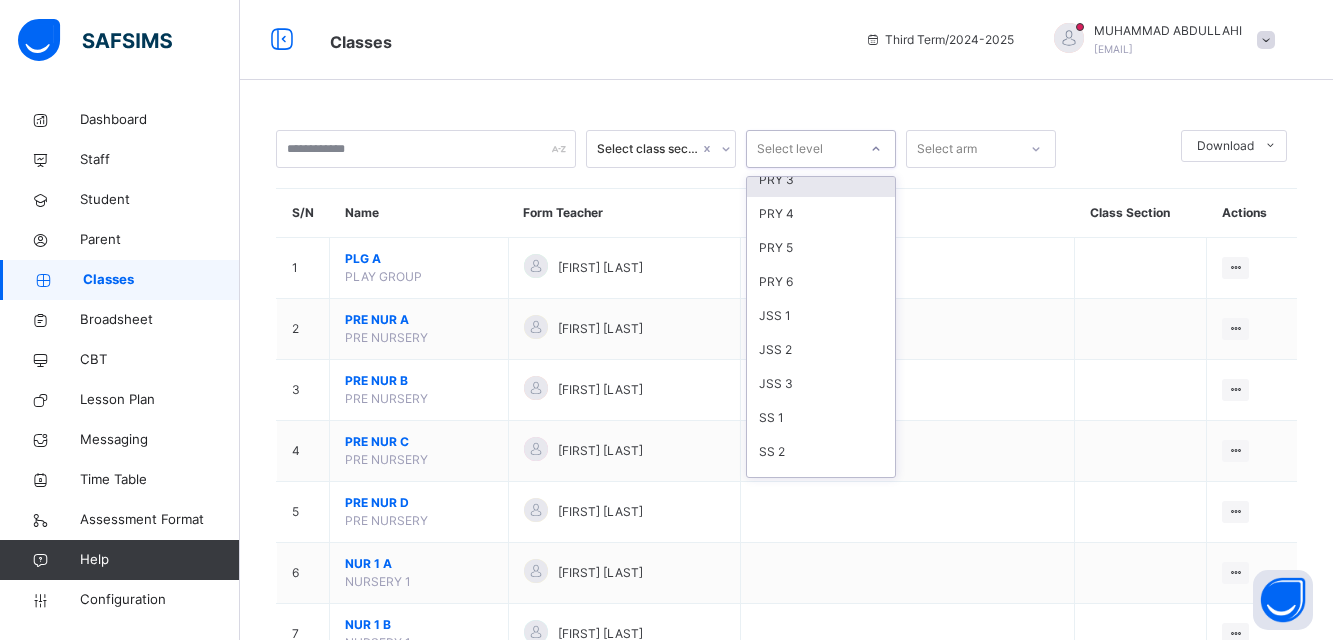 scroll, scrollTop: 244, scrollLeft: 0, axis: vertical 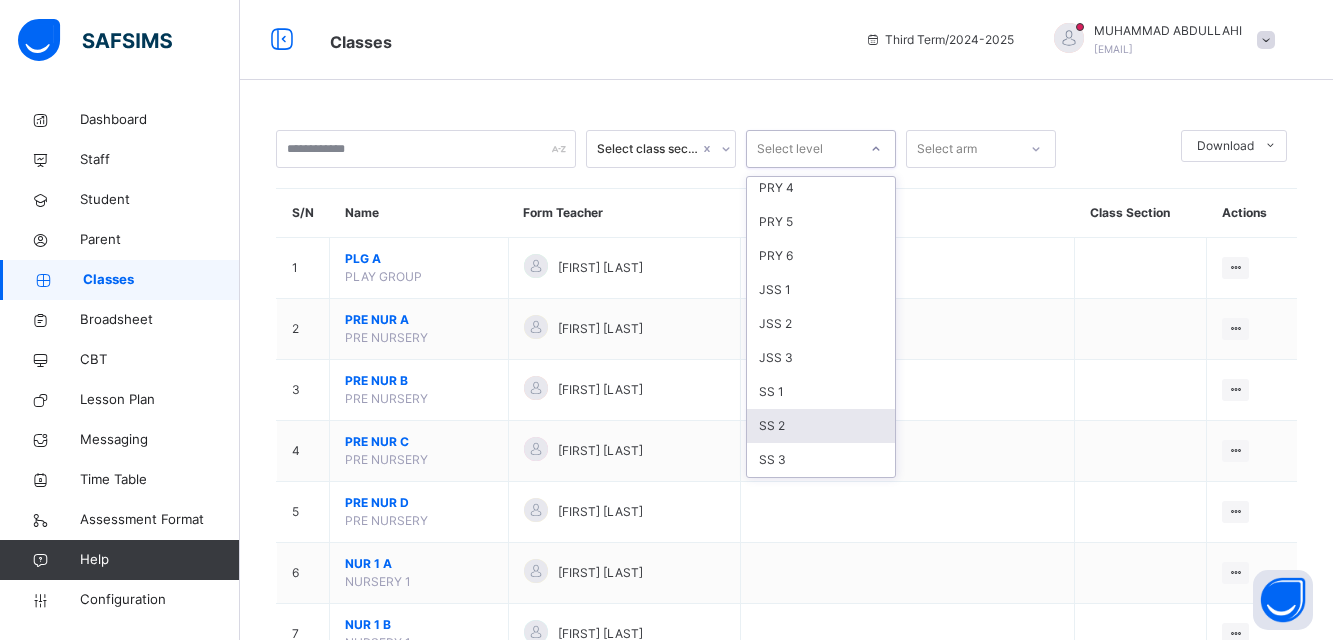 click on "SS 2" at bounding box center (821, 426) 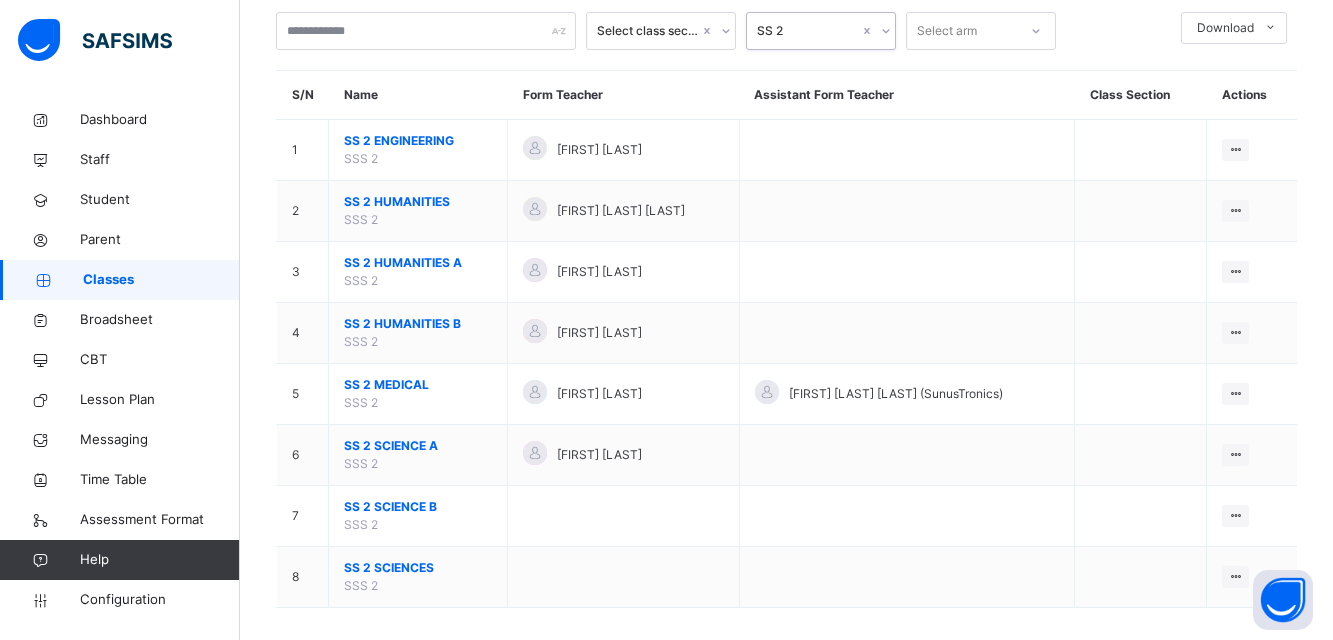 scroll, scrollTop: 136, scrollLeft: 0, axis: vertical 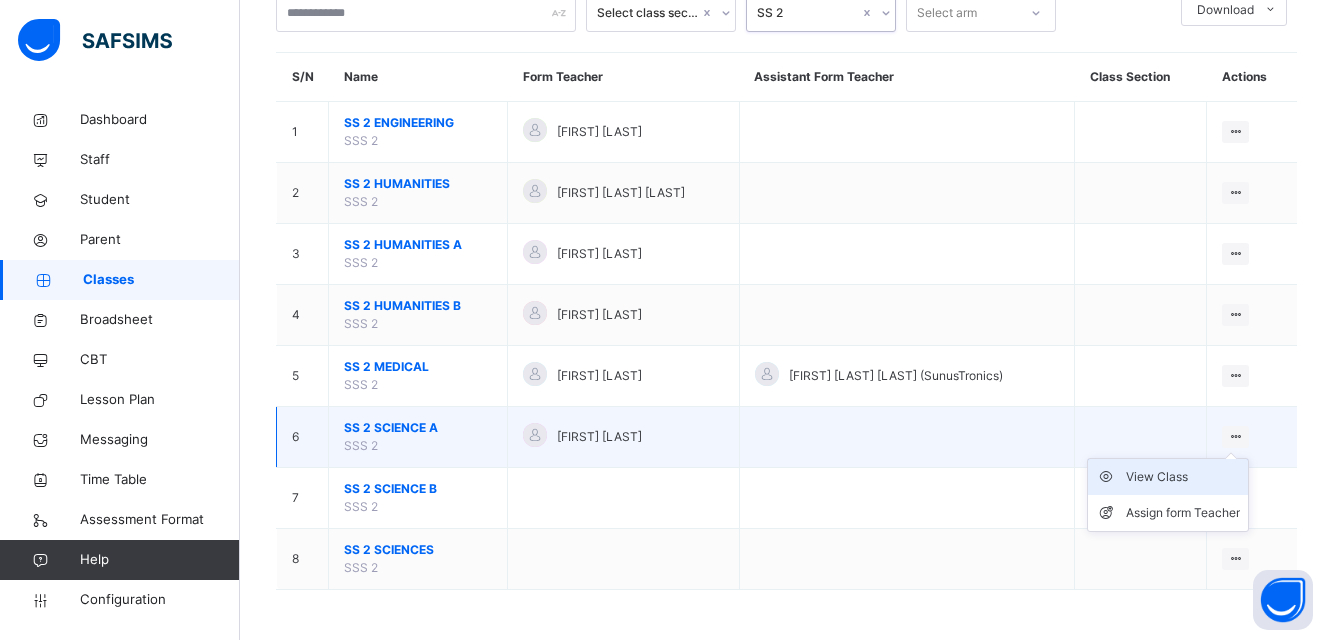 click on "View Class" at bounding box center (1183, 477) 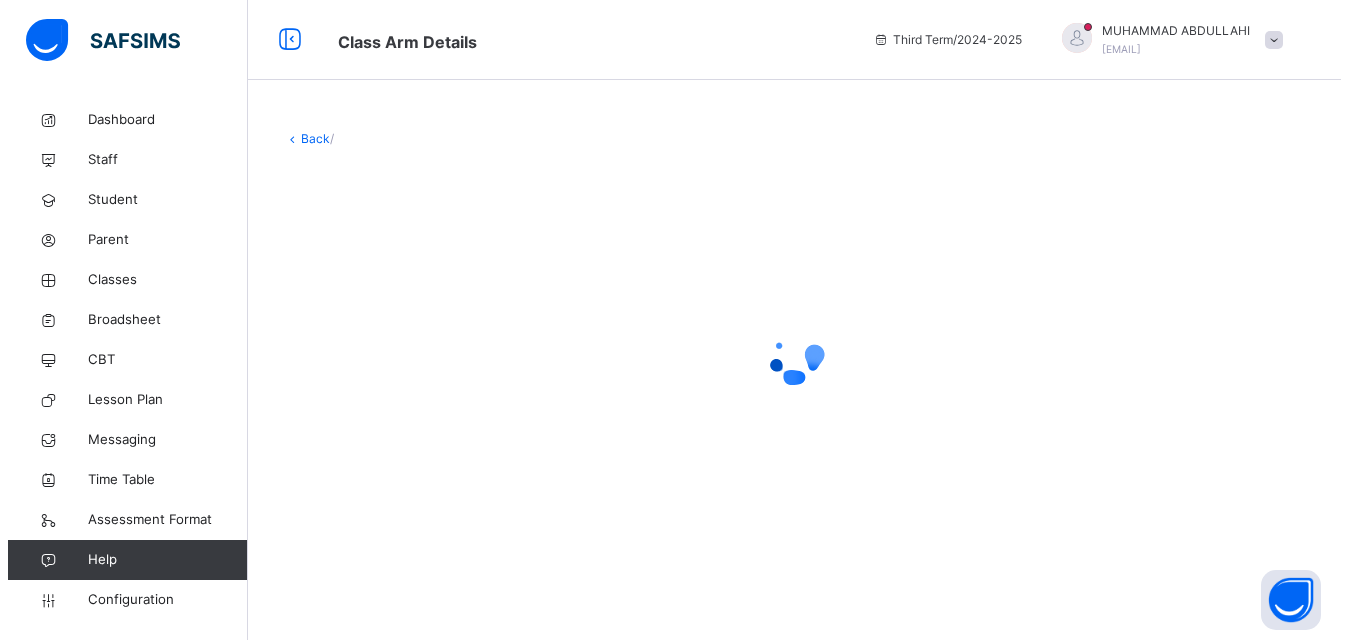 scroll, scrollTop: 0, scrollLeft: 0, axis: both 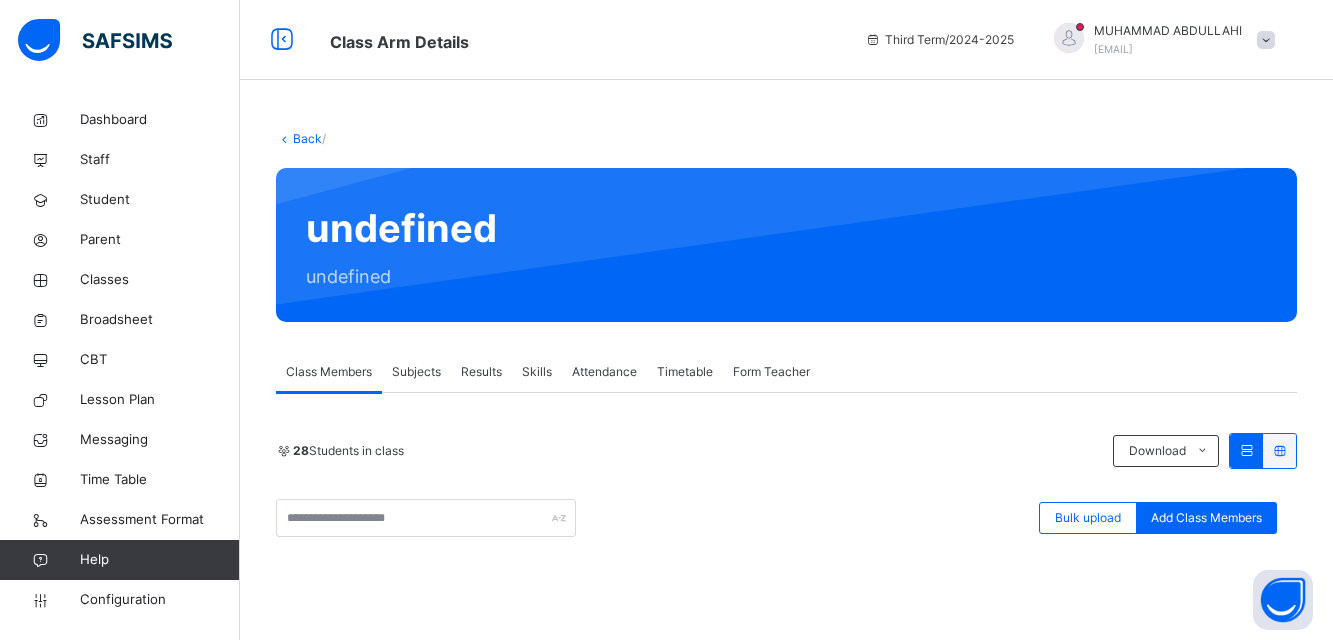 click on "Back" at bounding box center (307, 138) 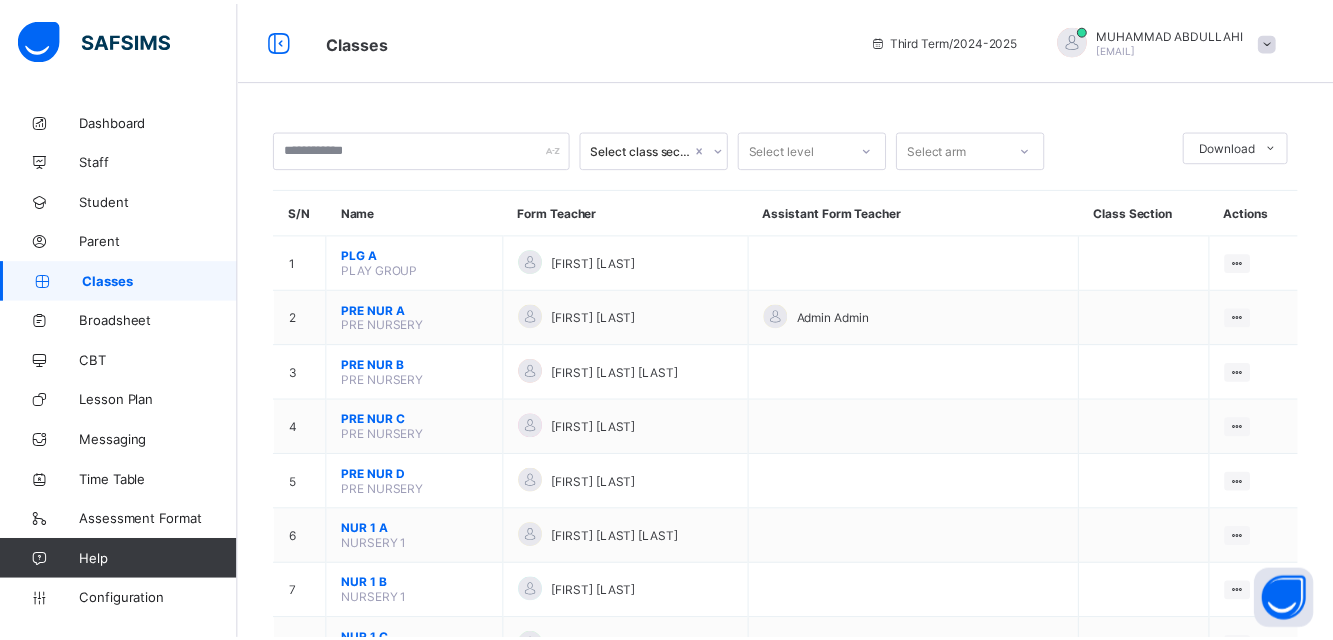 scroll, scrollTop: 0, scrollLeft: 0, axis: both 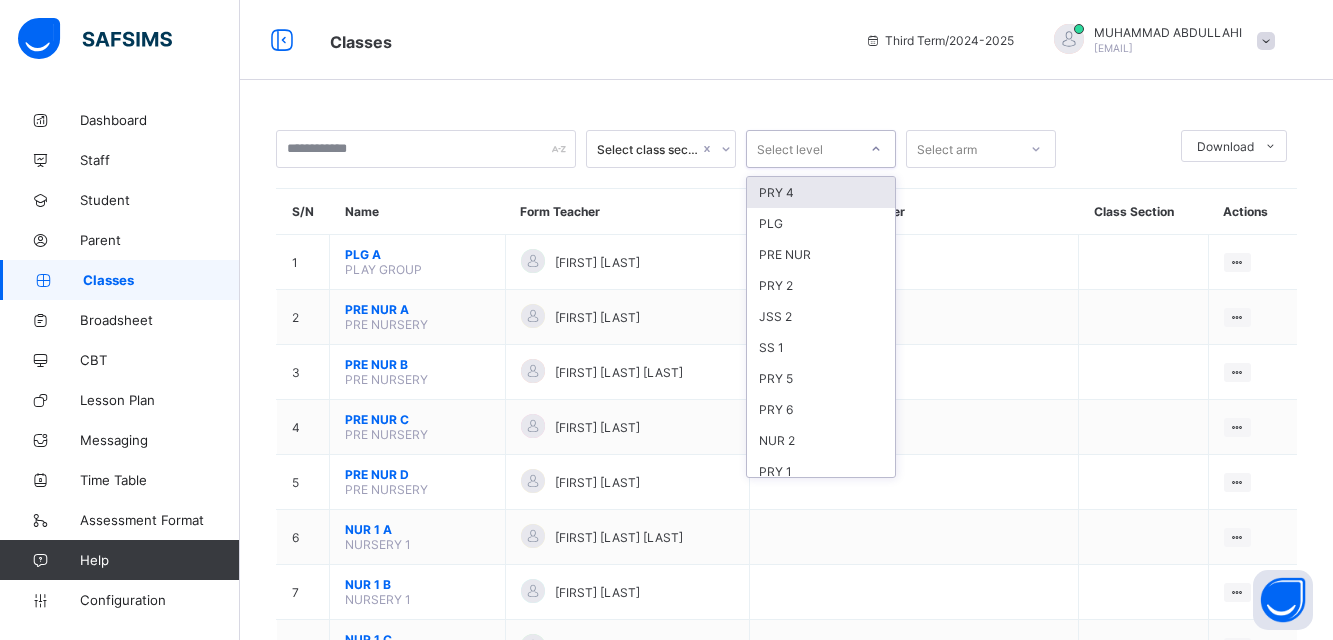 click 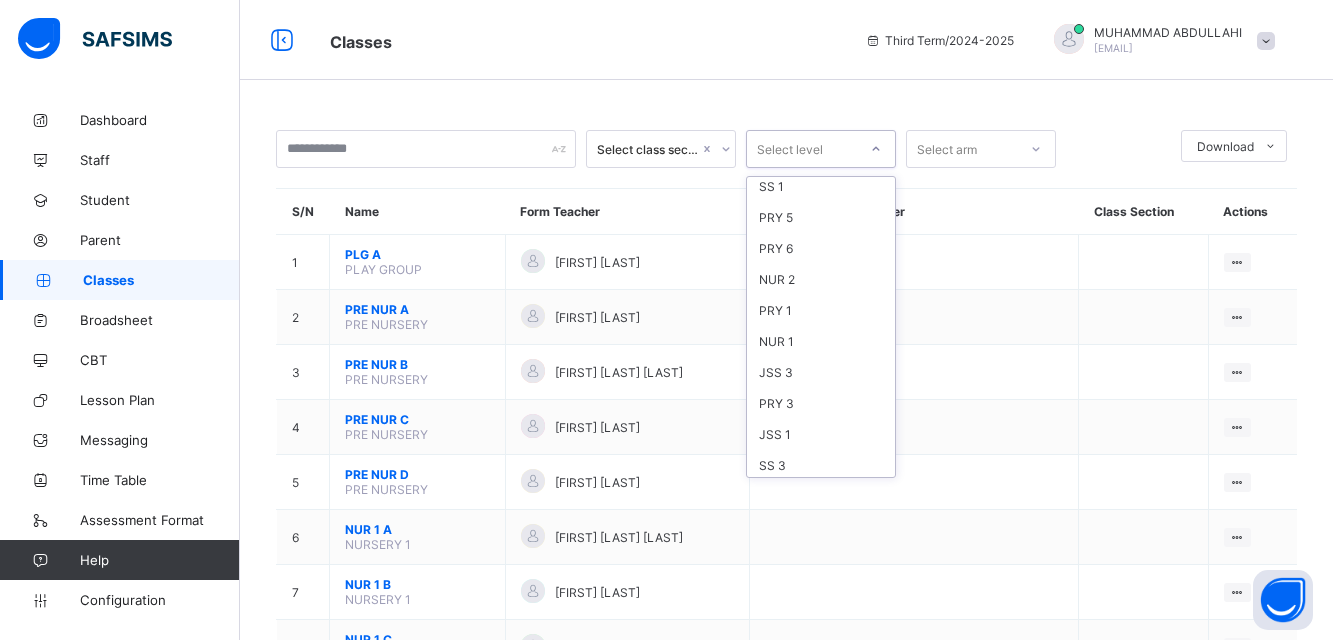 scroll, scrollTop: 196, scrollLeft: 0, axis: vertical 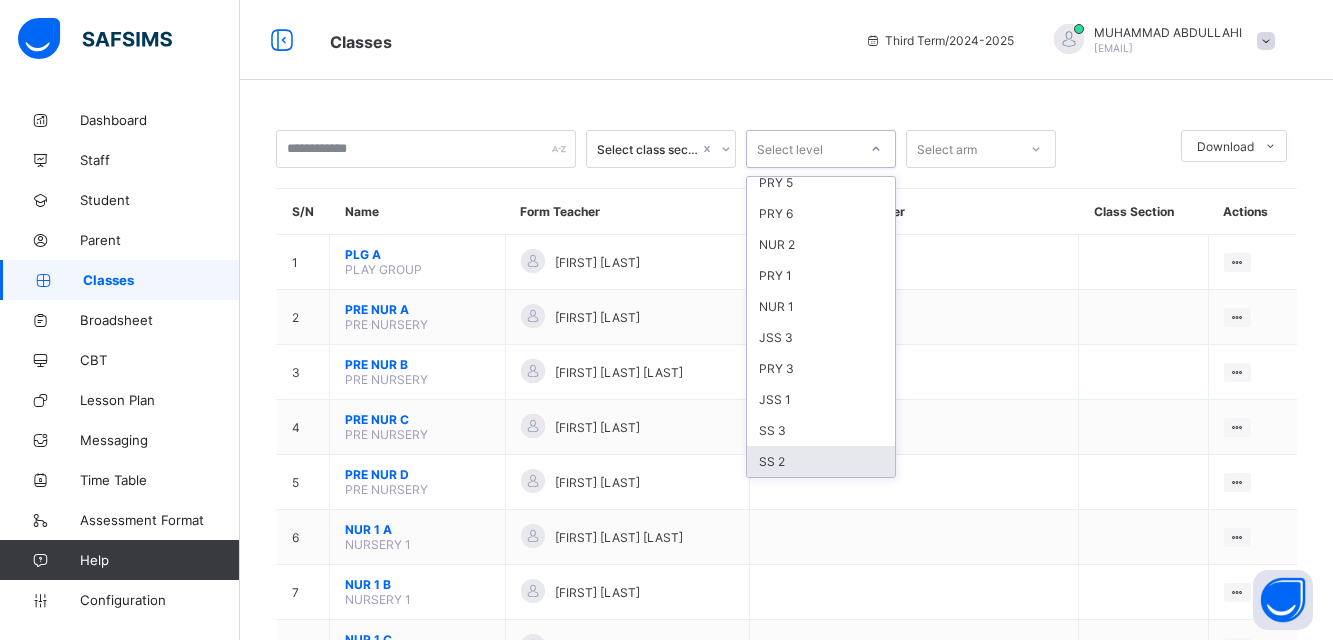 click on "SS 2" at bounding box center (821, 461) 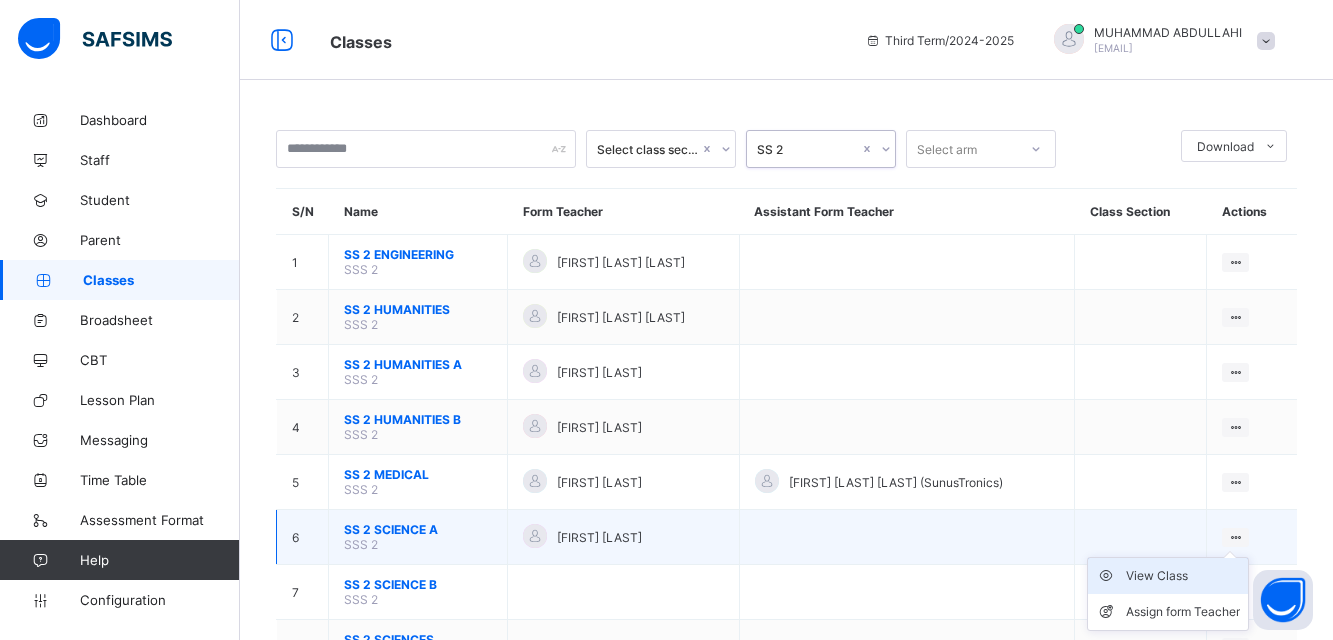 click on "View Class" at bounding box center [1183, 576] 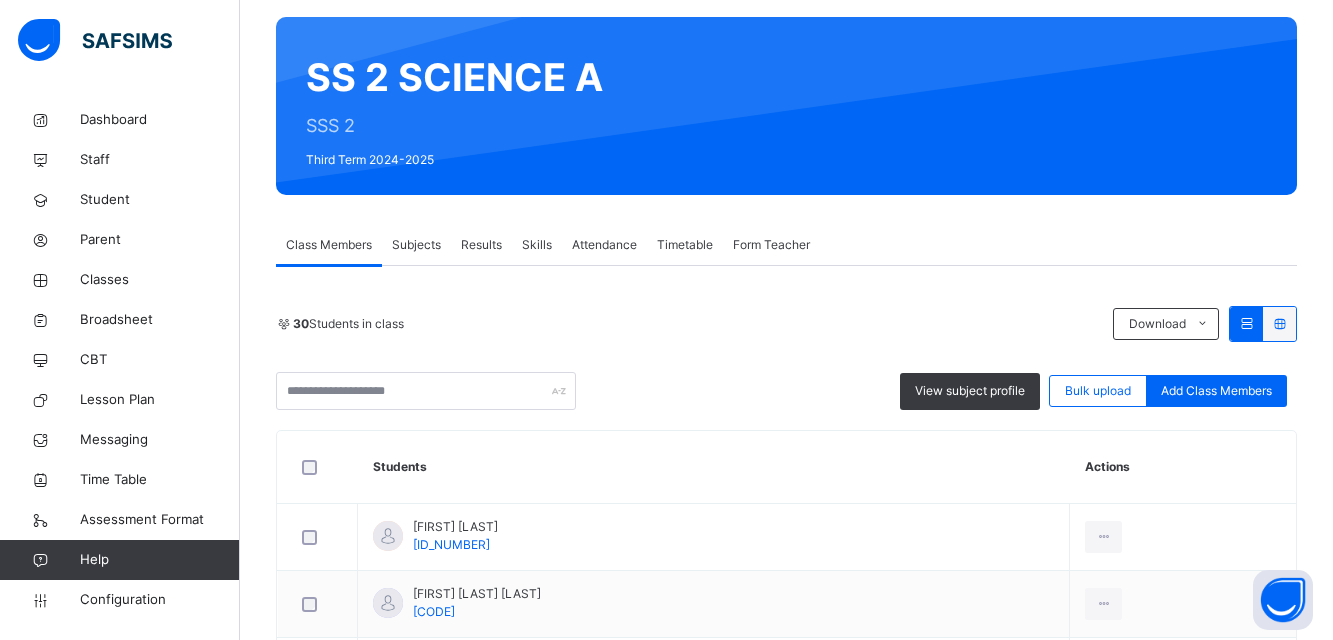 scroll, scrollTop: 138, scrollLeft: 0, axis: vertical 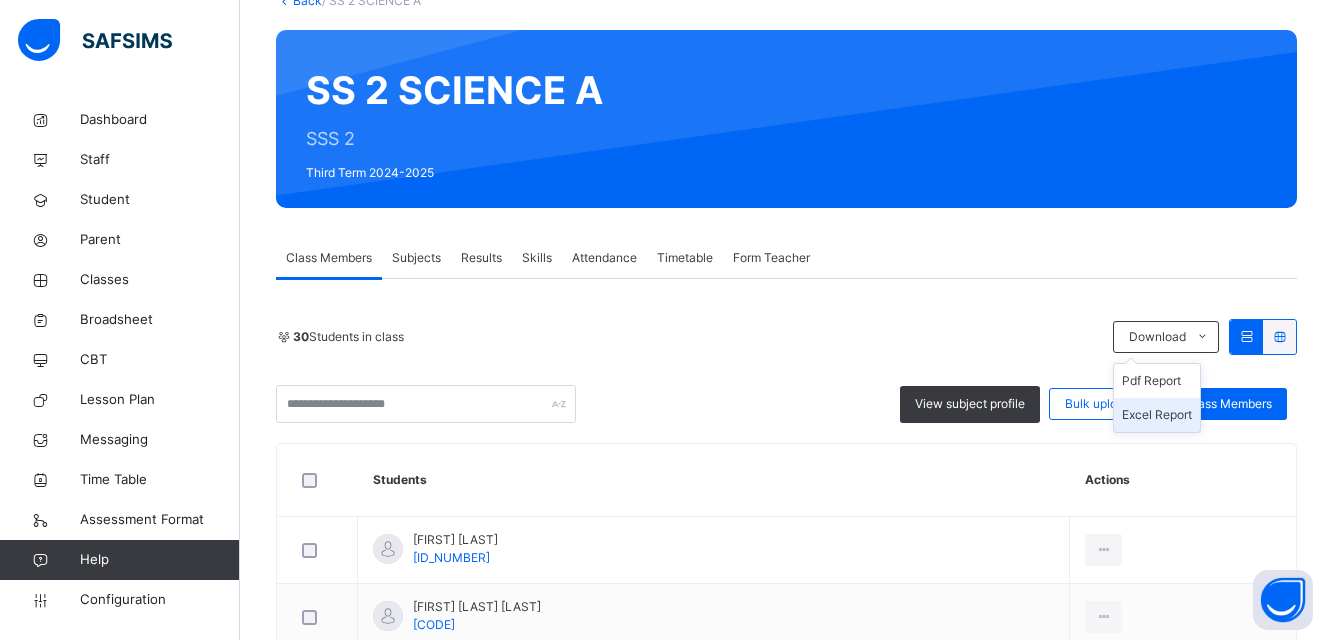 click on "Excel Report" at bounding box center (1157, 415) 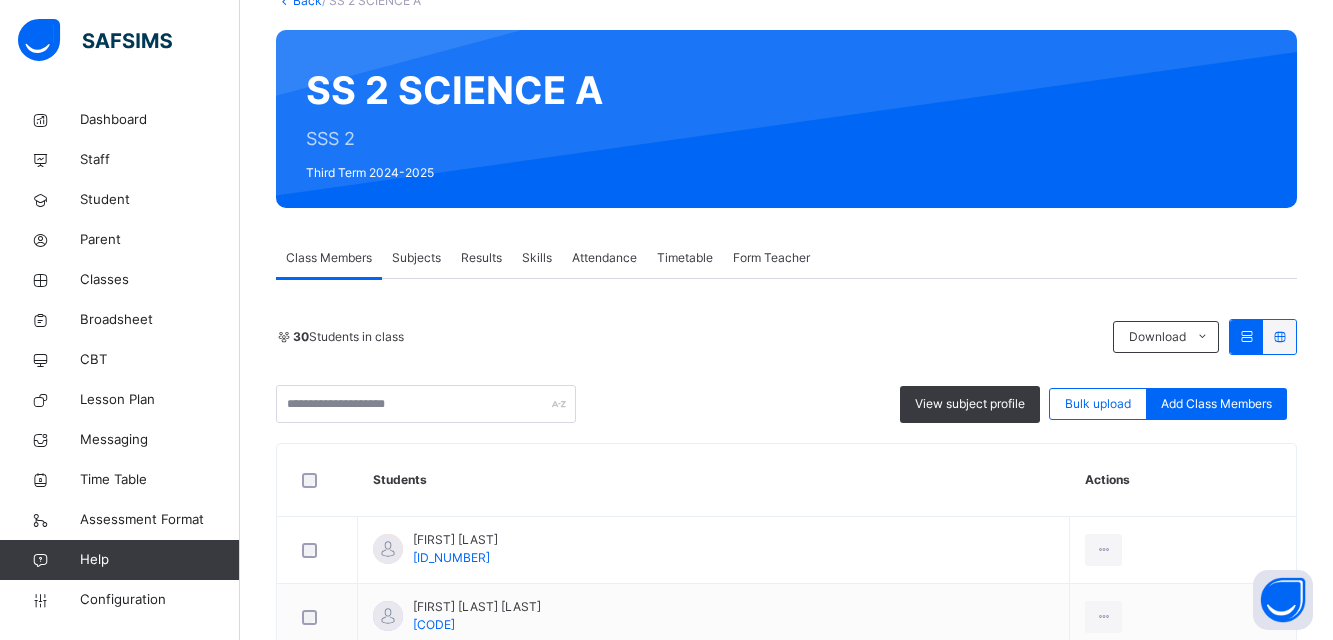 scroll, scrollTop: 0, scrollLeft: 0, axis: both 